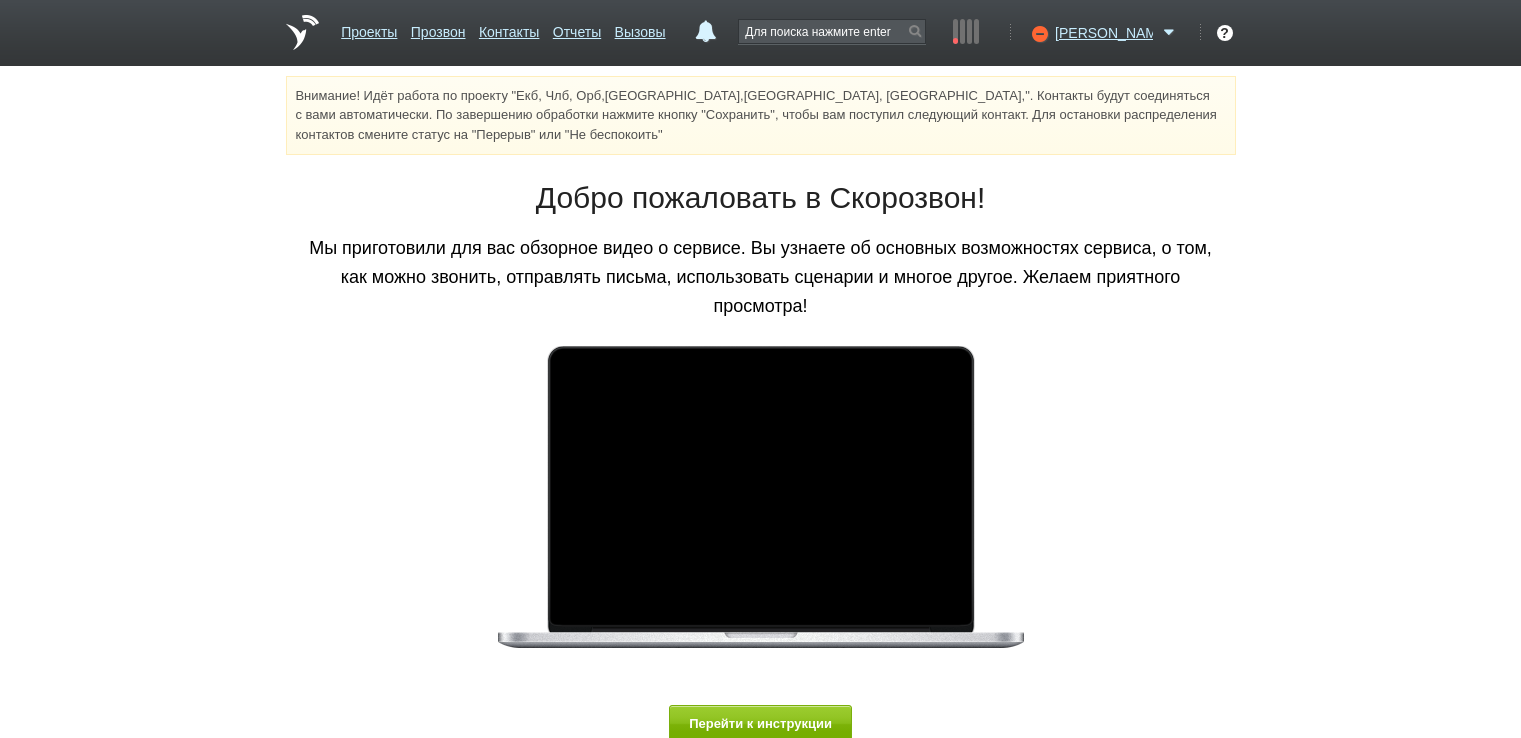scroll, scrollTop: 0, scrollLeft: 0, axis: both 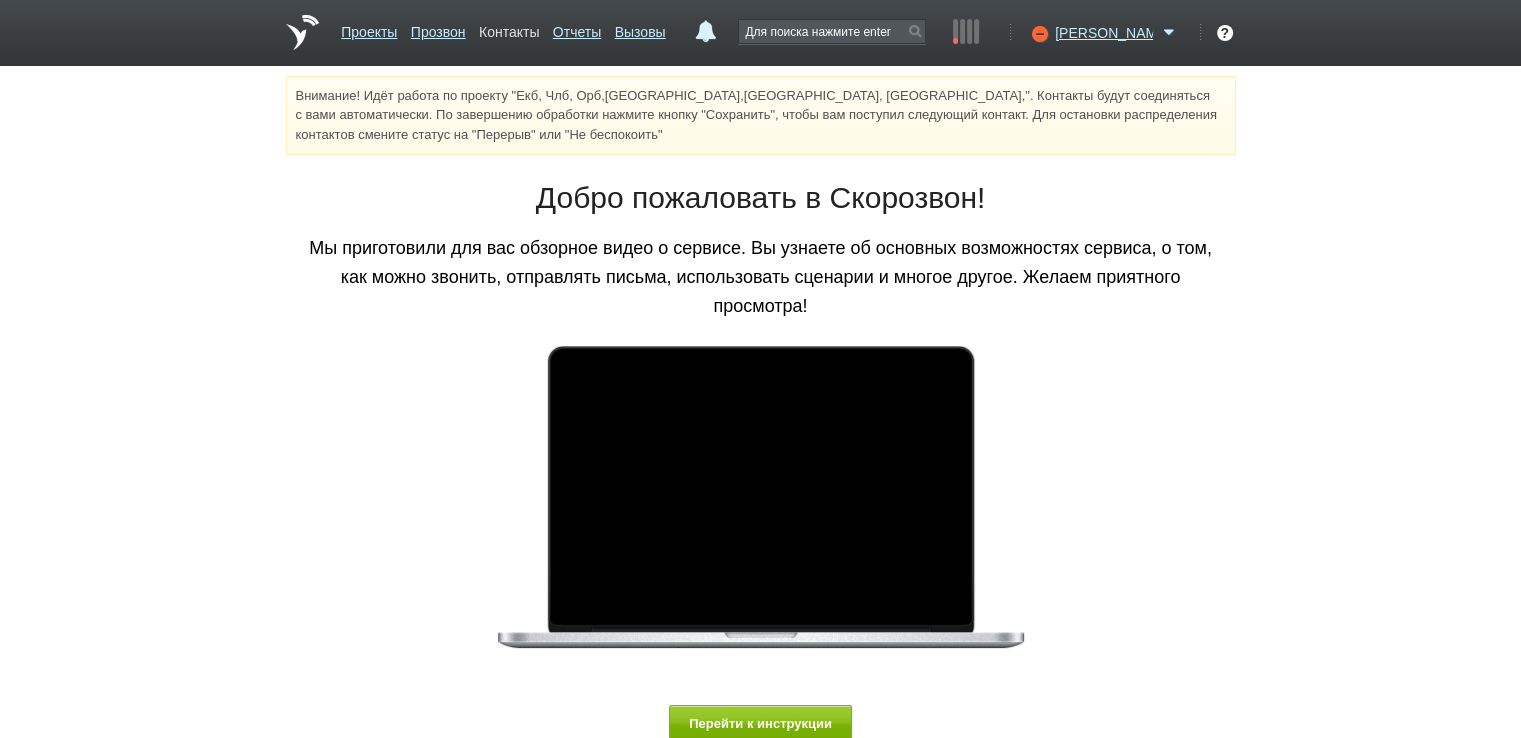 click on "Контакты" at bounding box center [509, 28] 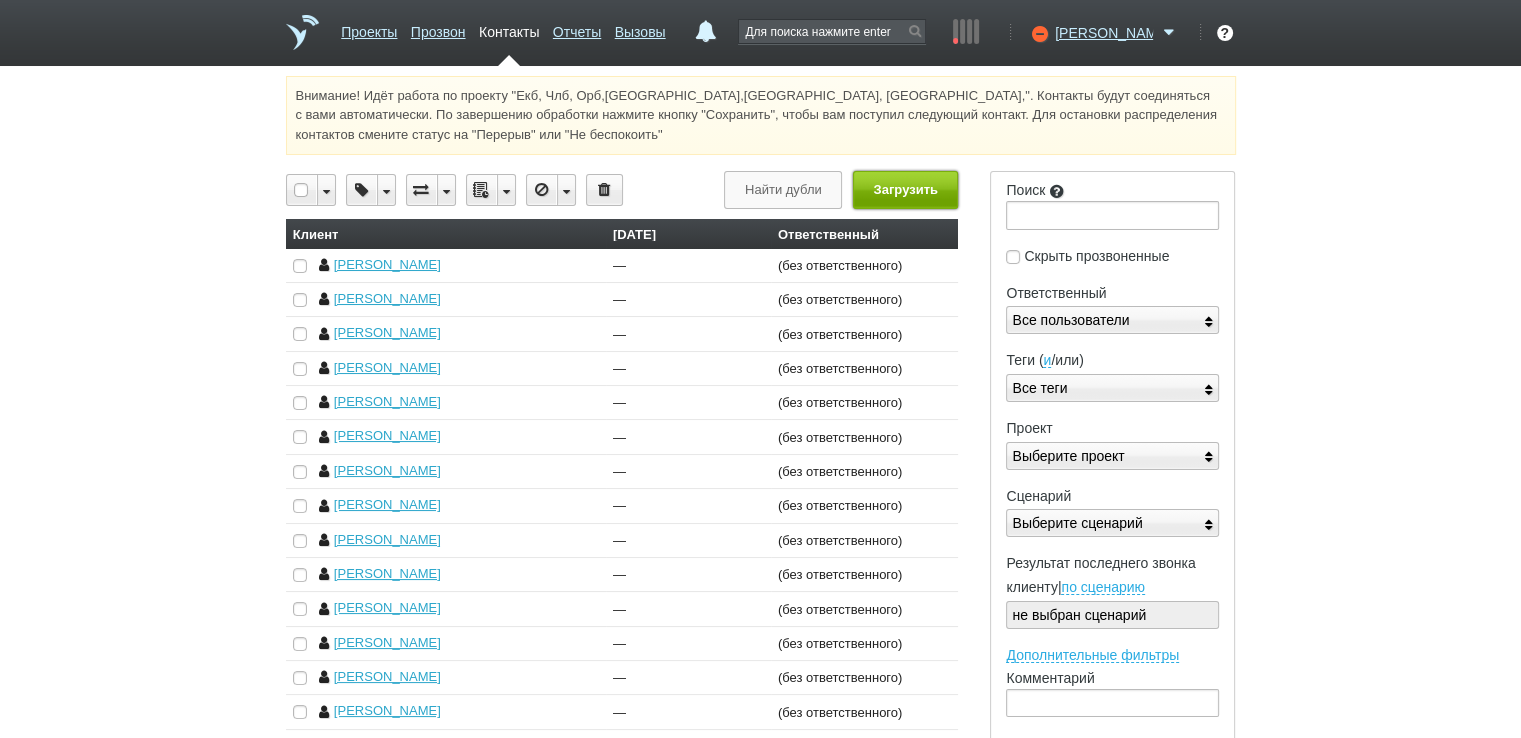 click on "Загрузить" at bounding box center [905, 189] 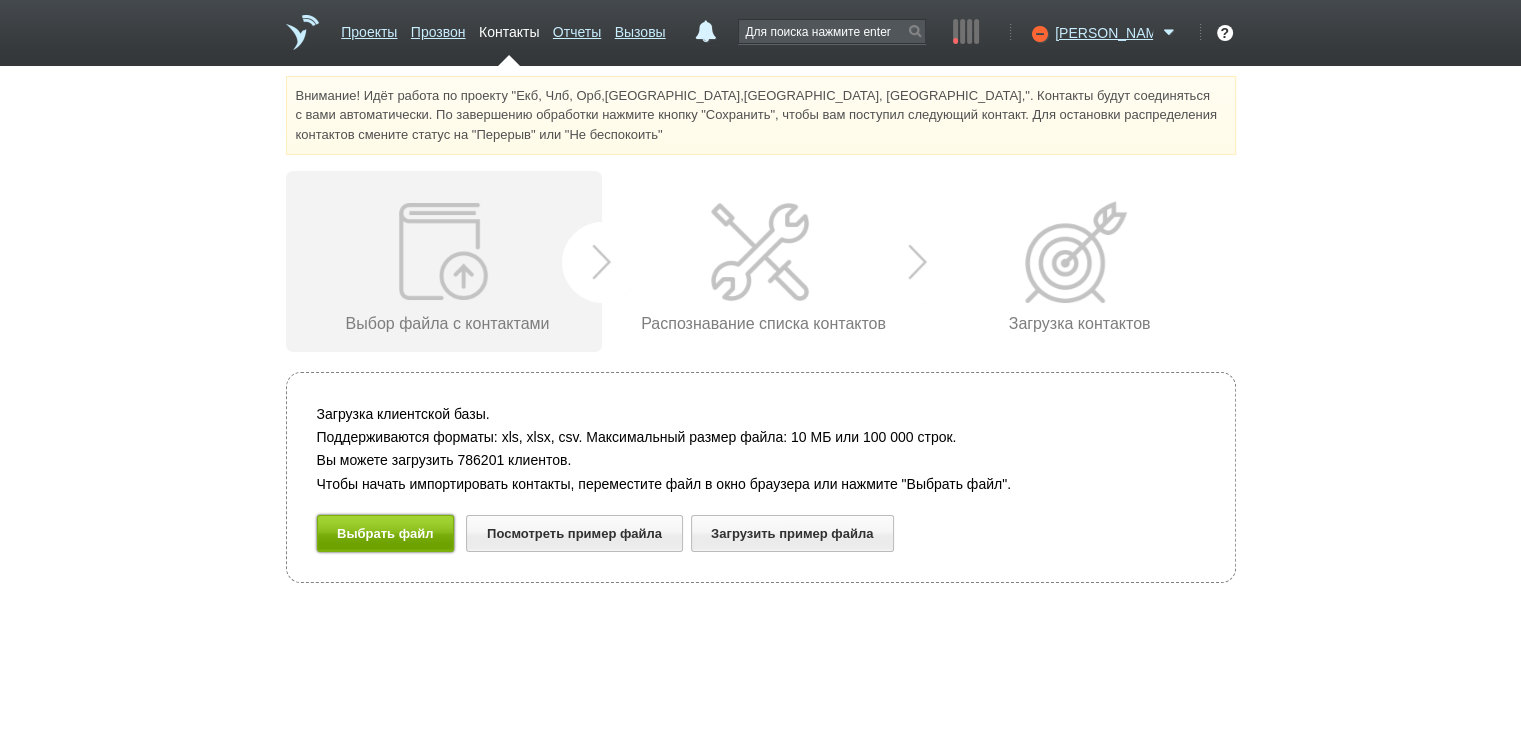 click on "Выбрать файл" at bounding box center [386, 533] 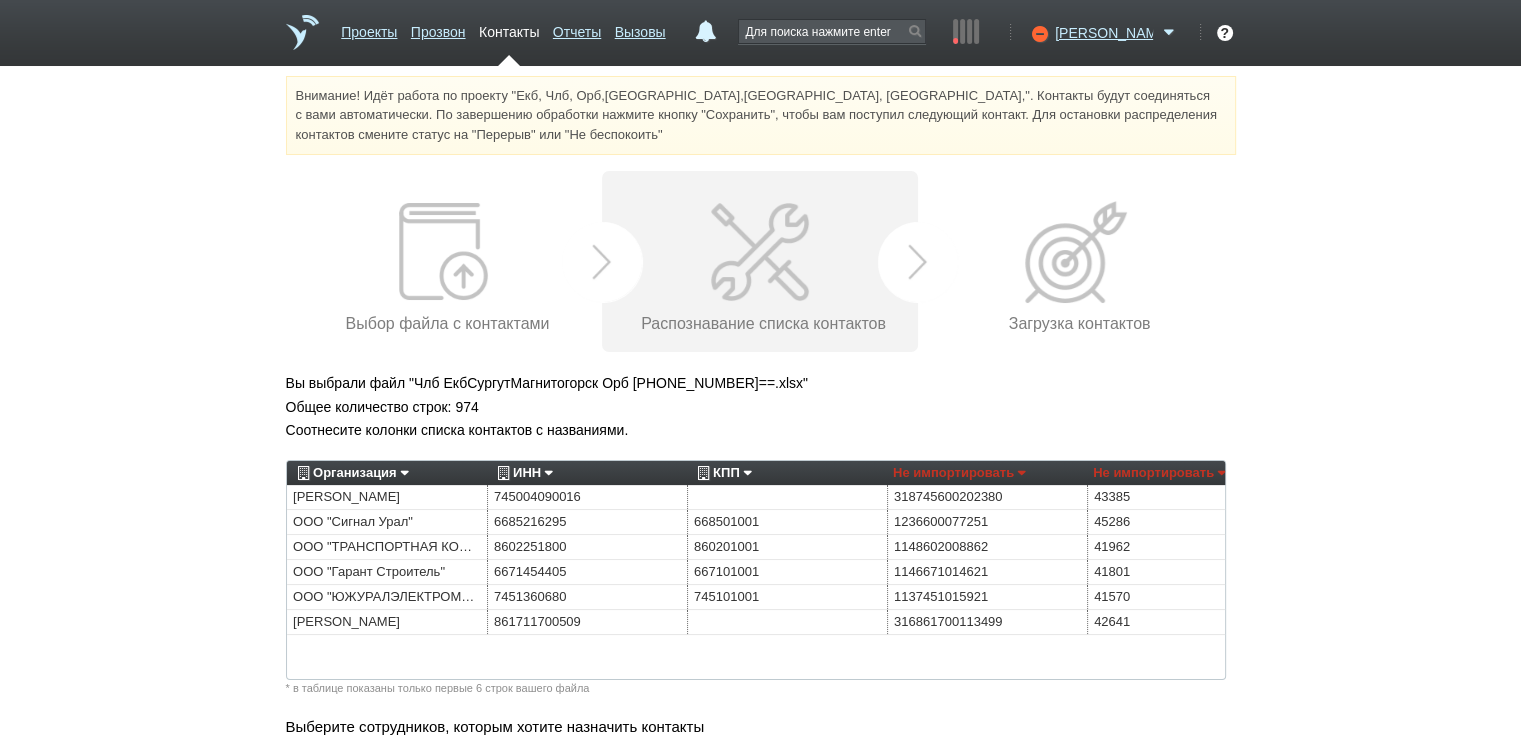 click on "Организация" at bounding box center [350, 473] 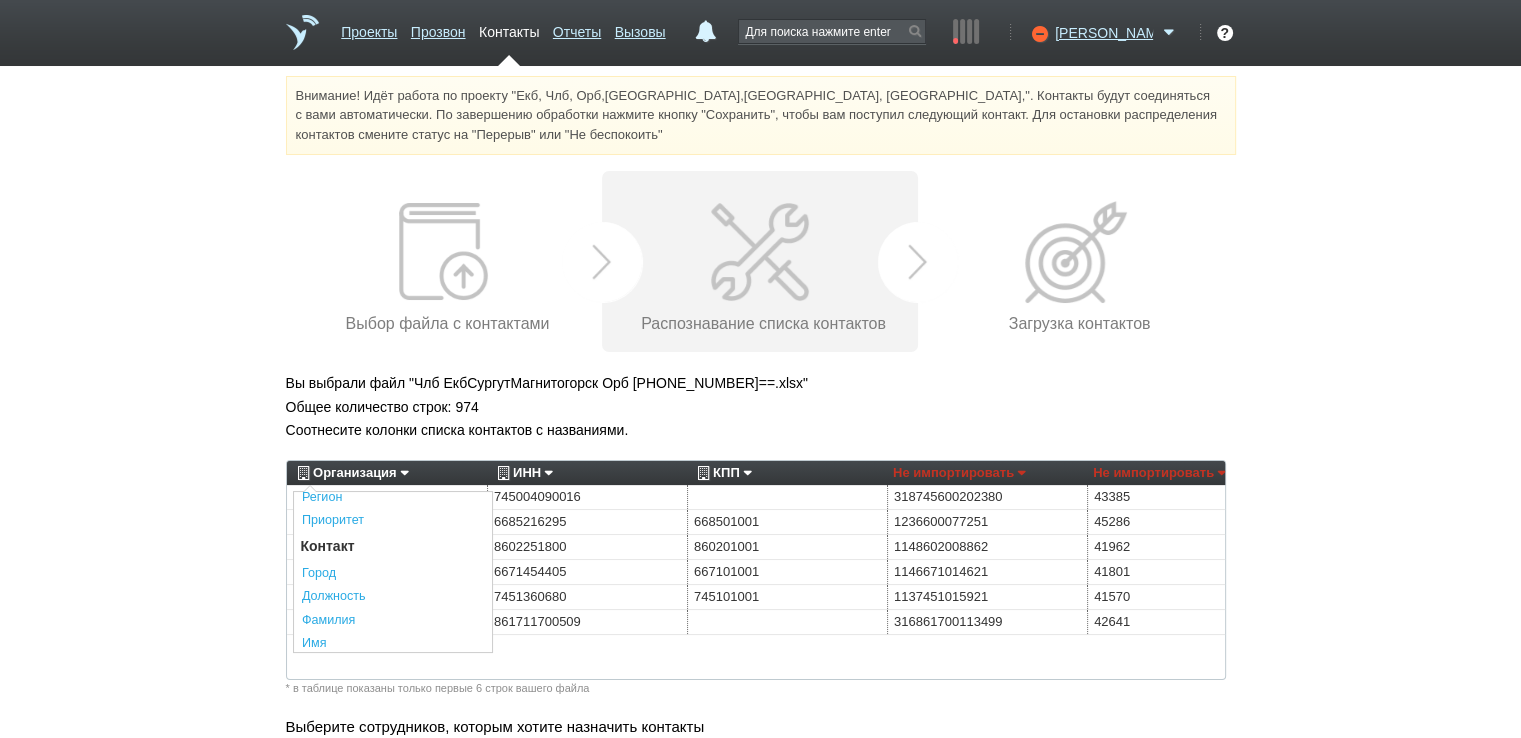 scroll, scrollTop: 400, scrollLeft: 0, axis: vertical 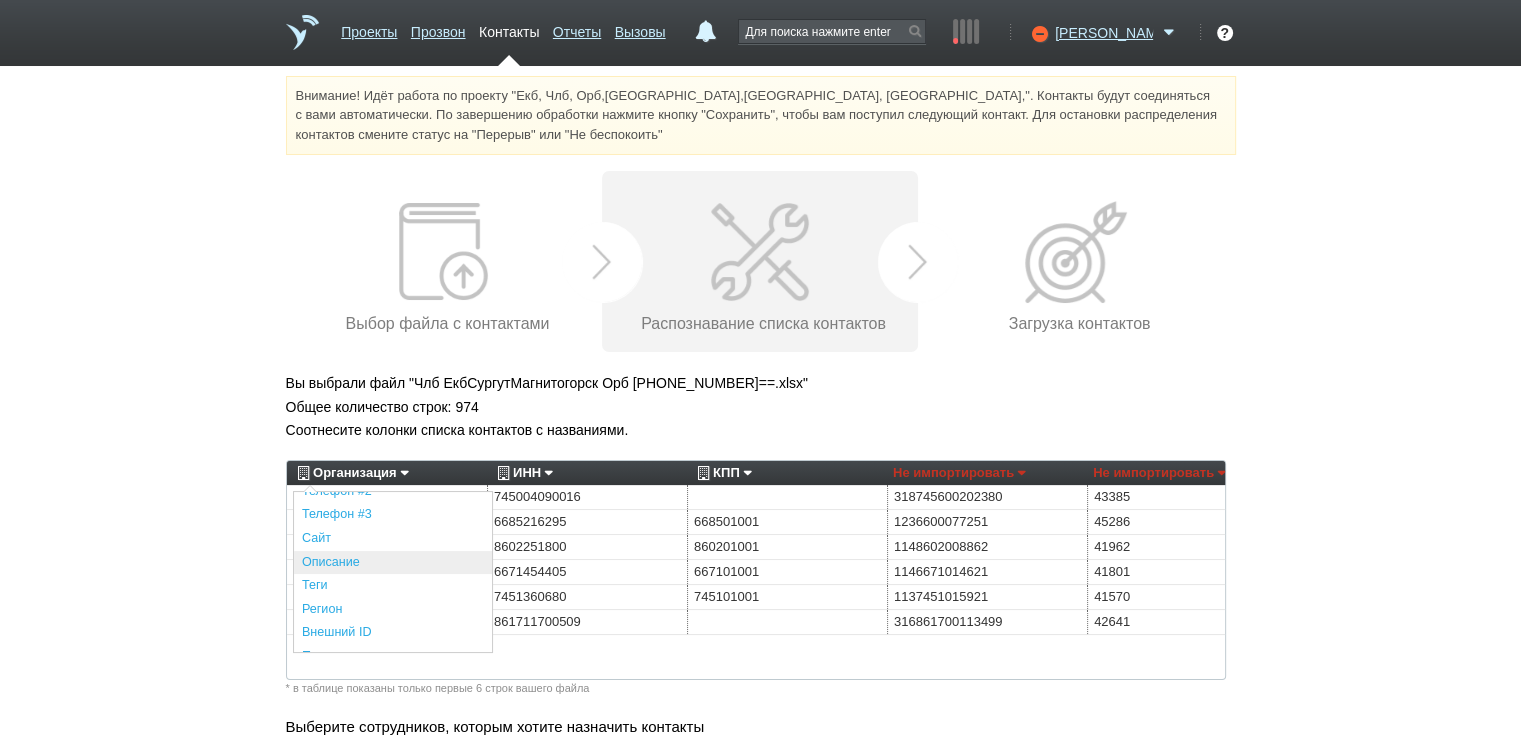 click on "Описание" at bounding box center (393, 563) 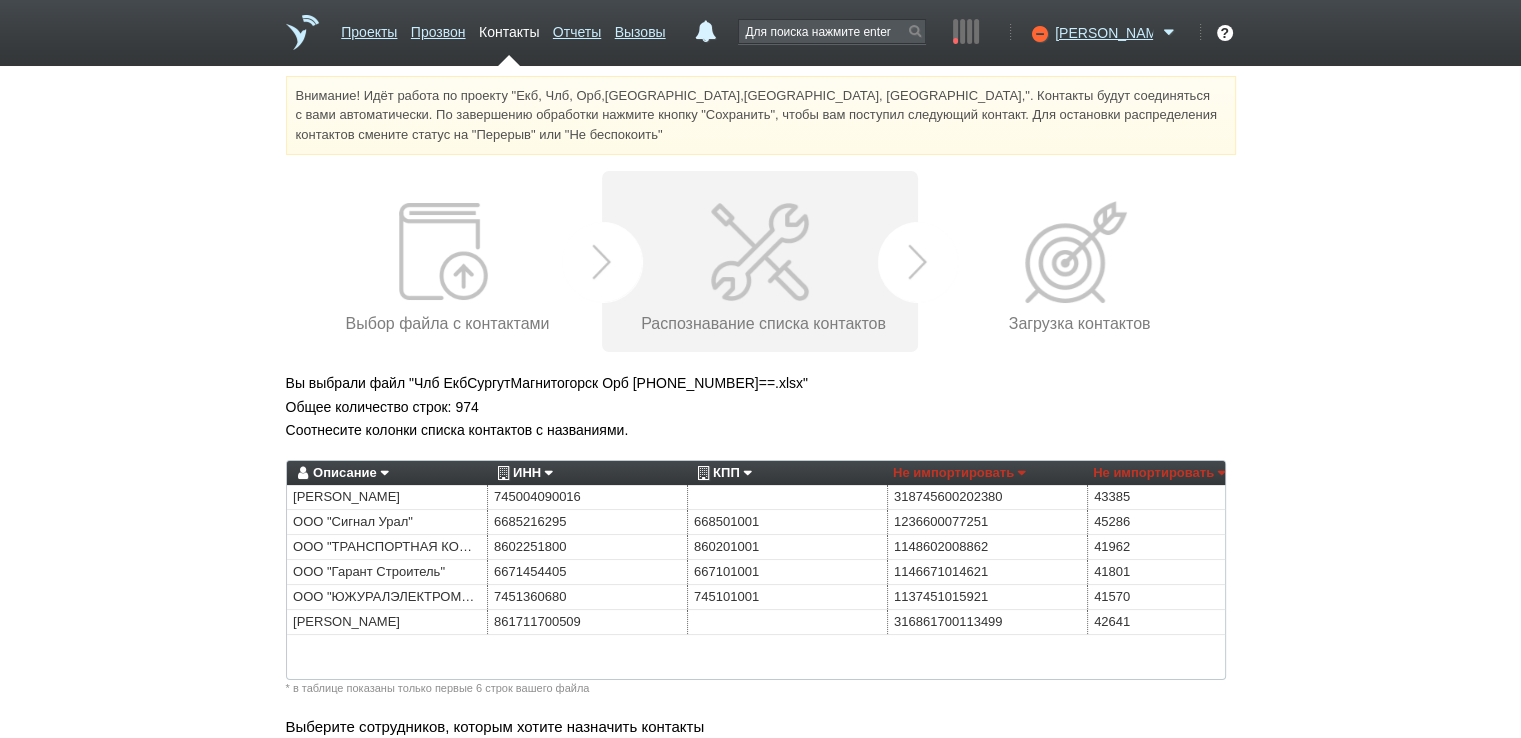 click on "ИНН" at bounding box center (522, 473) 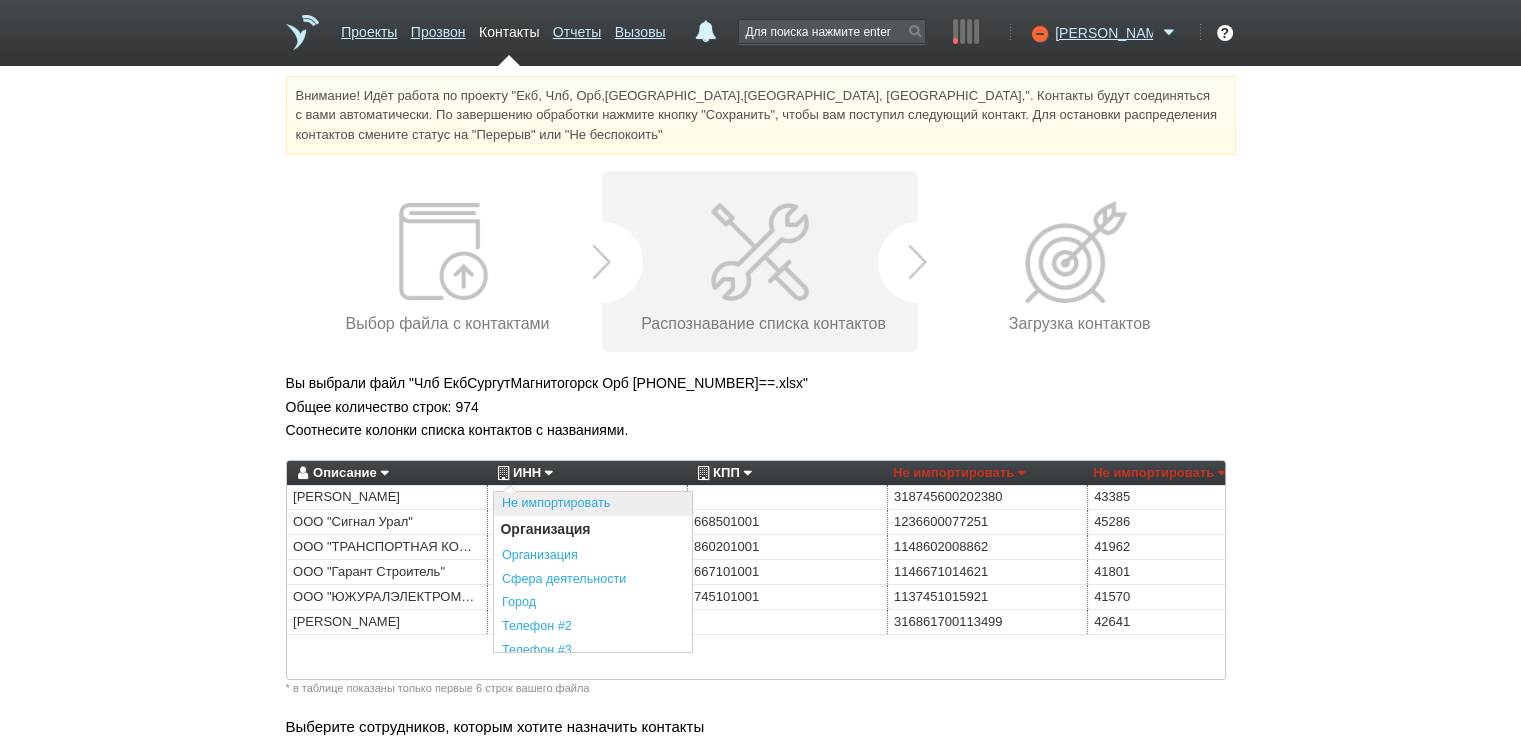 click on "Не импортировать" at bounding box center (593, 504) 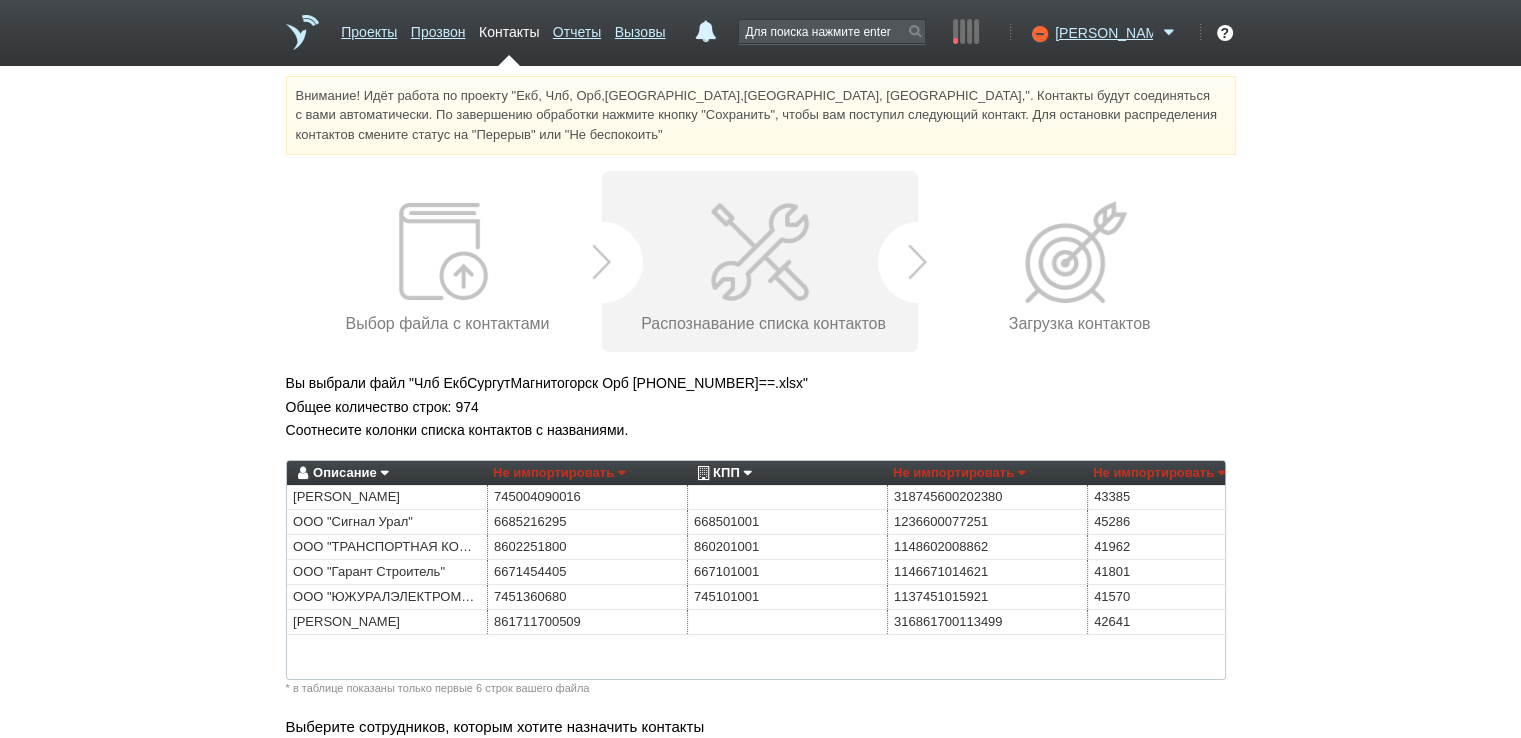 click on "КПП" at bounding box center [722, 473] 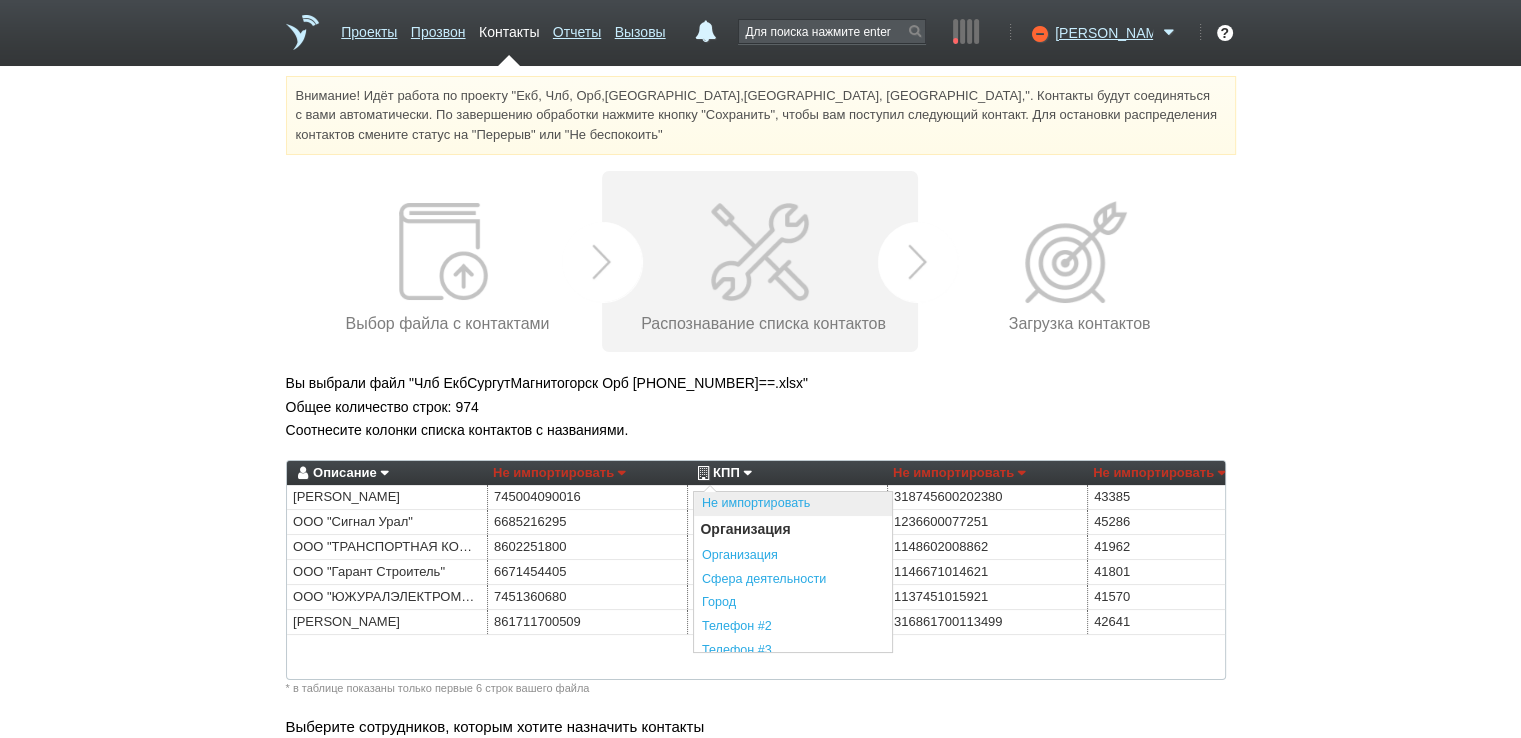 click on "Не импортировать" at bounding box center [793, 504] 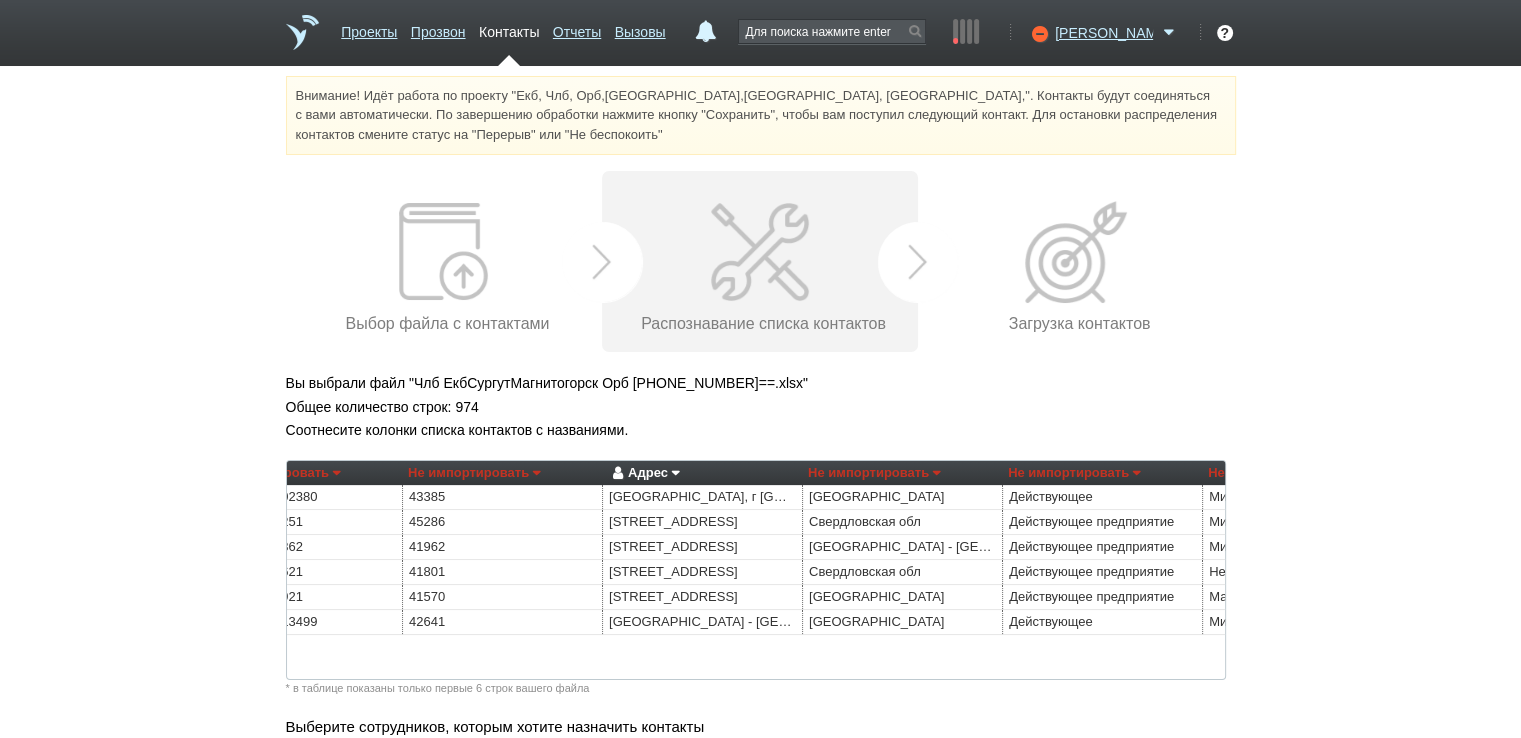 scroll, scrollTop: 0, scrollLeft: 696, axis: horizontal 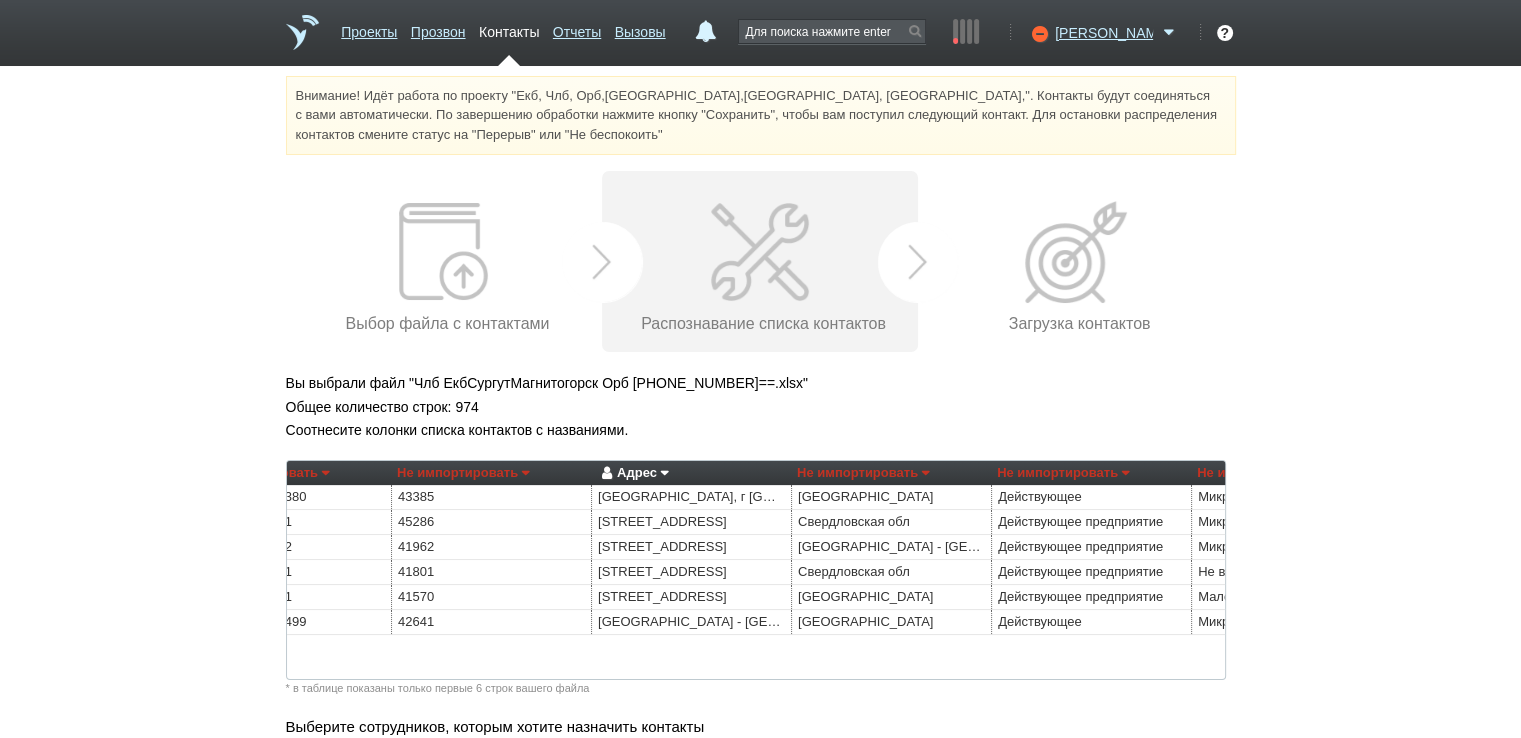 click on "Адрес" at bounding box center [632, 473] 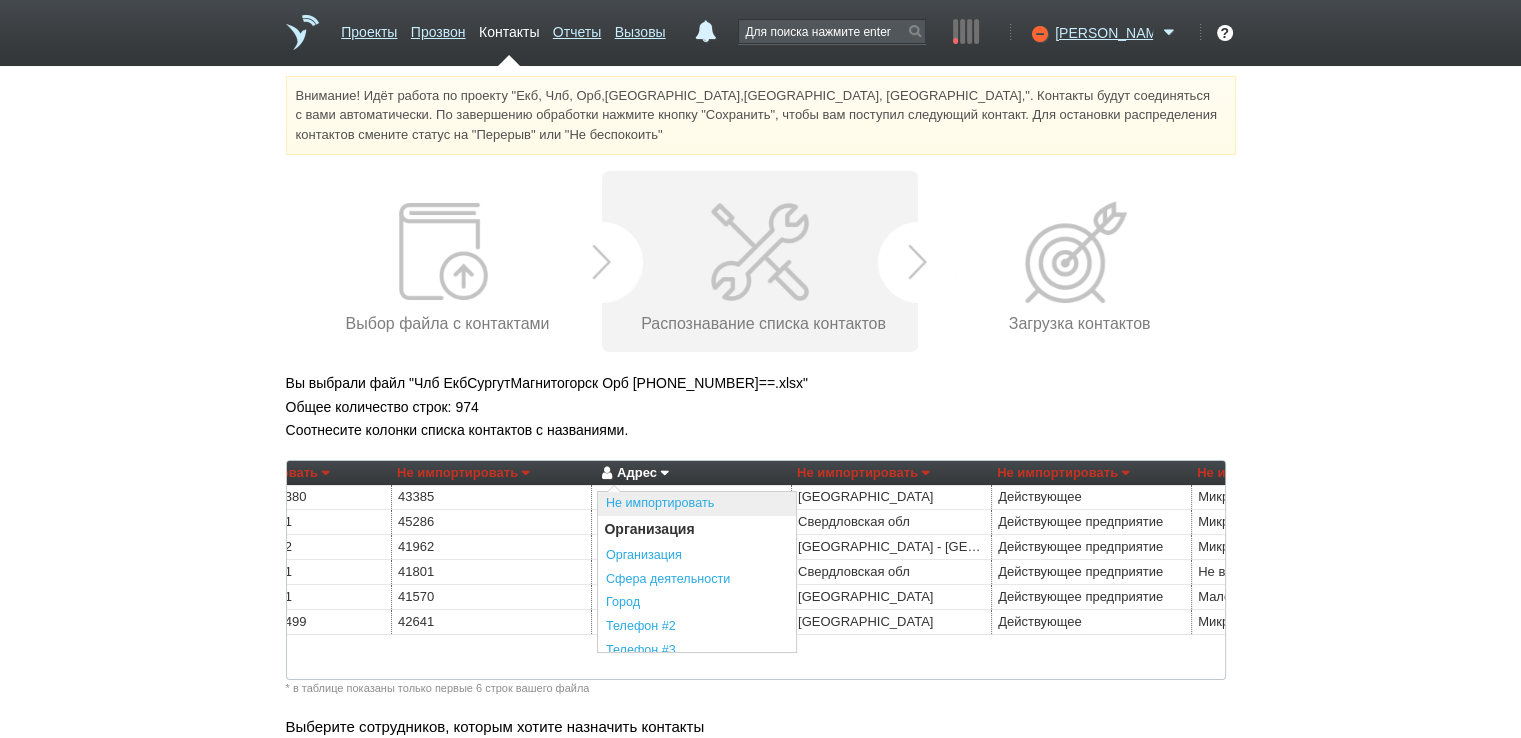 click on "Не импортировать" at bounding box center (697, 504) 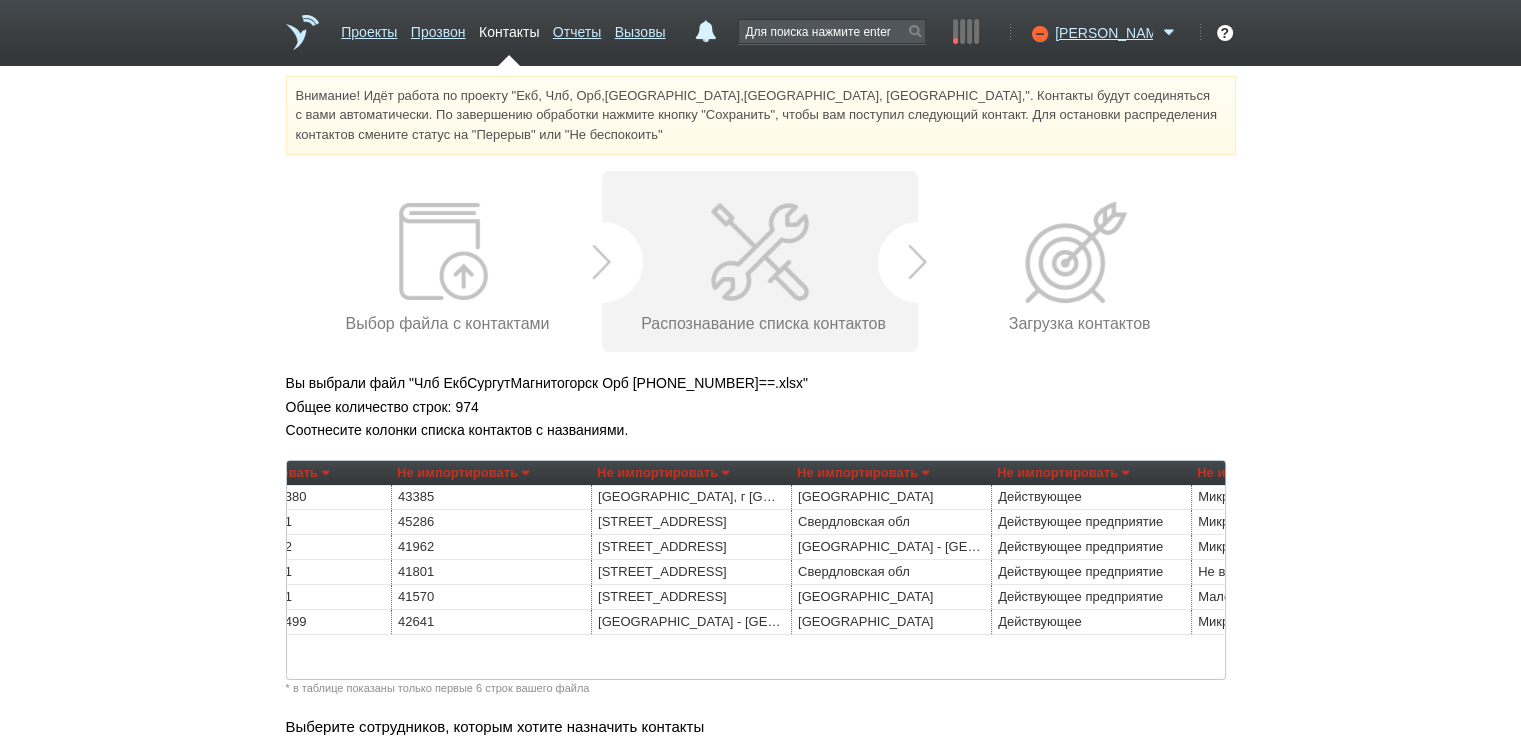 click on "Не импортировать" at bounding box center [863, 473] 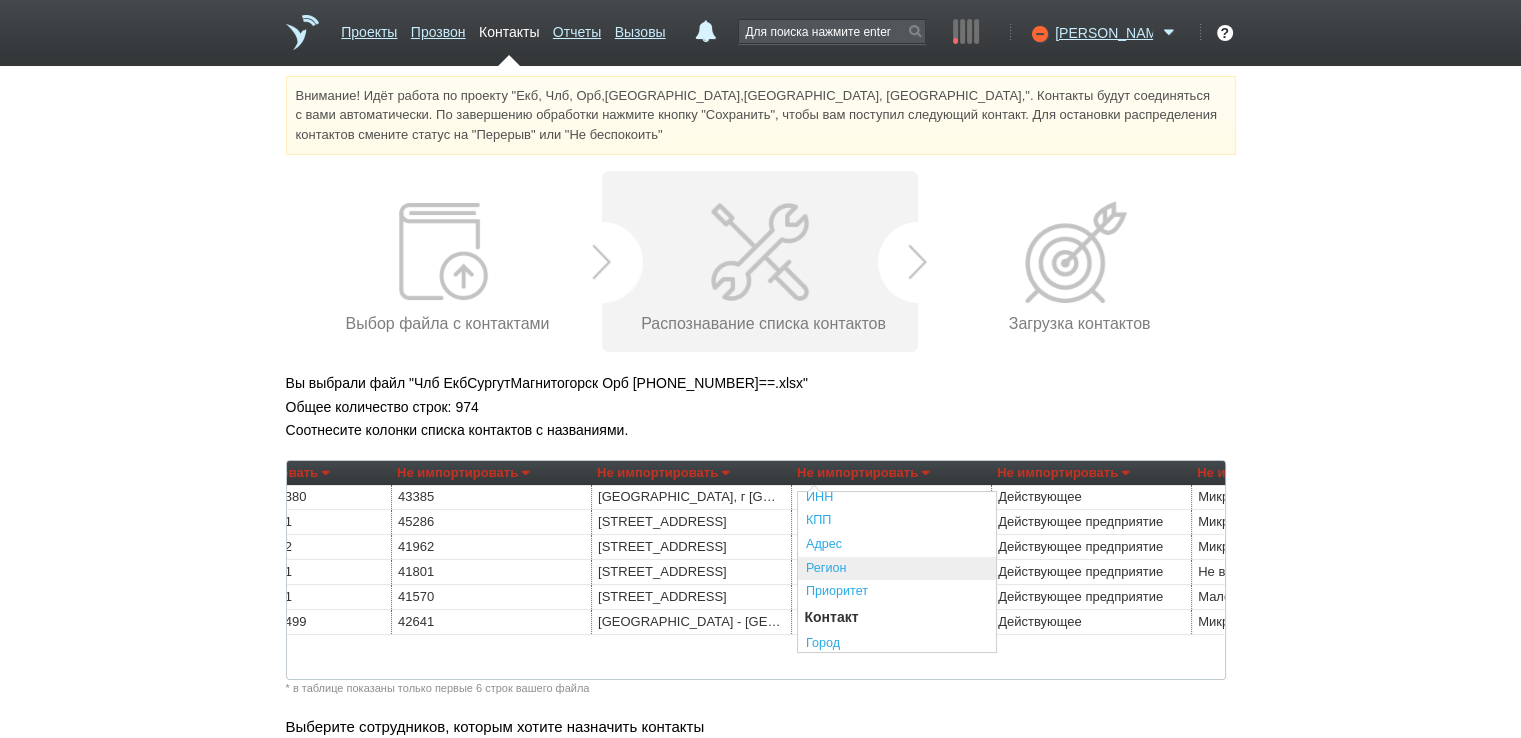 scroll, scrollTop: 500, scrollLeft: 0, axis: vertical 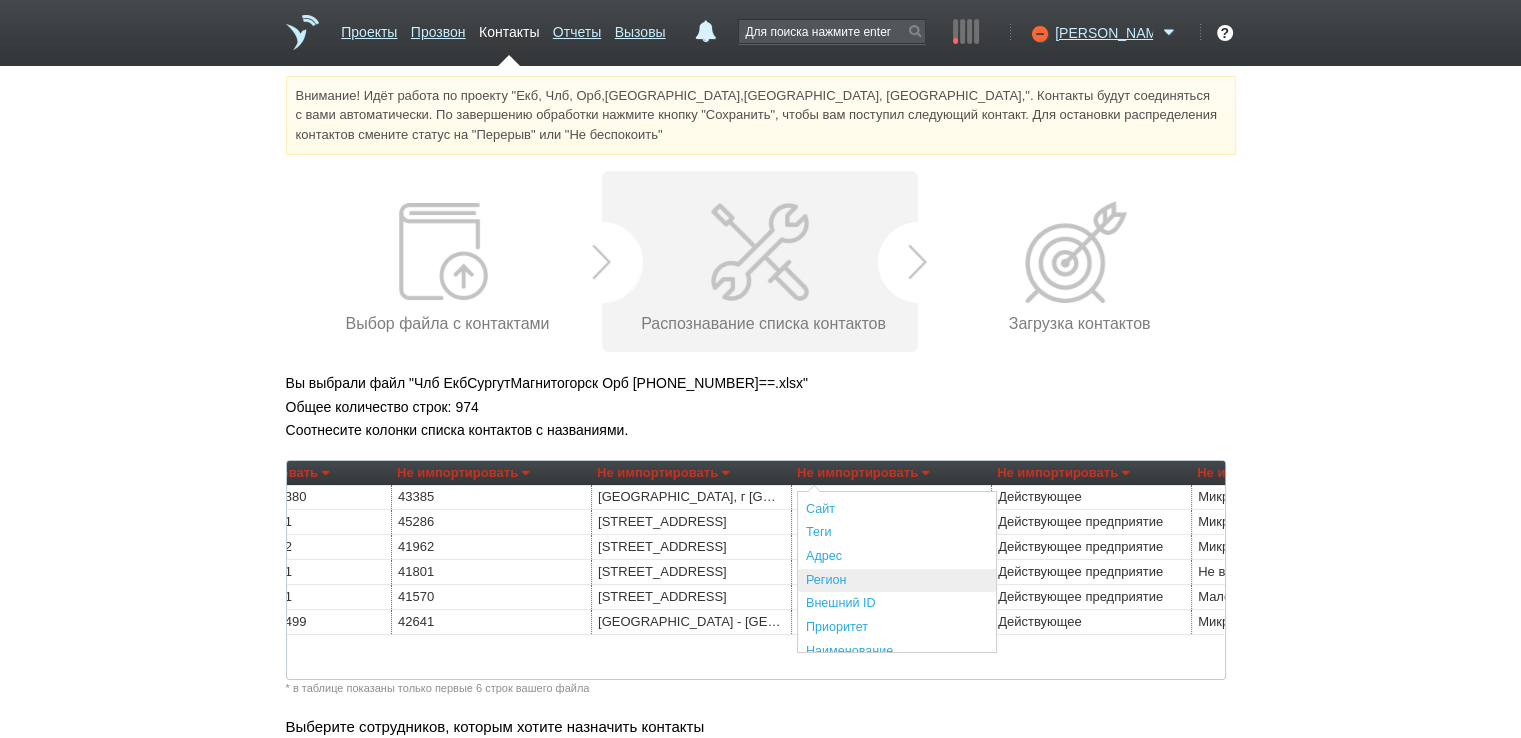 click on "Регион" at bounding box center (897, 581) 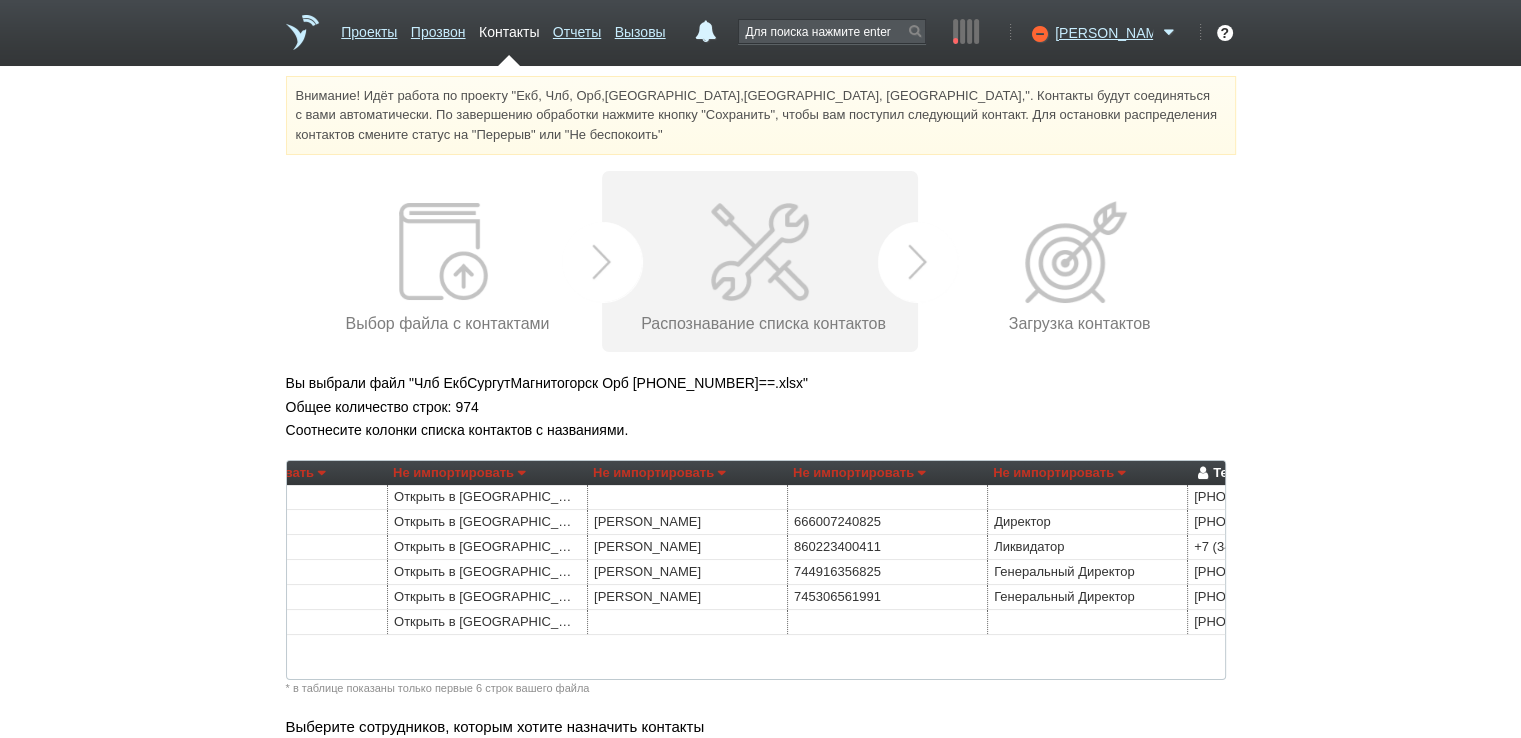 scroll, scrollTop: 0, scrollLeft: 1724, axis: horizontal 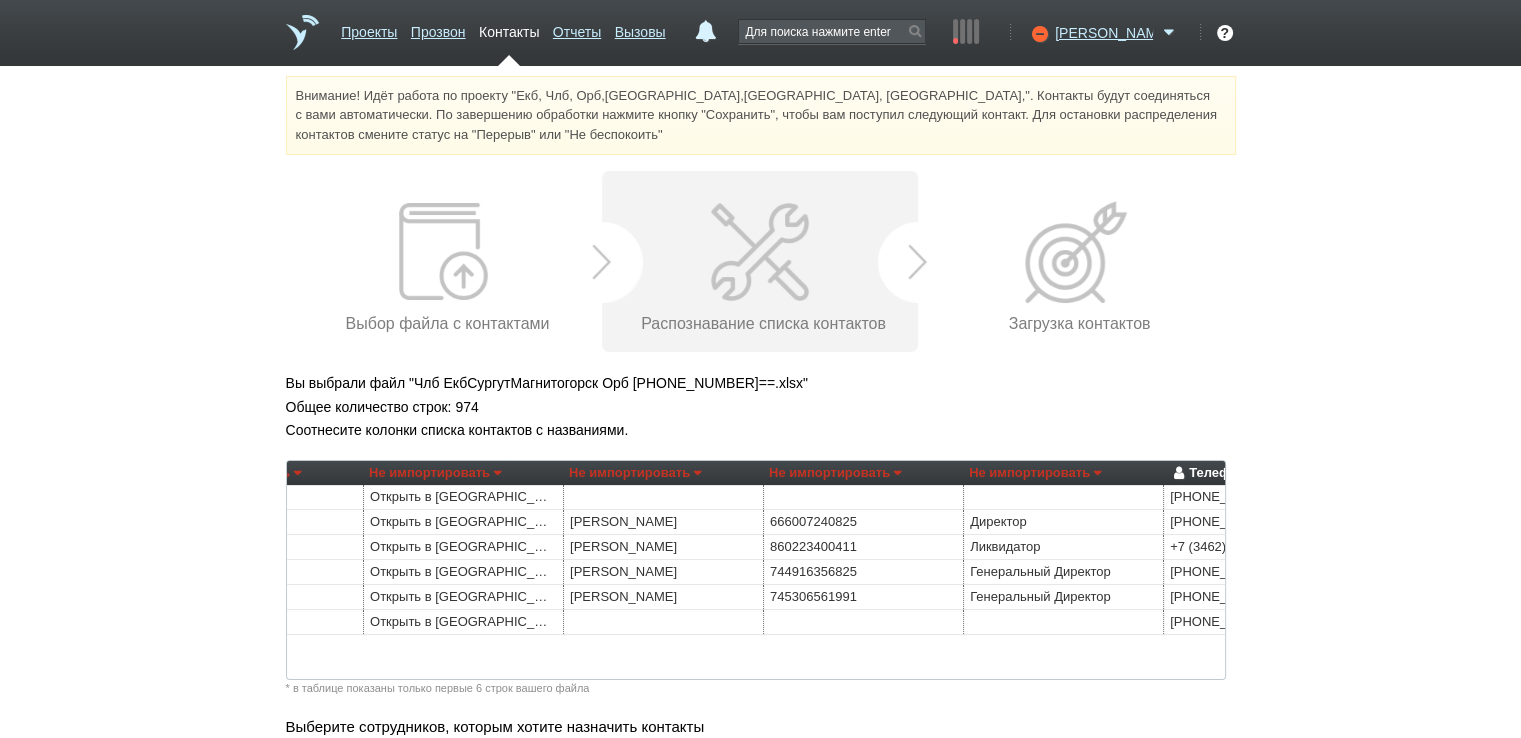 click on "Не импортировать" at bounding box center [635, 473] 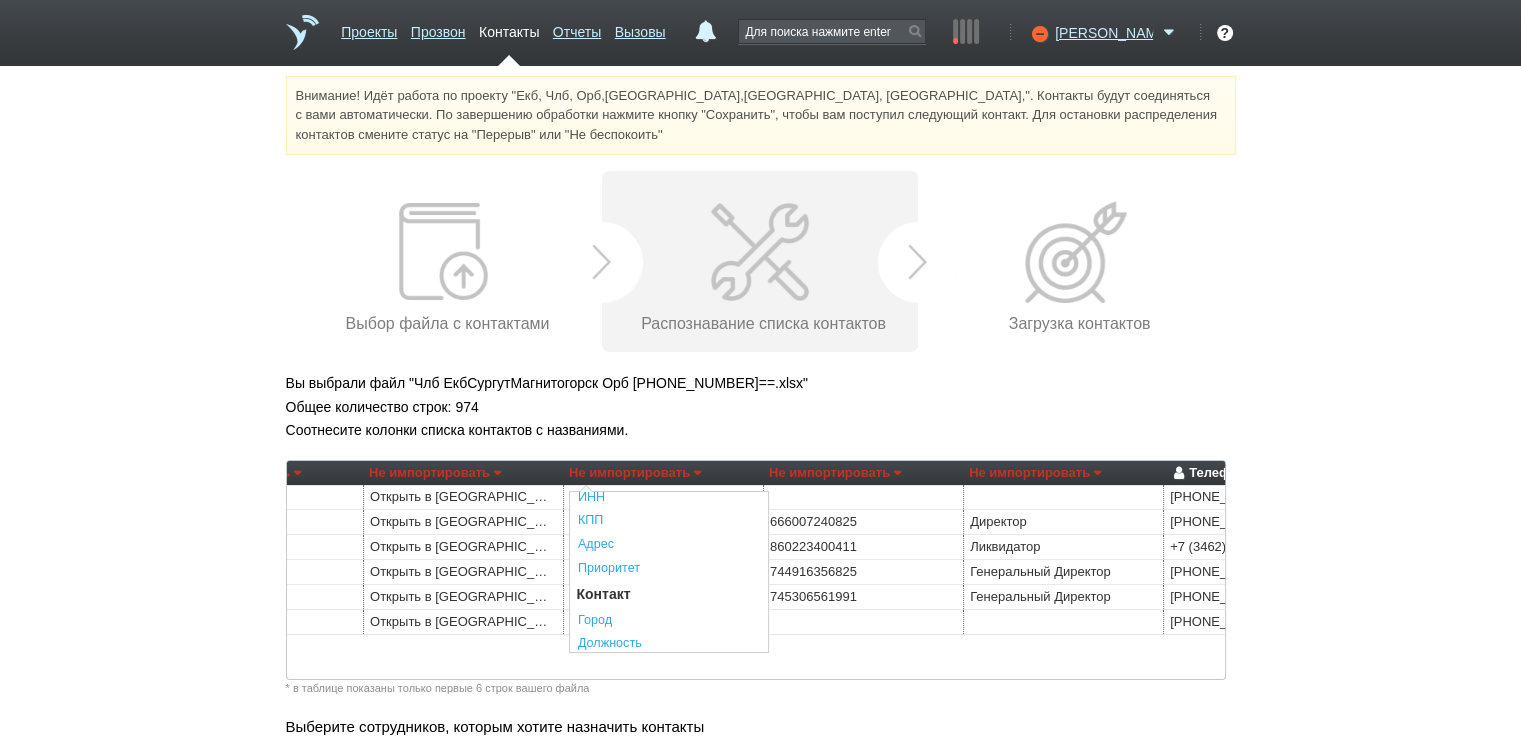 scroll, scrollTop: 300, scrollLeft: 0, axis: vertical 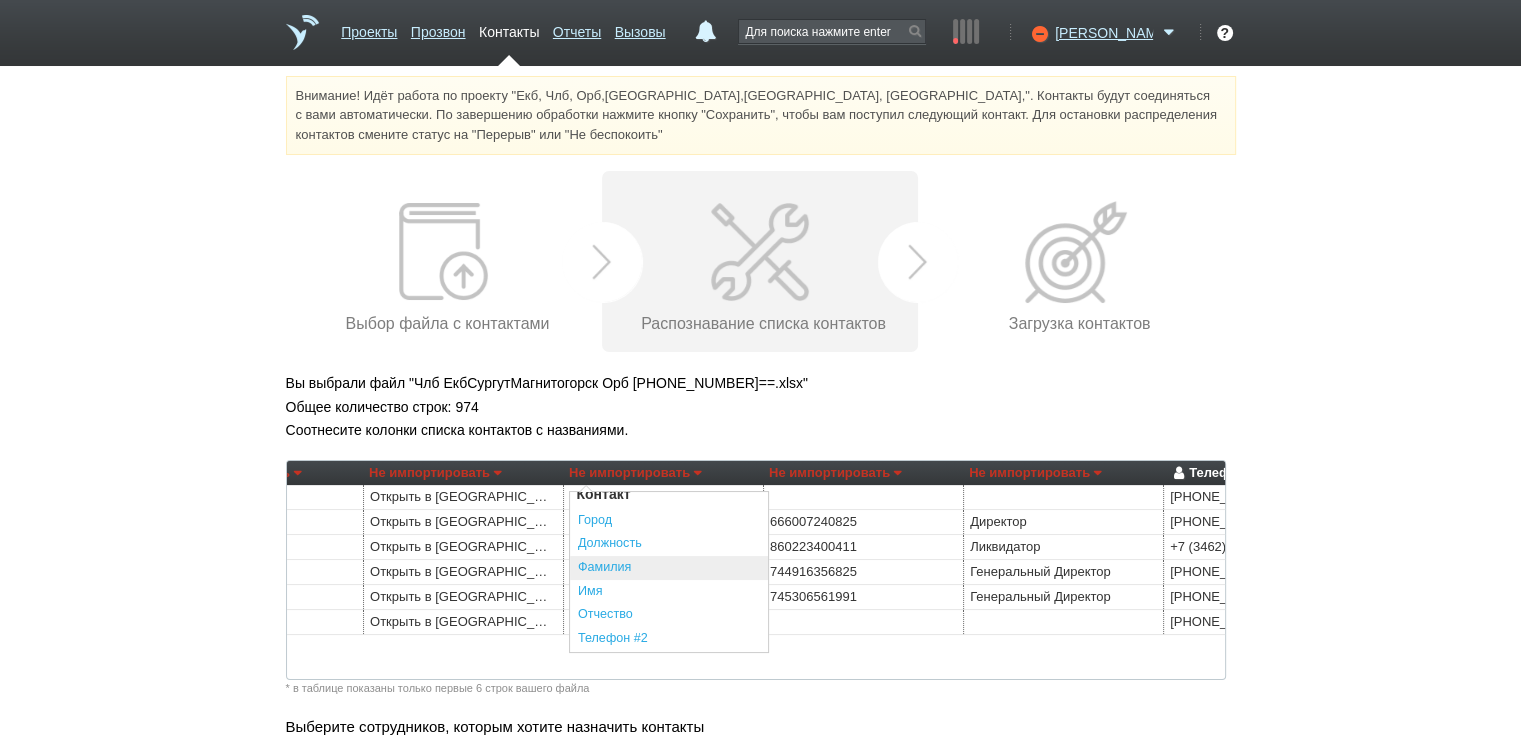click on "Фамилия" at bounding box center [669, 568] 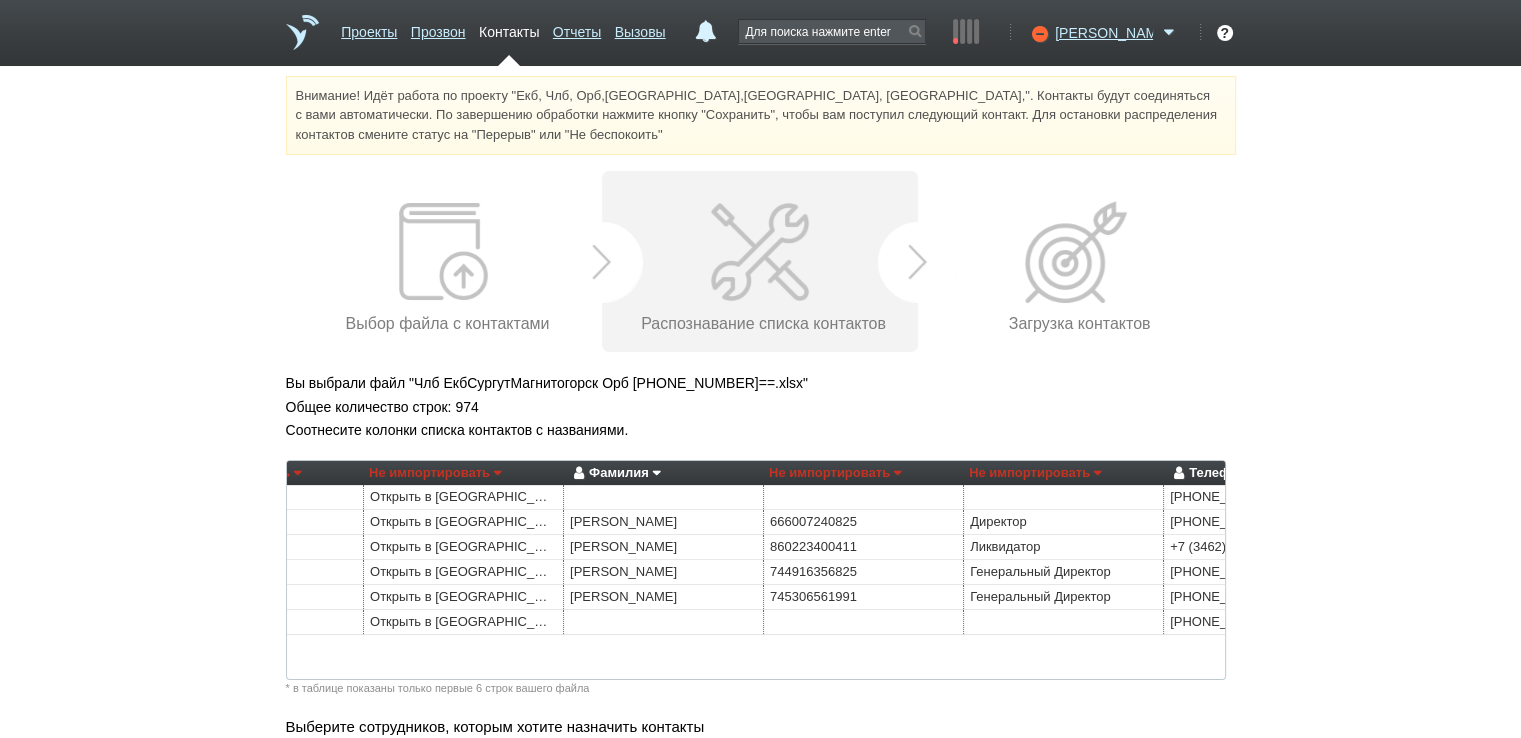 click on "Не импортировать" at bounding box center [1035, 473] 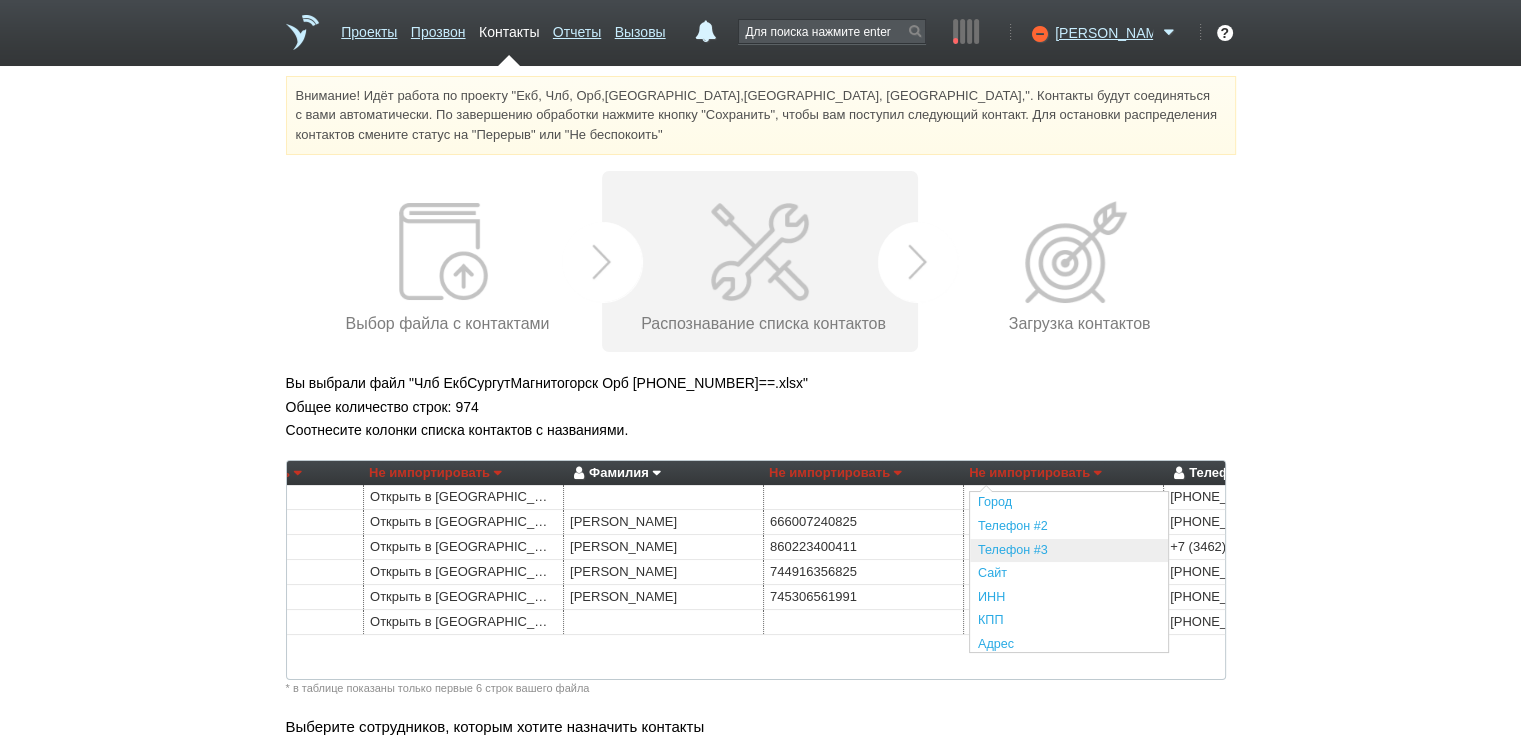 scroll, scrollTop: 200, scrollLeft: 0, axis: vertical 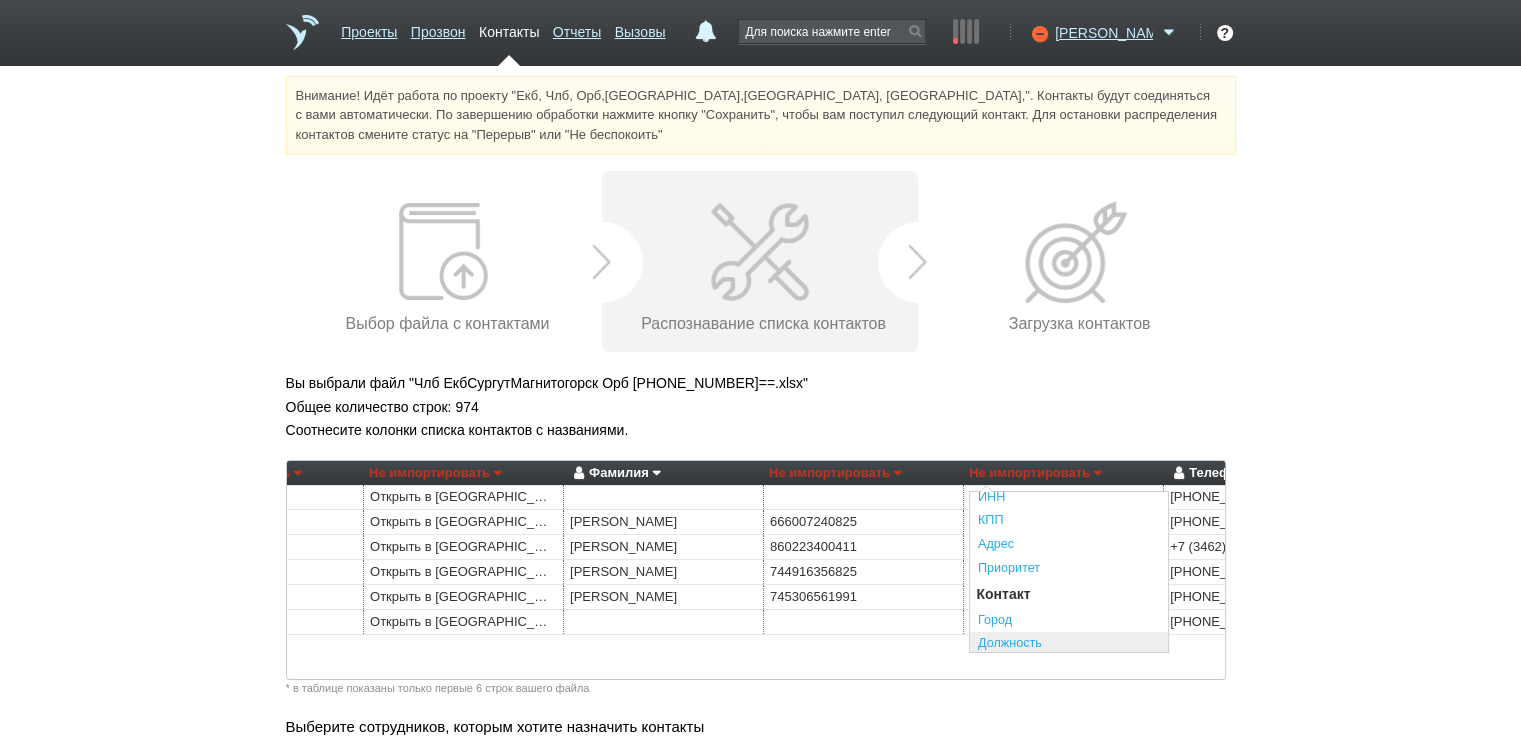 click on "Должность" at bounding box center (1069, 644) 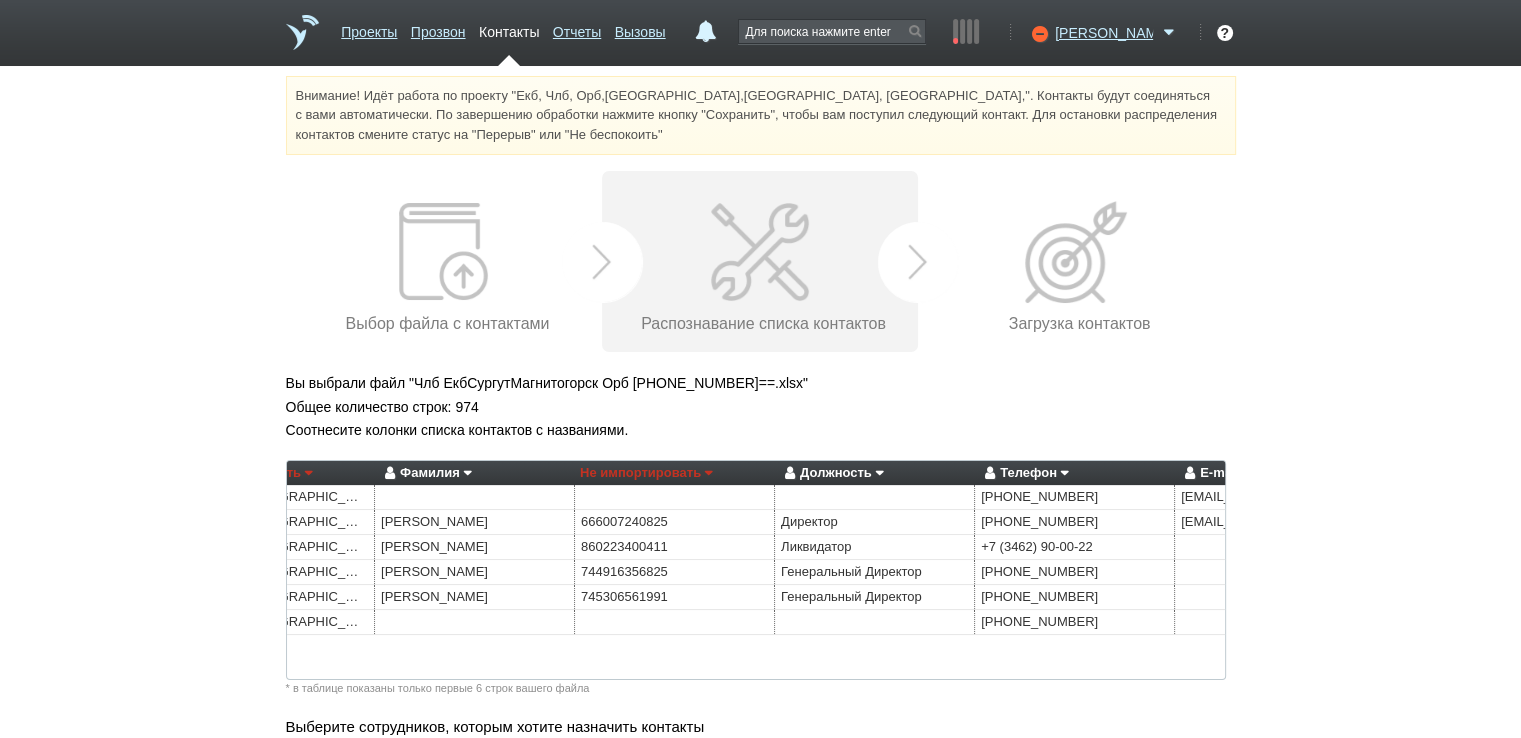 scroll, scrollTop: 0, scrollLeft: 1888, axis: horizontal 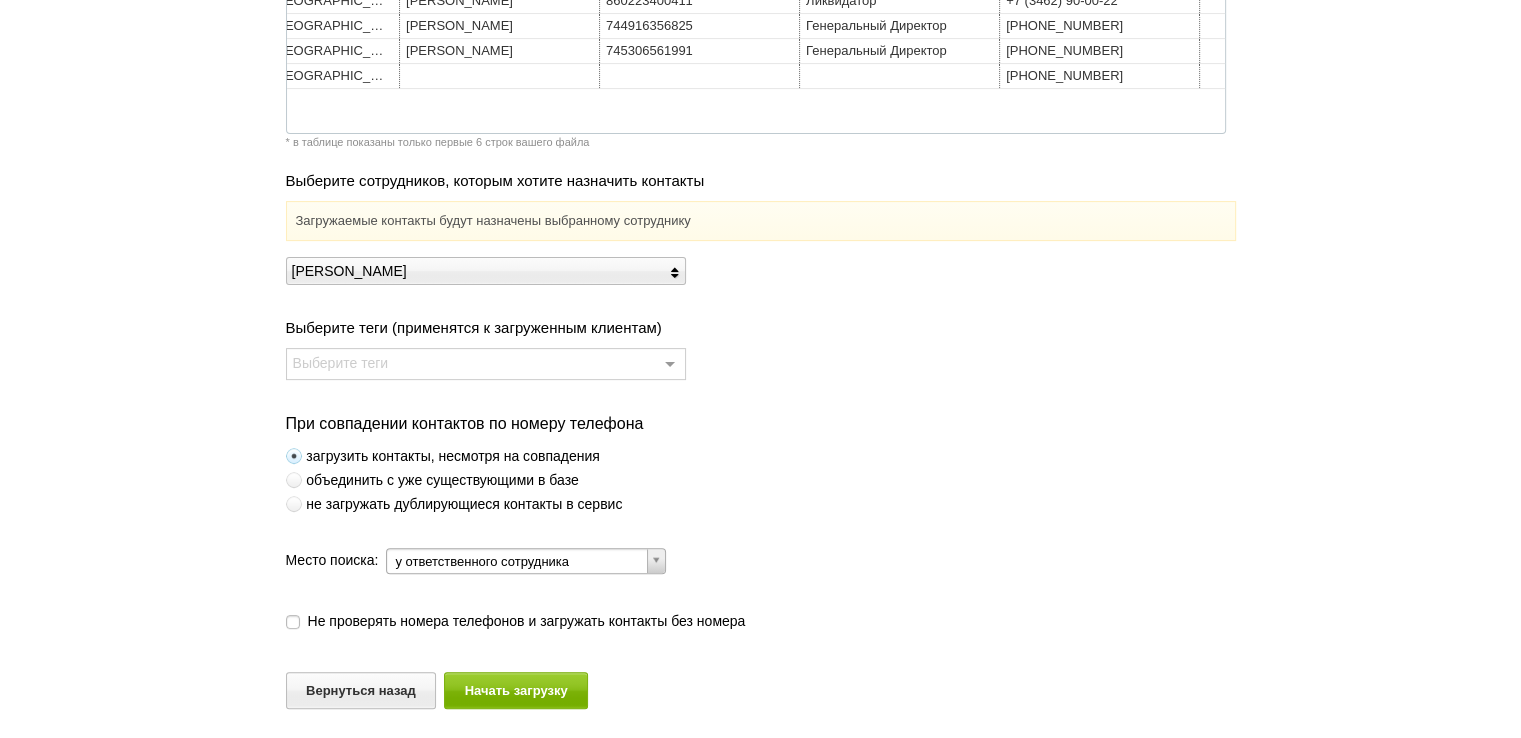 click at bounding box center (294, 504) 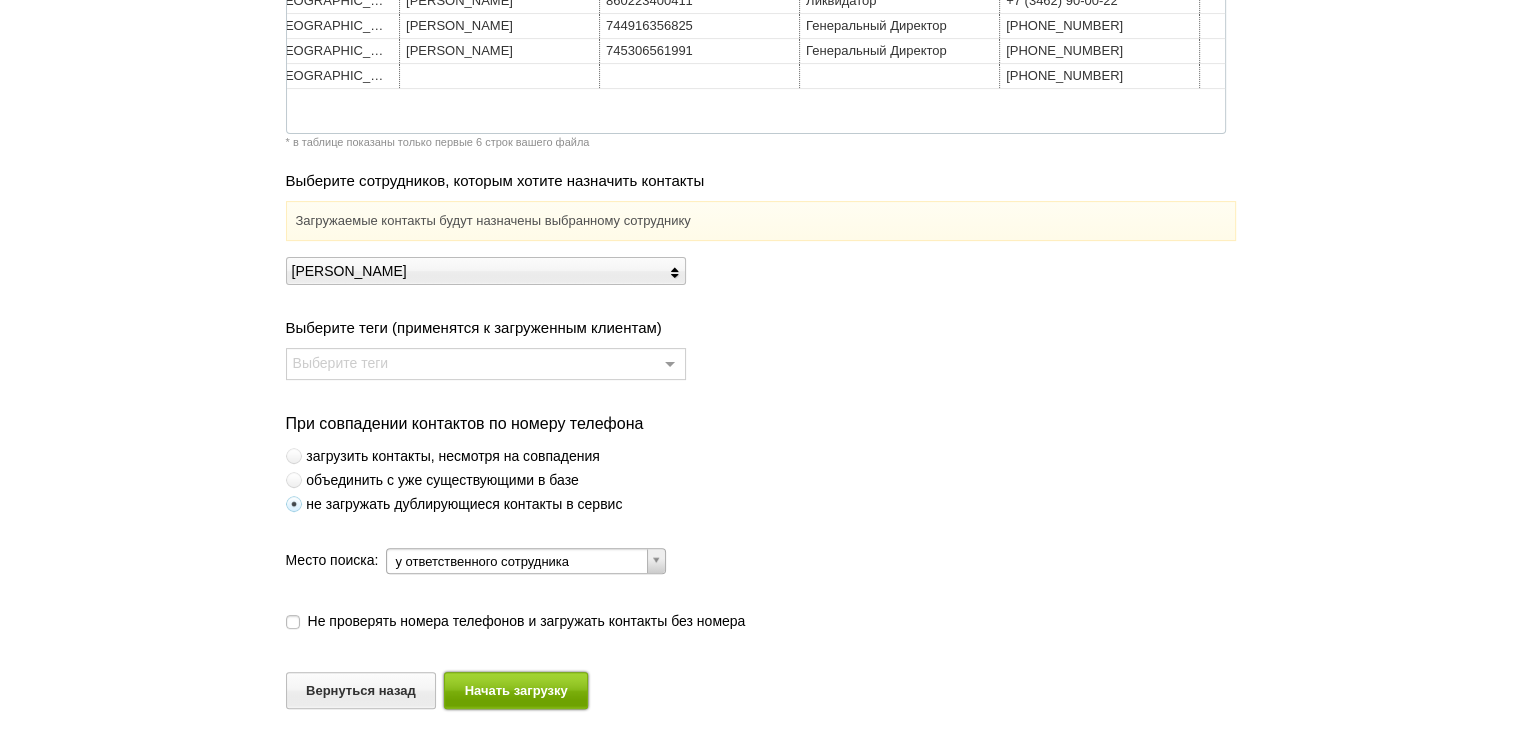 click on "Начать загрузку" at bounding box center [516, 690] 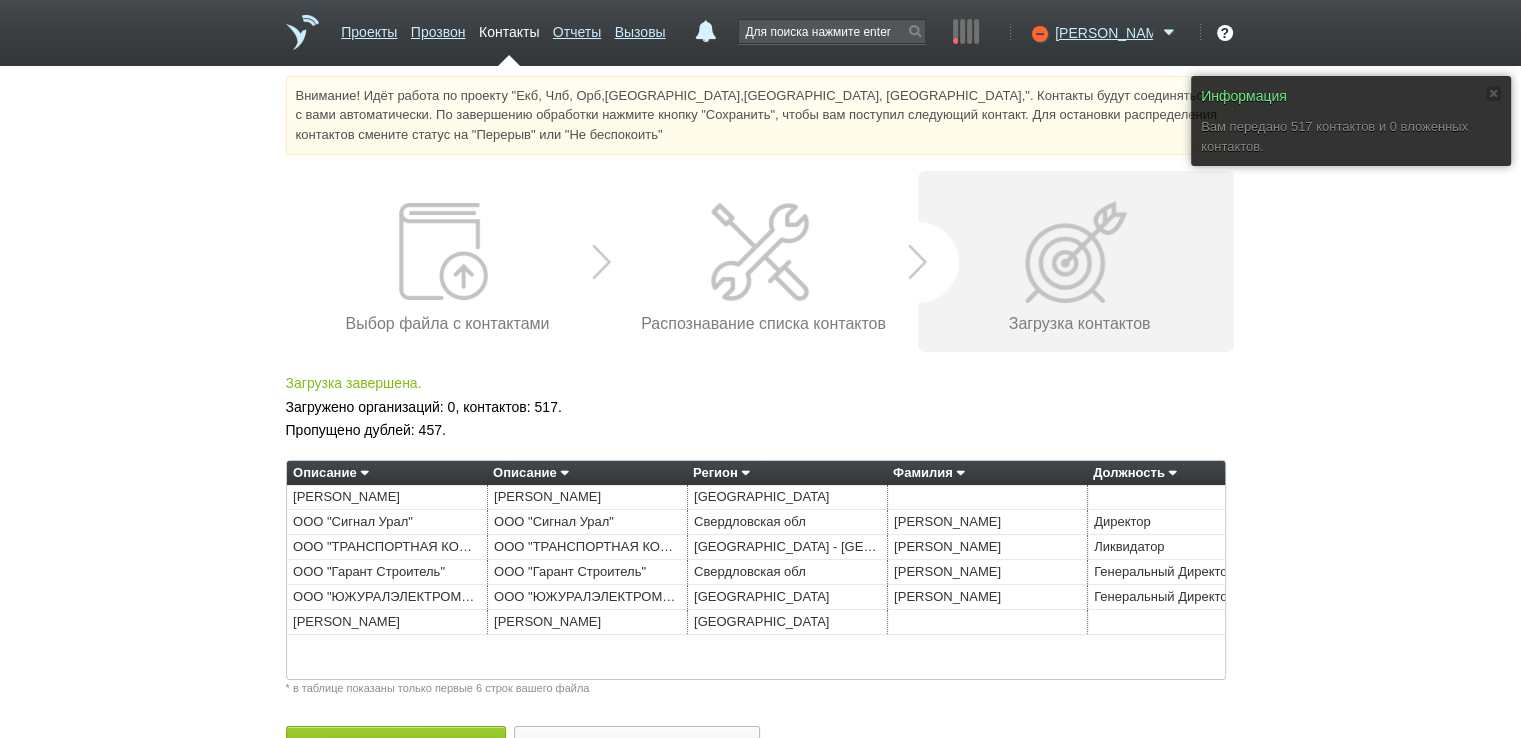 scroll, scrollTop: 55, scrollLeft: 0, axis: vertical 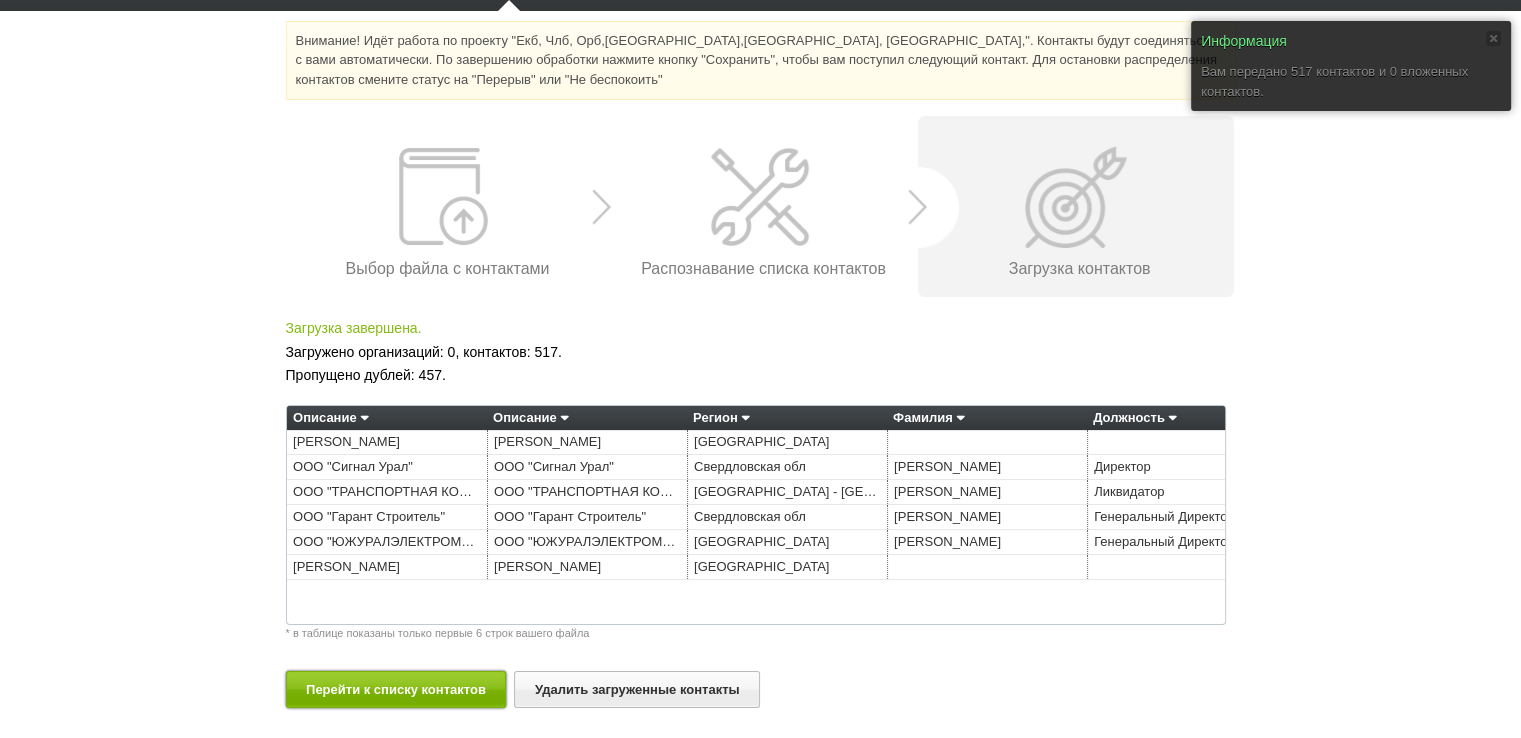click on "Перейти к списку контактов" at bounding box center (396, 689) 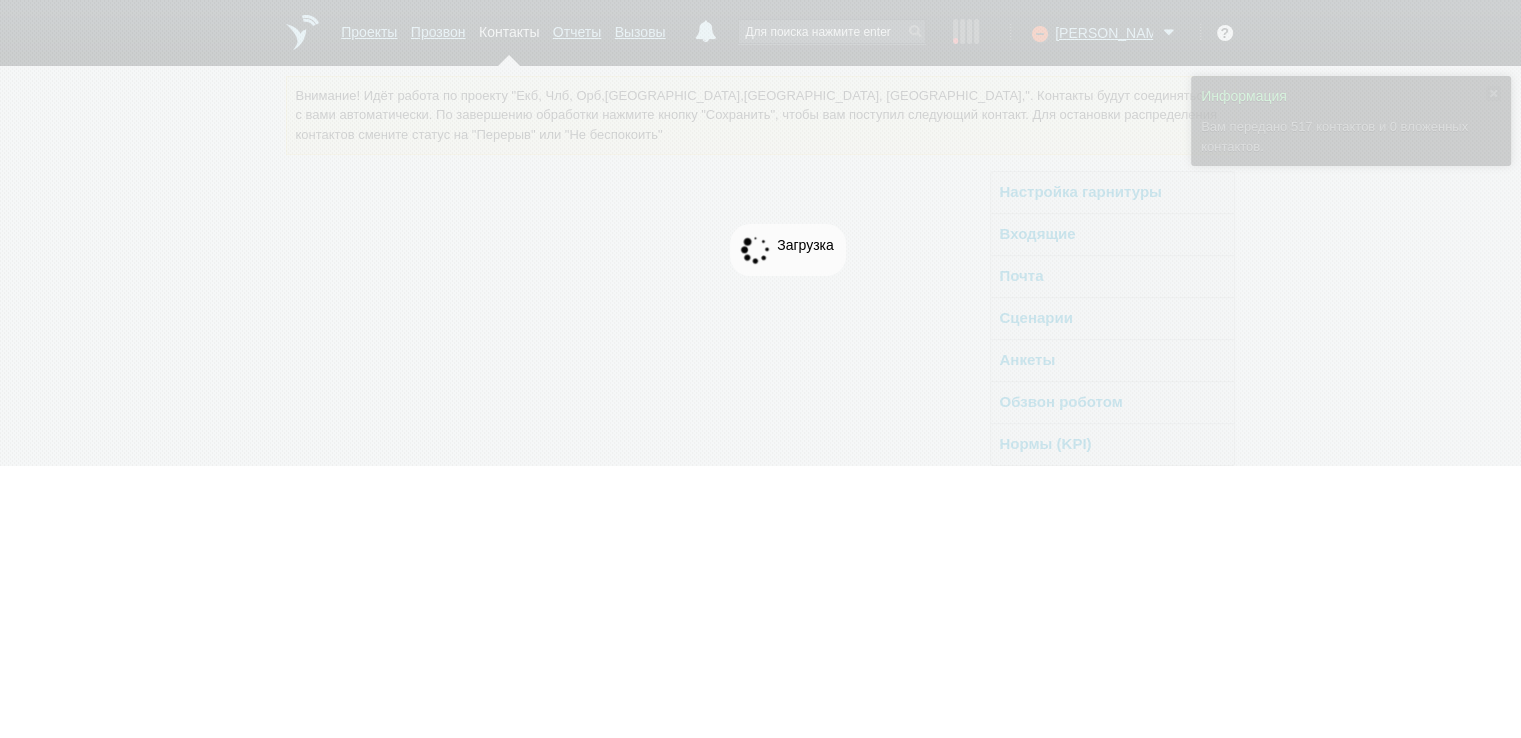 scroll, scrollTop: 0, scrollLeft: 0, axis: both 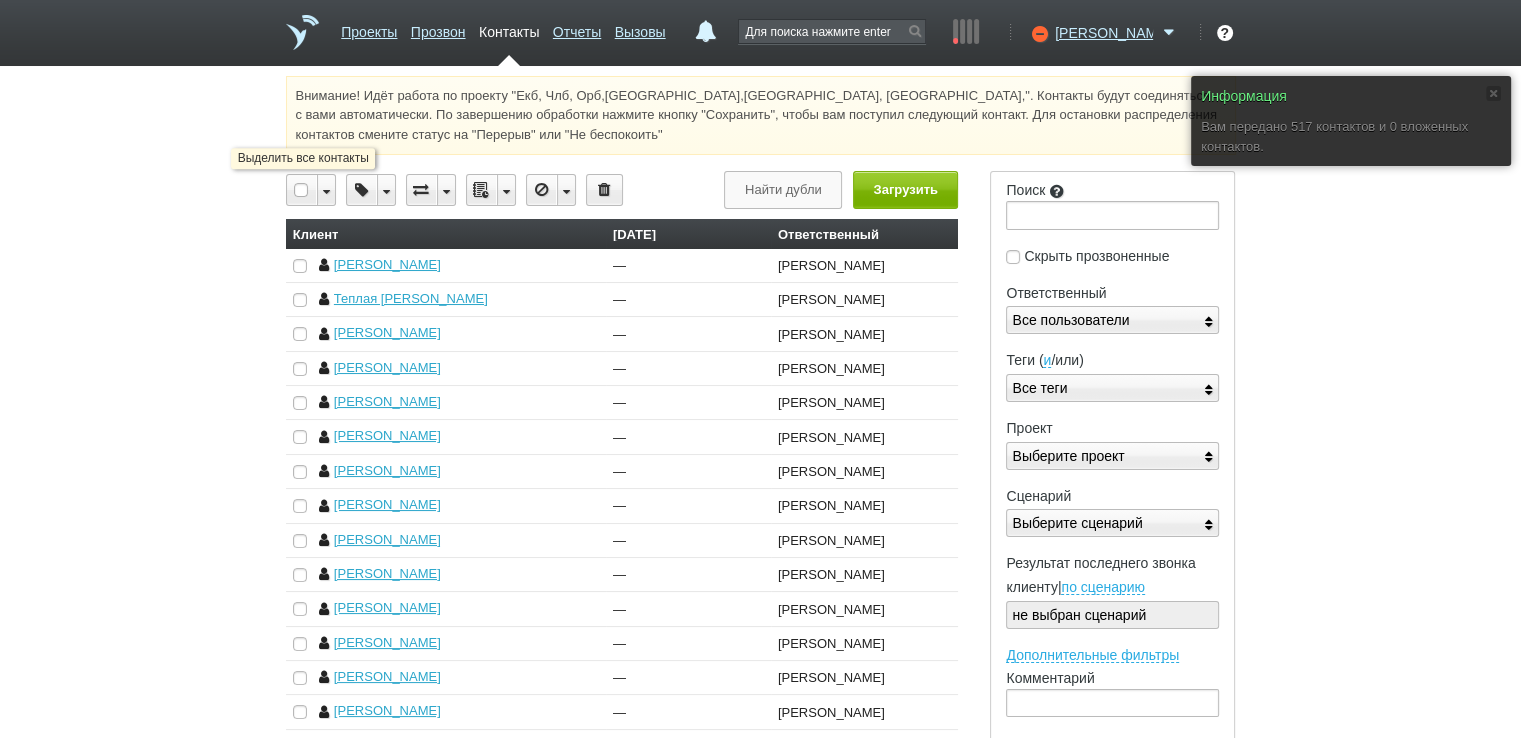 click at bounding box center (302, 190) 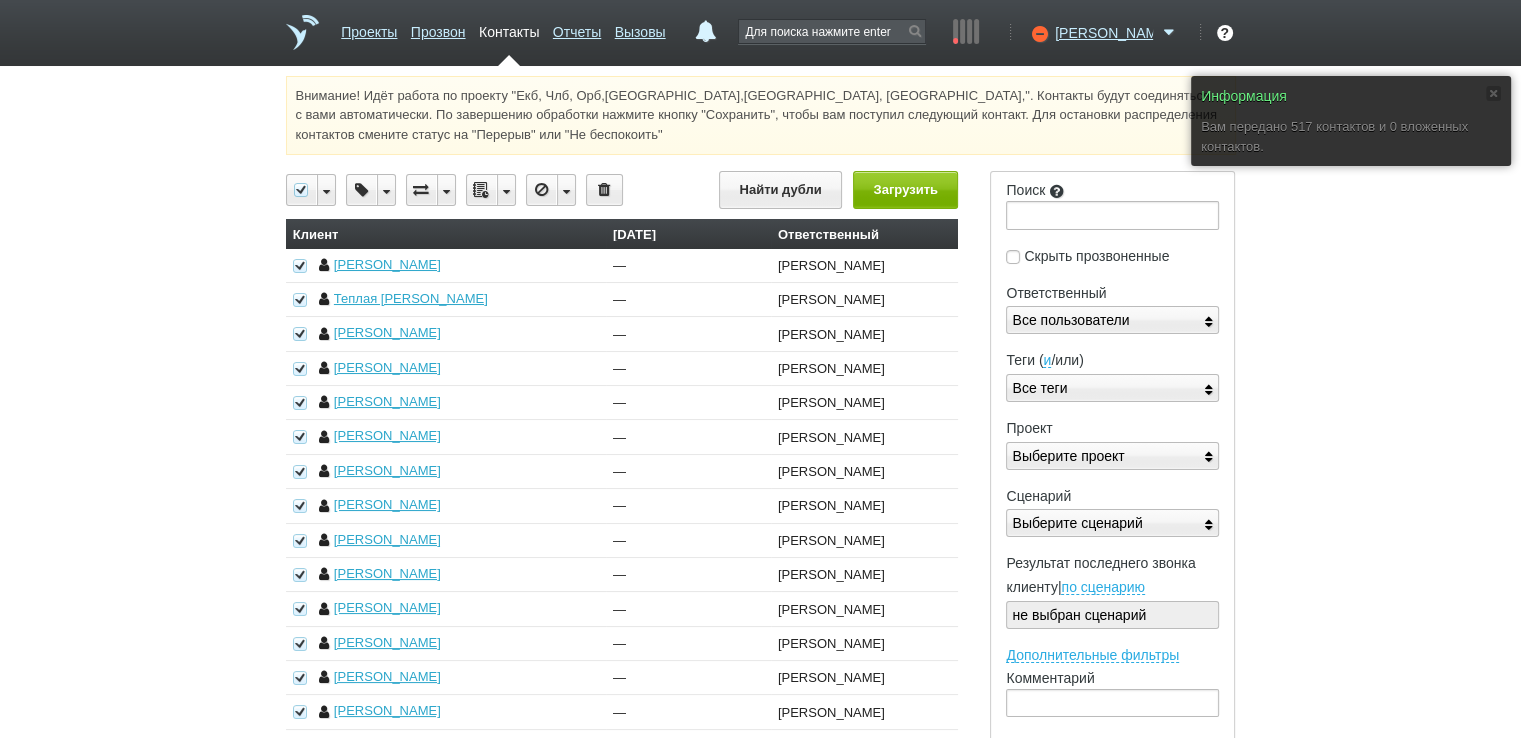 click at bounding box center (506, 190) 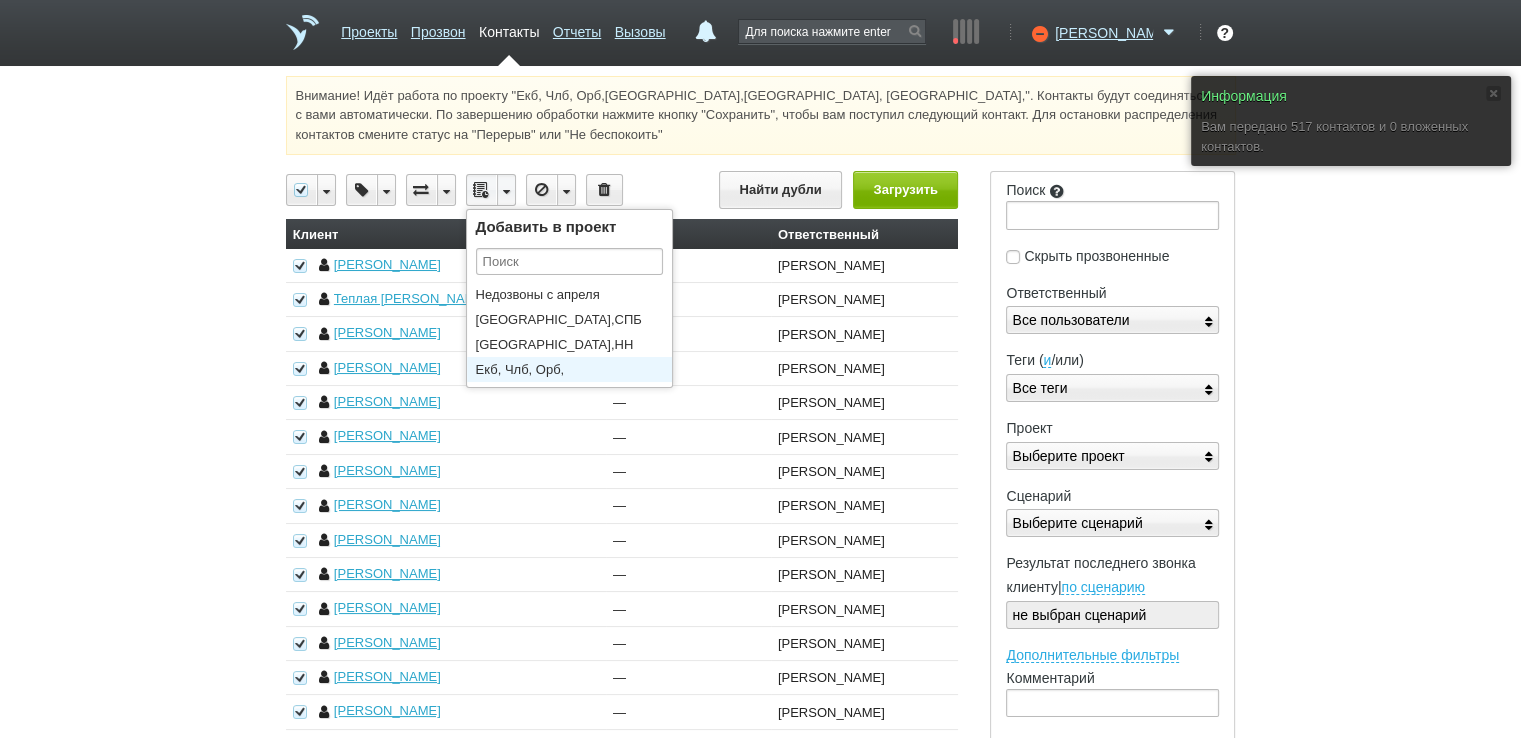 click on "Екб, Члб, Орб,[GEOGRAPHIC_DATA],[GEOGRAPHIC_DATA], [GEOGRAPHIC_DATA]," at bounding box center (574, 369) 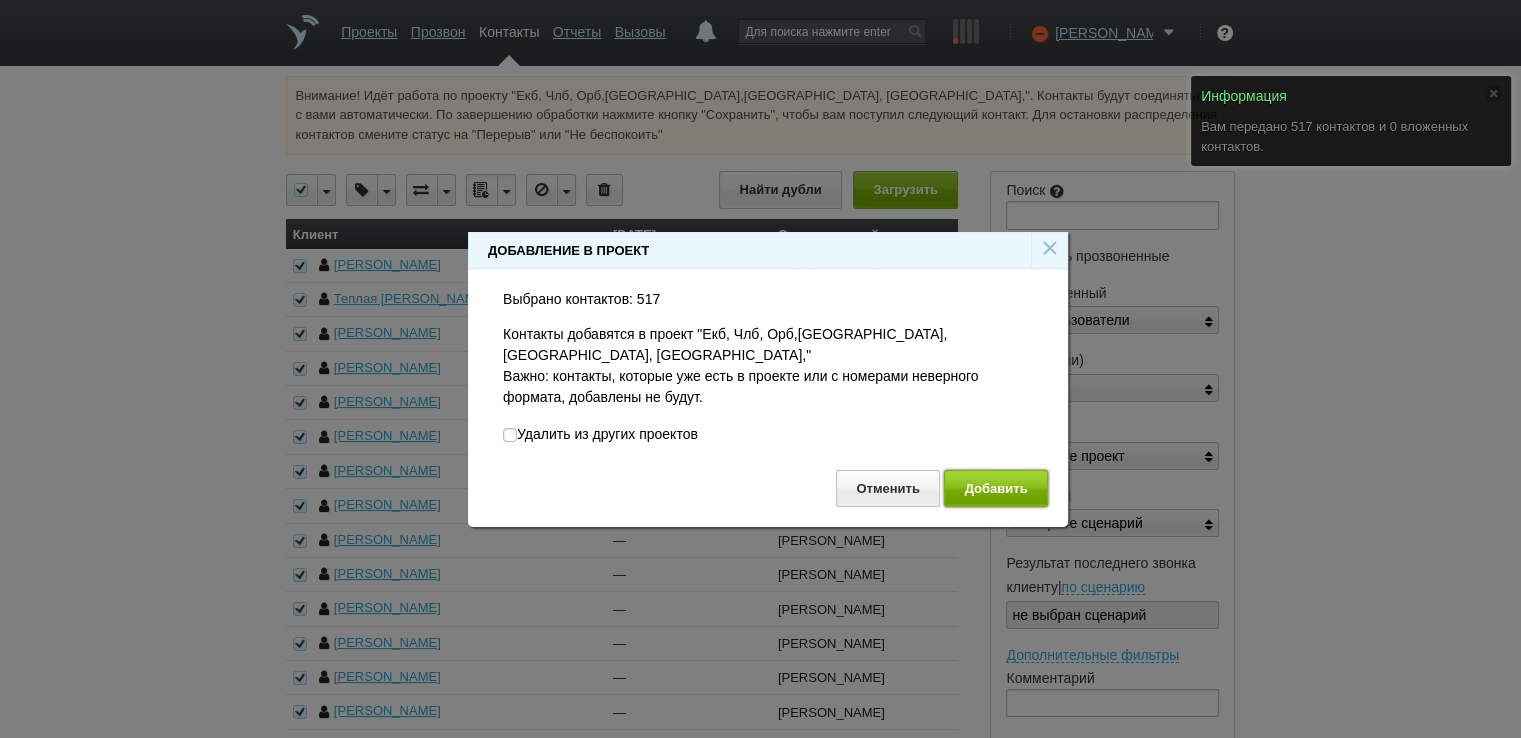 click on "Добавить" at bounding box center [996, 488] 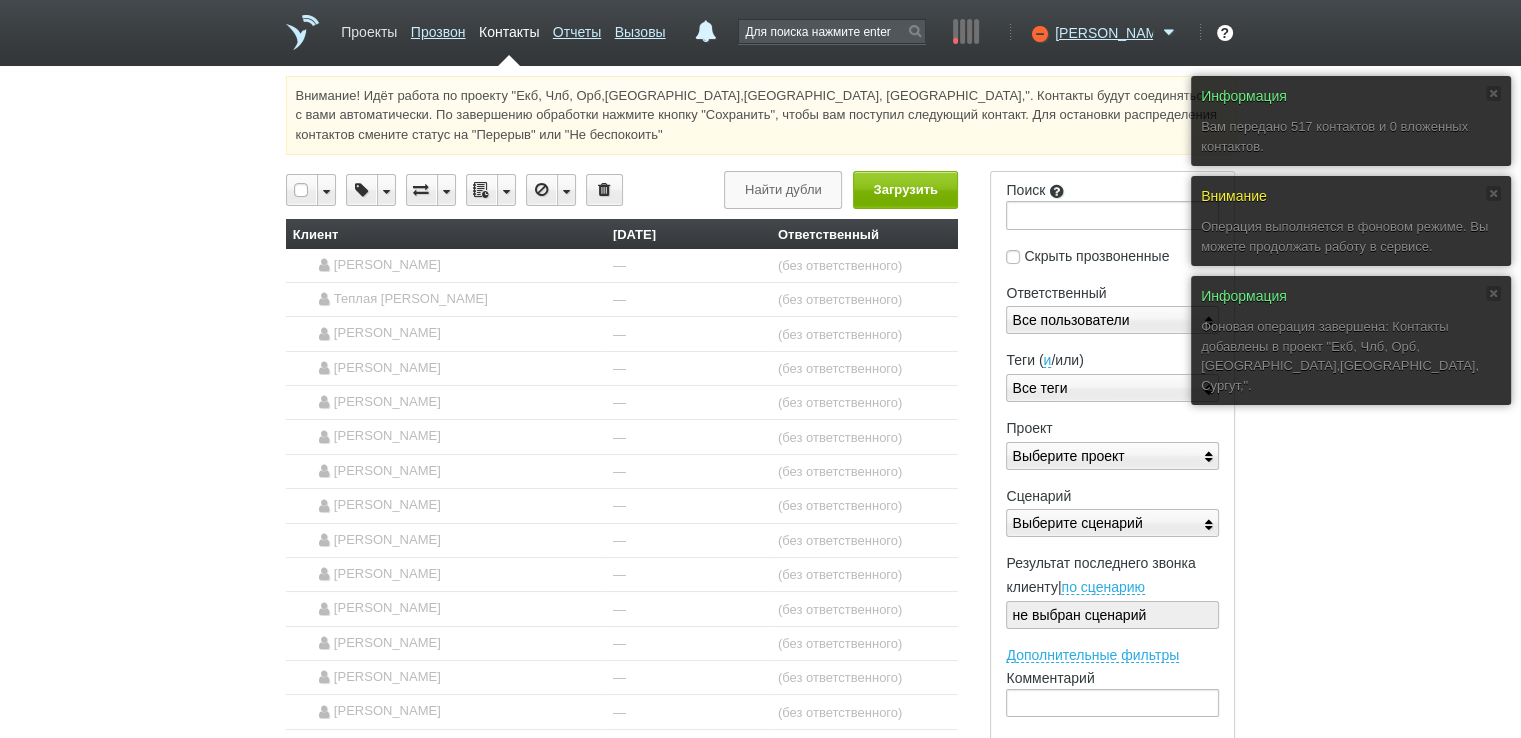 click on "Проекты" at bounding box center [369, 28] 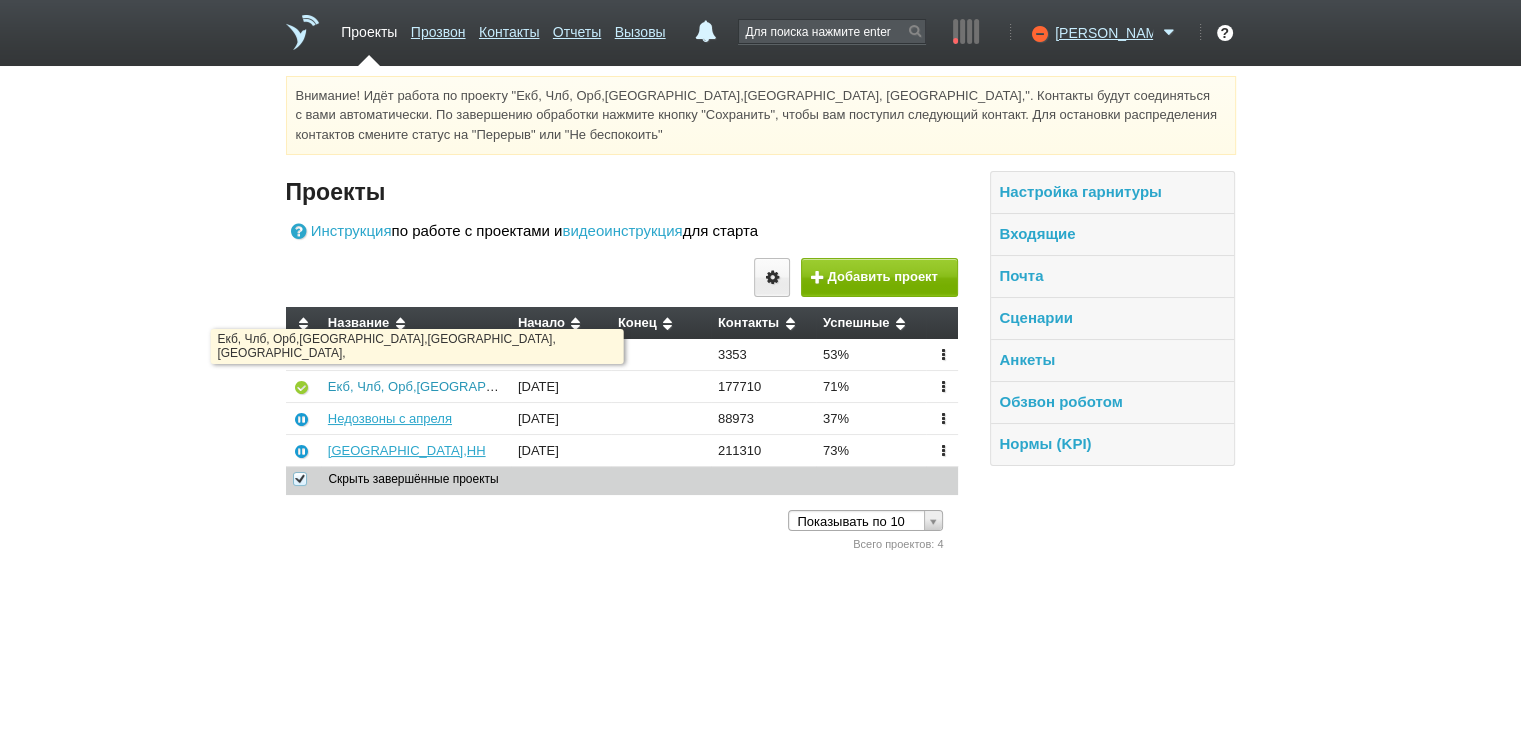 click on "Екб, Члб, Орб,[GEOGRAPHIC_DATA],[GEOGRAPHIC_DATA], [GEOGRAPHIC_DATA]," at bounding box center [582, 386] 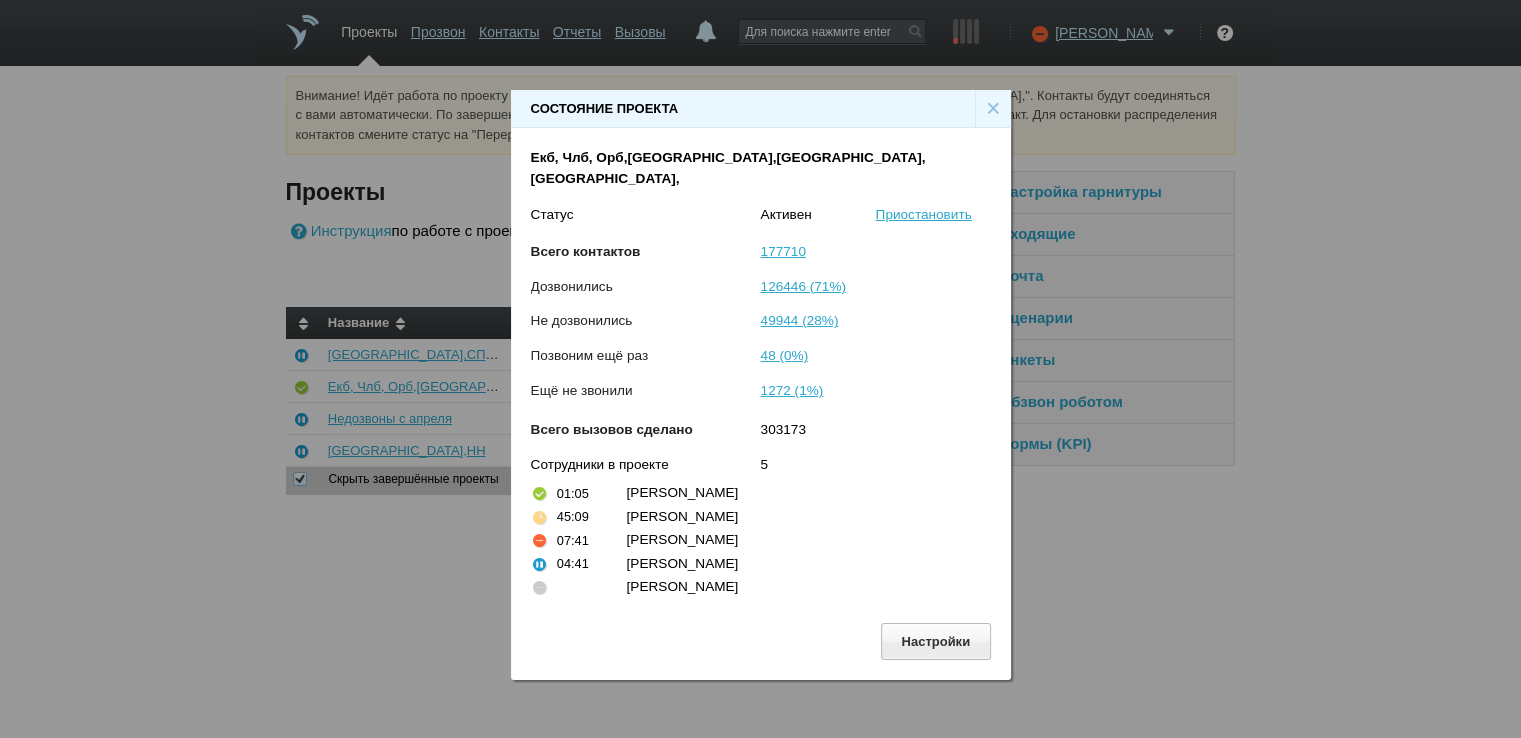click on "×" at bounding box center (993, 109) 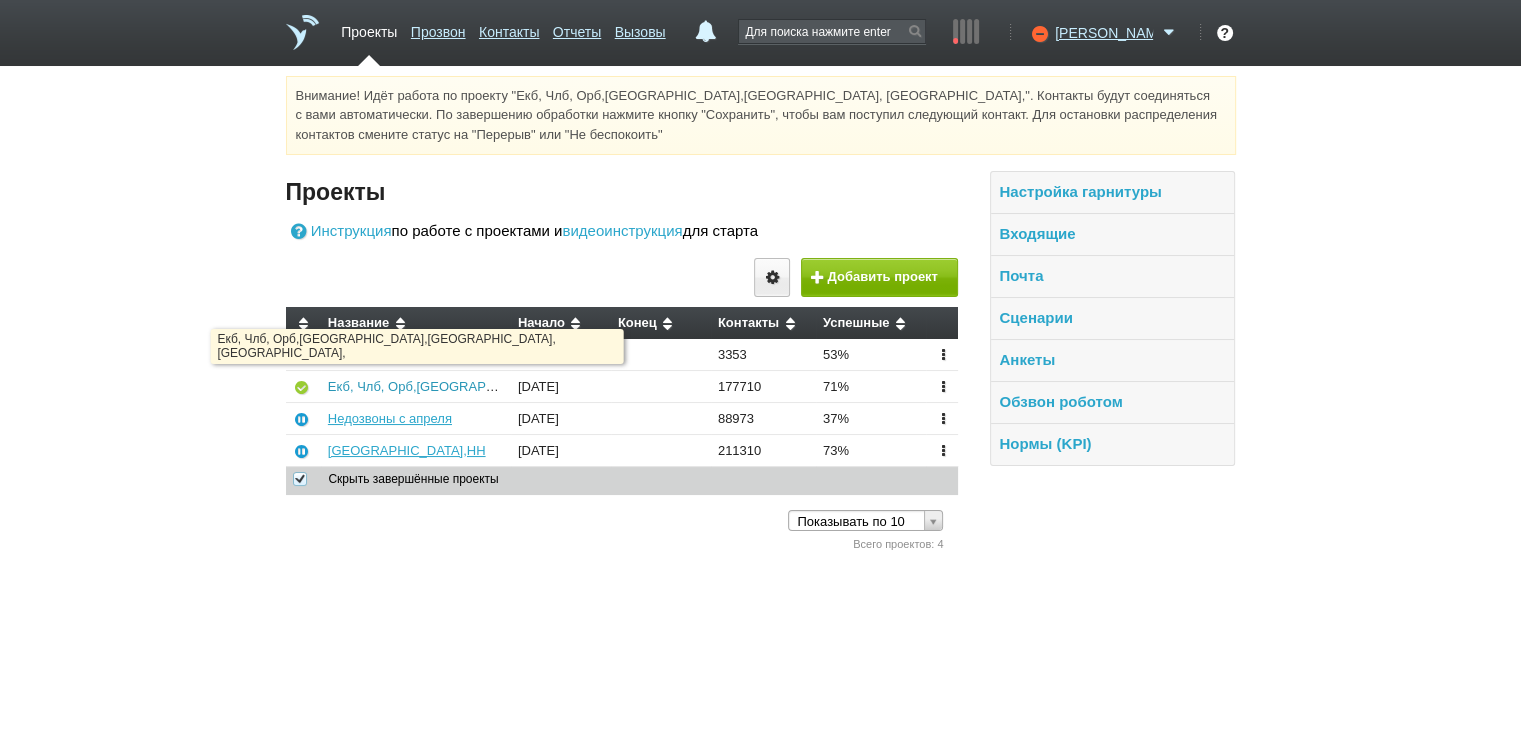 click on "Екб, Члб, Орб,[GEOGRAPHIC_DATA],[GEOGRAPHIC_DATA], [GEOGRAPHIC_DATA]," at bounding box center (582, 386) 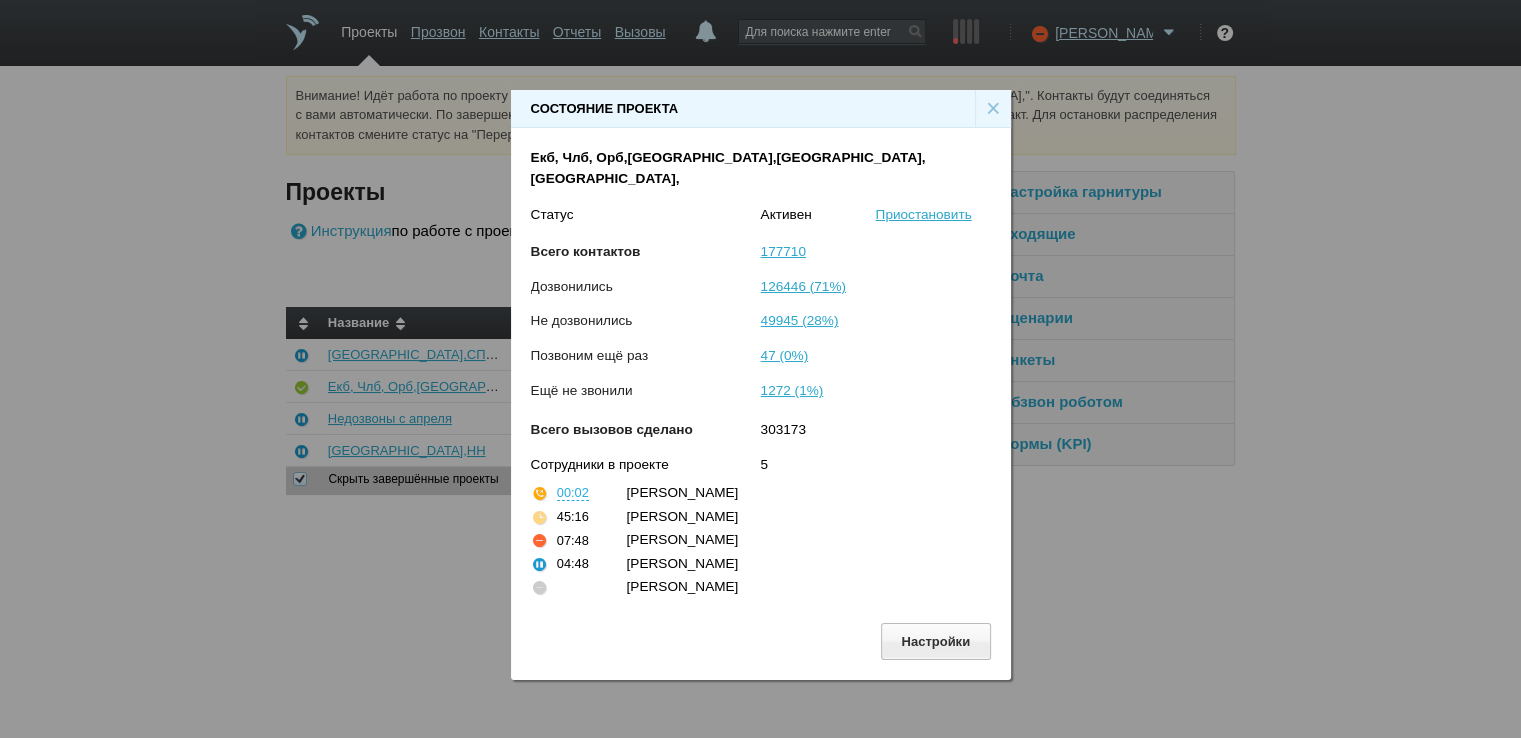 click on "×" at bounding box center [993, 109] 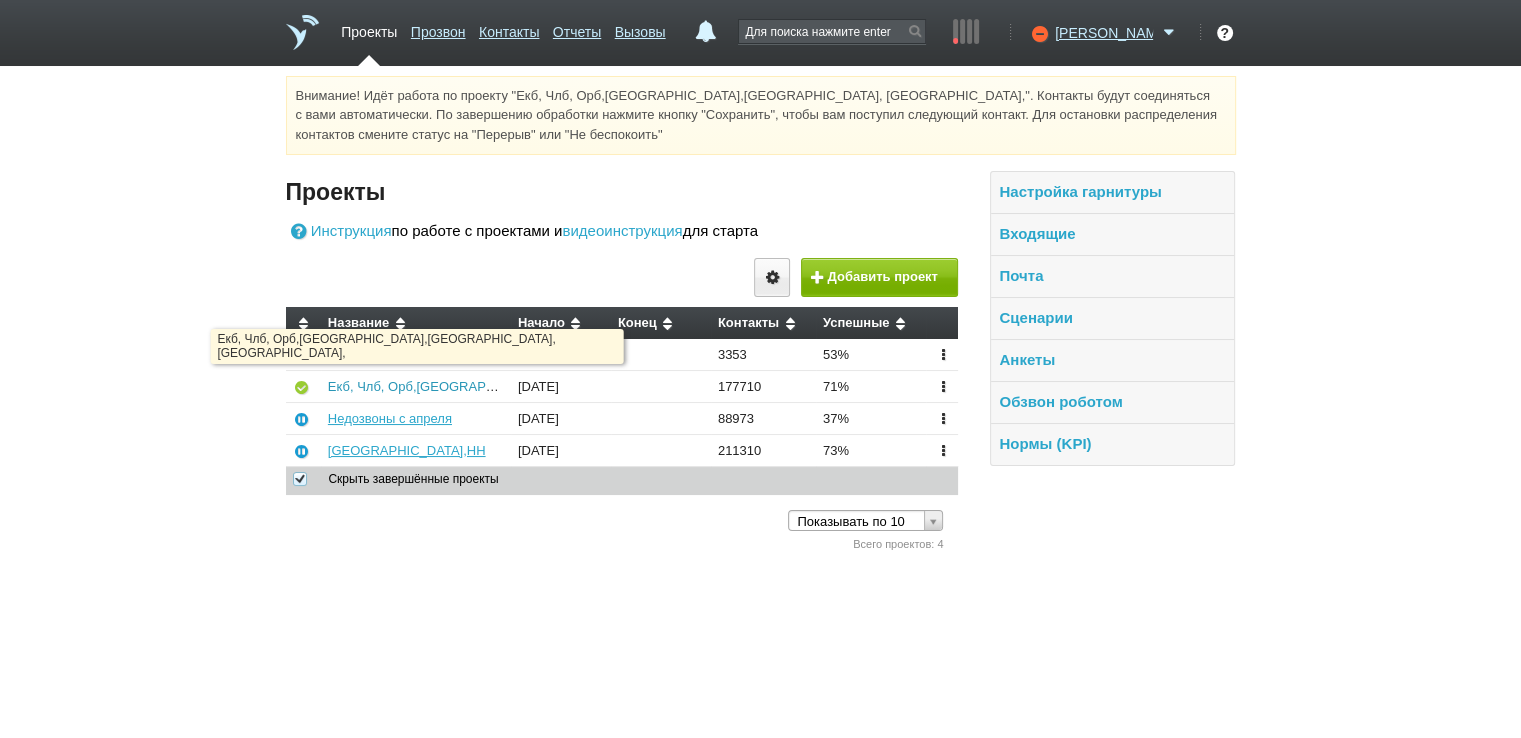 click on "Екб, Члб, Орб,[GEOGRAPHIC_DATA],[GEOGRAPHIC_DATA], [GEOGRAPHIC_DATA]," at bounding box center [582, 386] 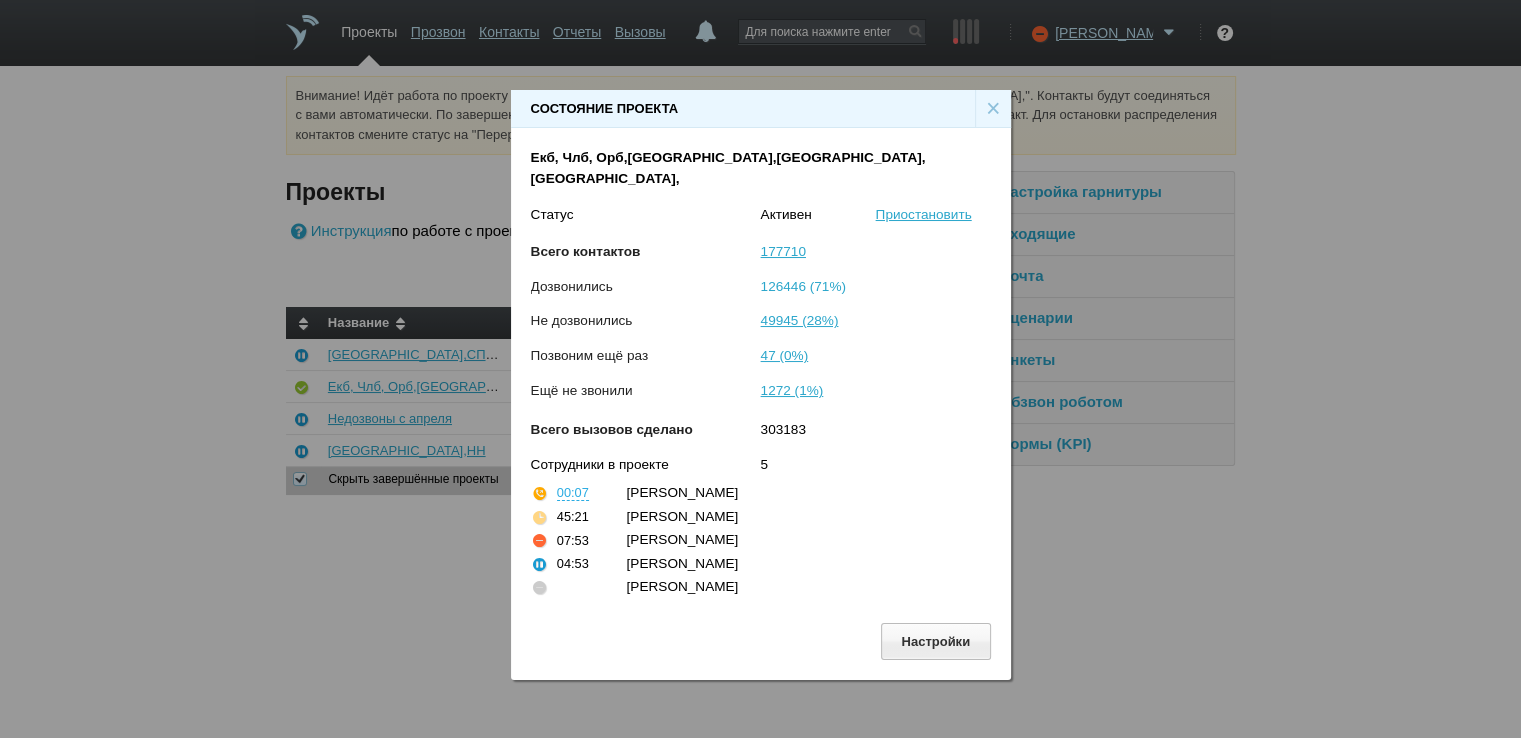 click on "126446 (71%)" at bounding box center [803, 286] 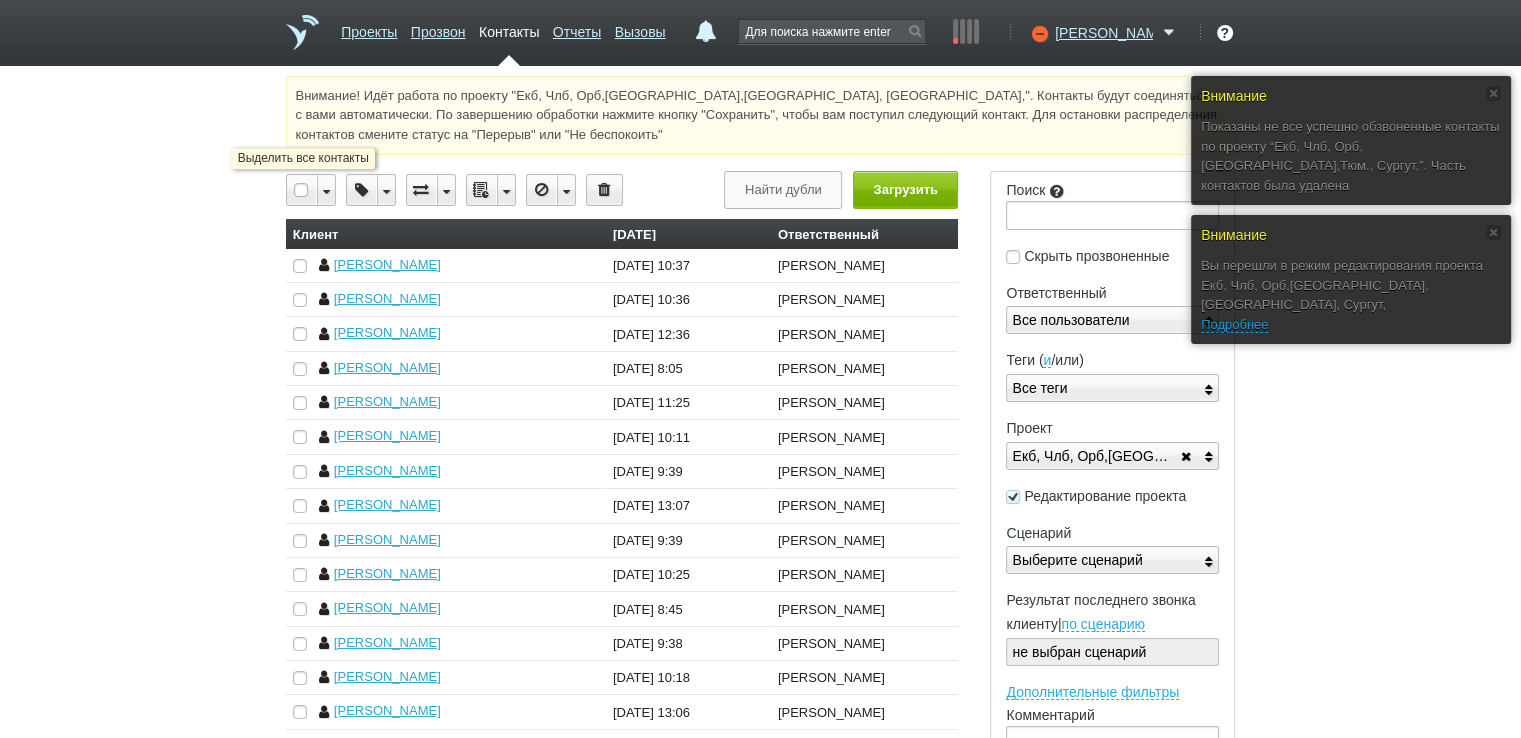 click at bounding box center [302, 190] 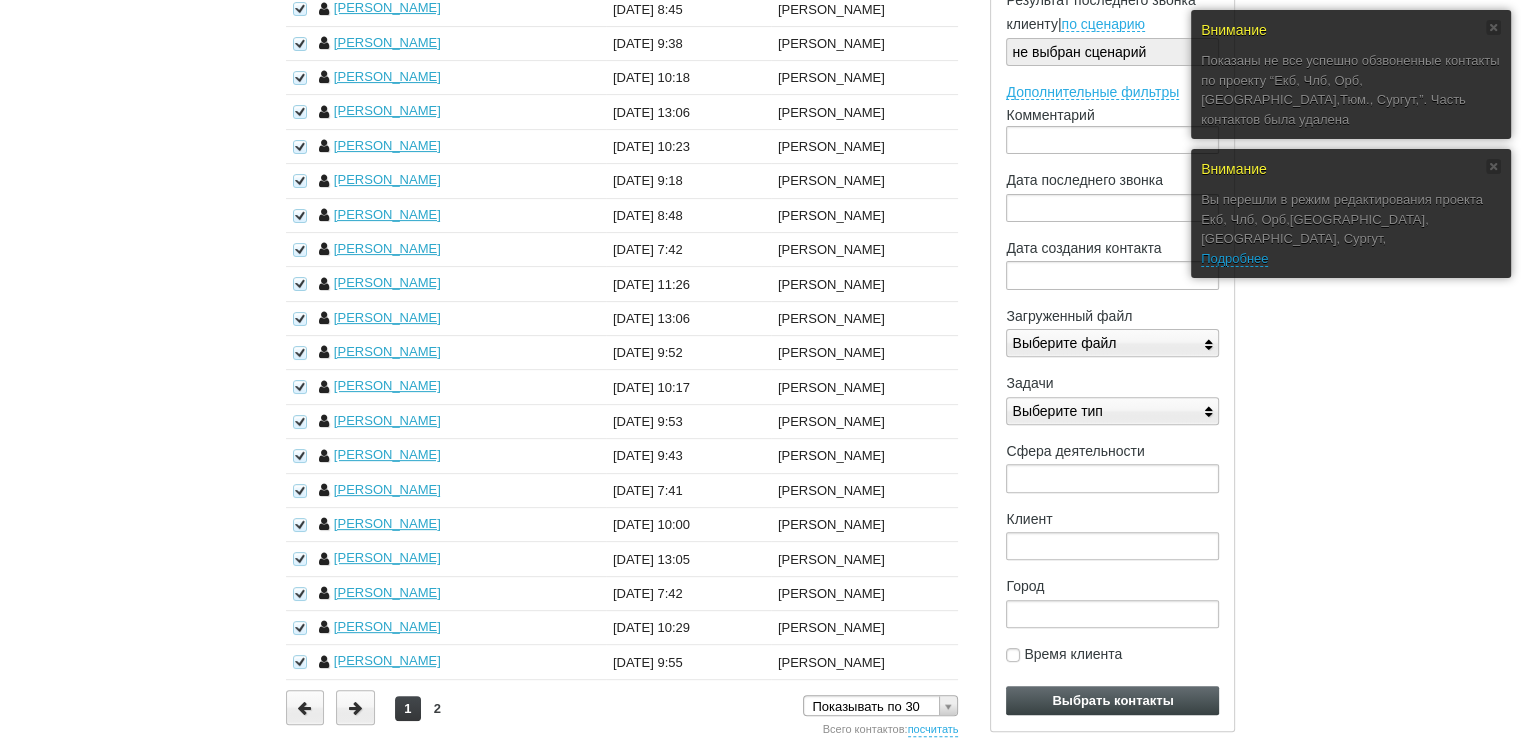 scroll, scrollTop: 627, scrollLeft: 0, axis: vertical 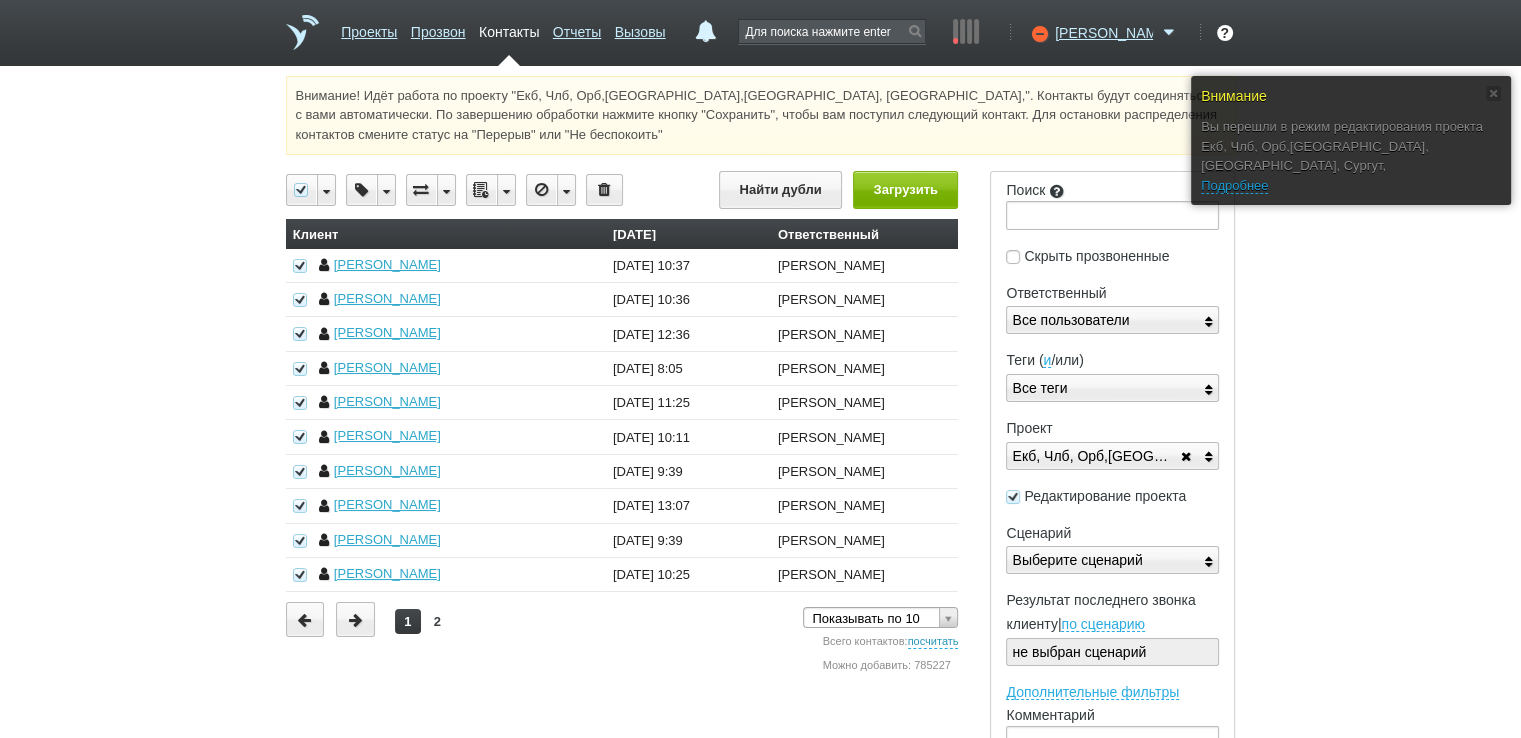 click on "посчитать" at bounding box center [933, 642] 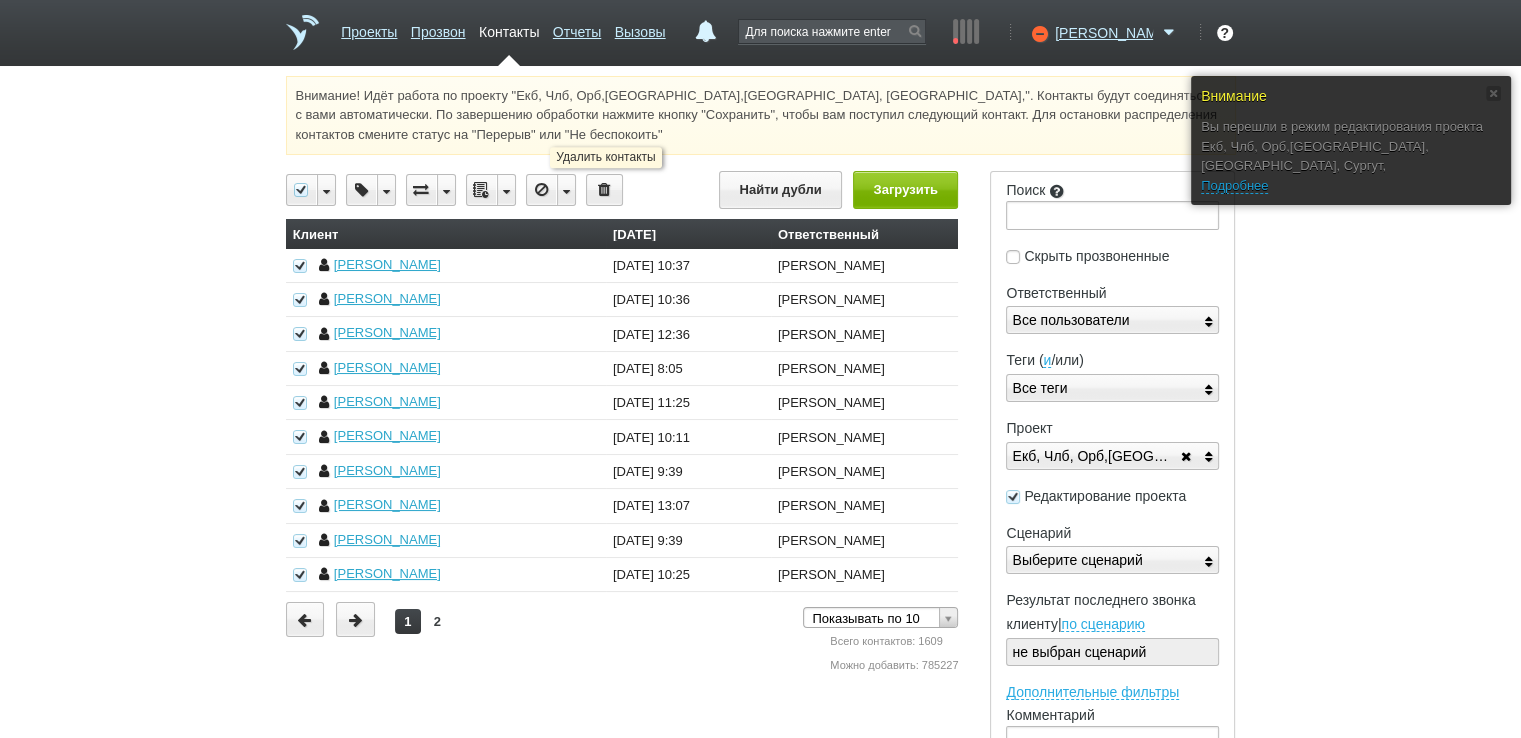 click at bounding box center [604, 190] 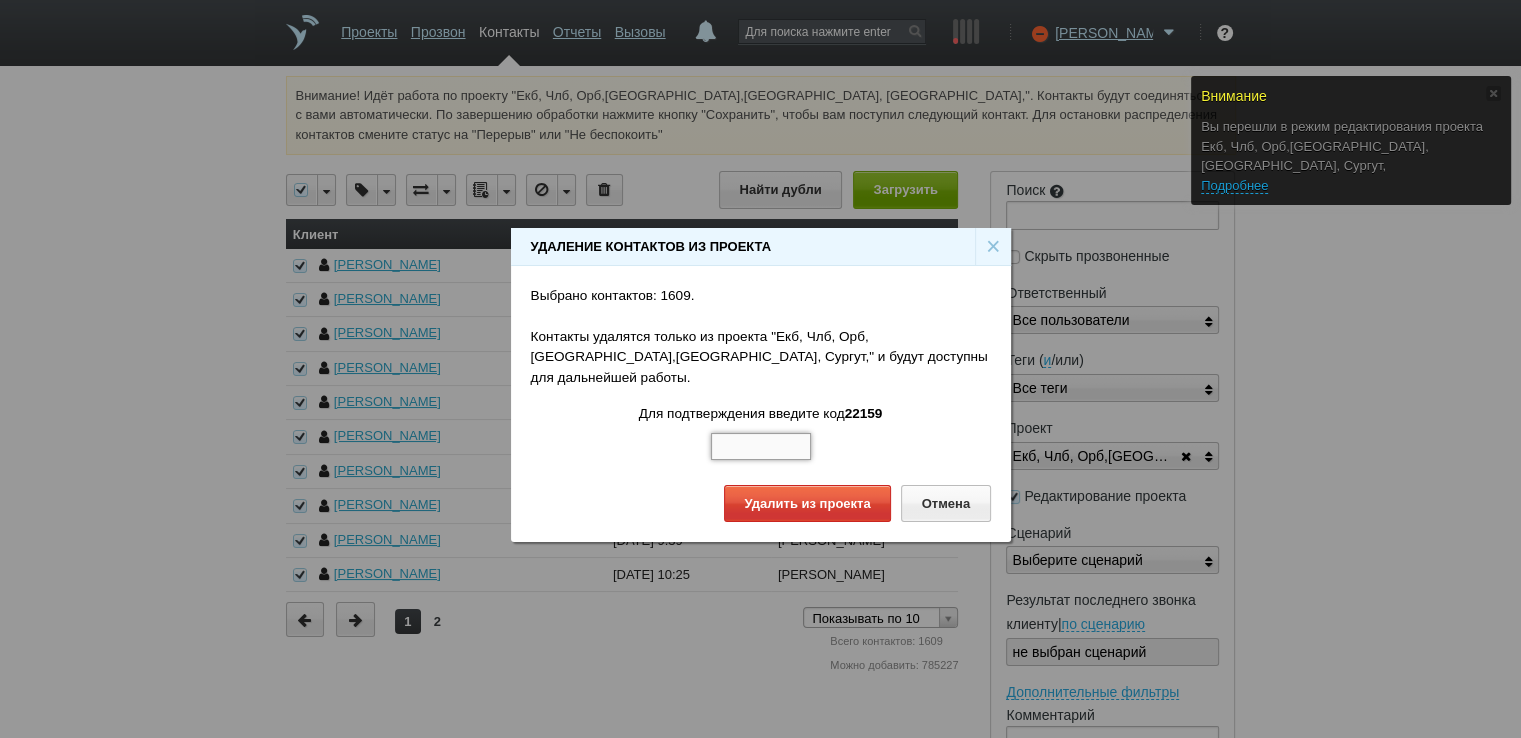 click at bounding box center (761, 447) 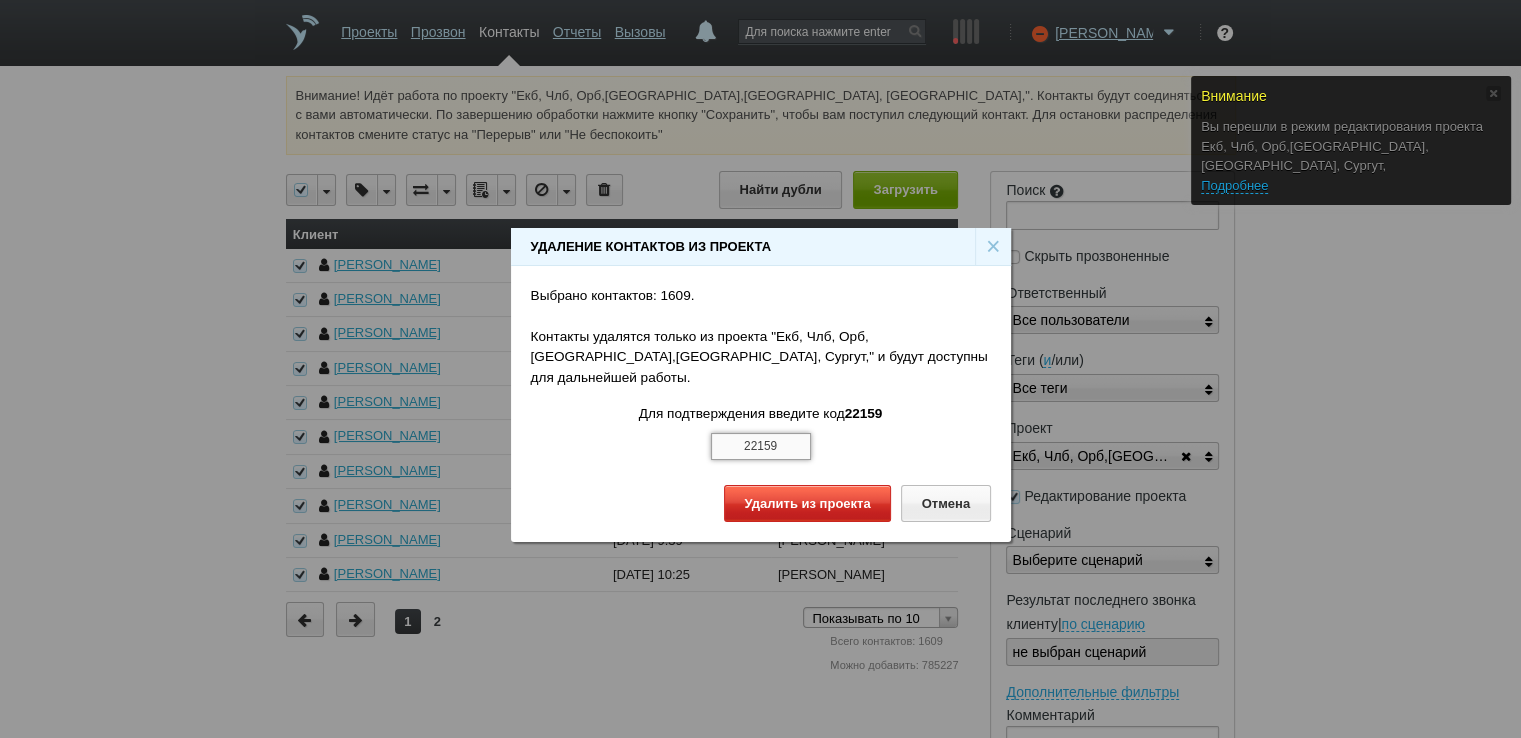 type on "22159" 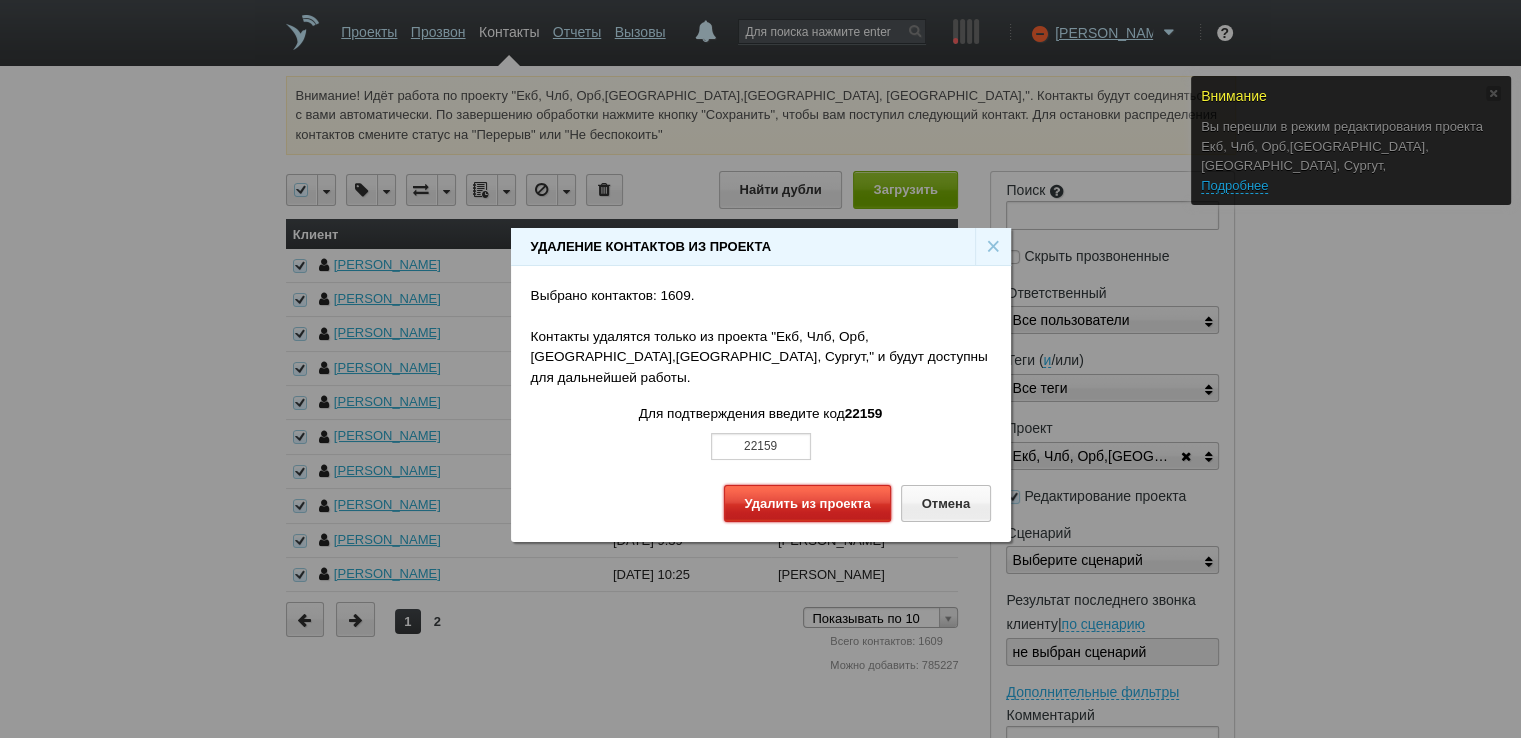 click on "Удалить из проекта" at bounding box center [807, 503] 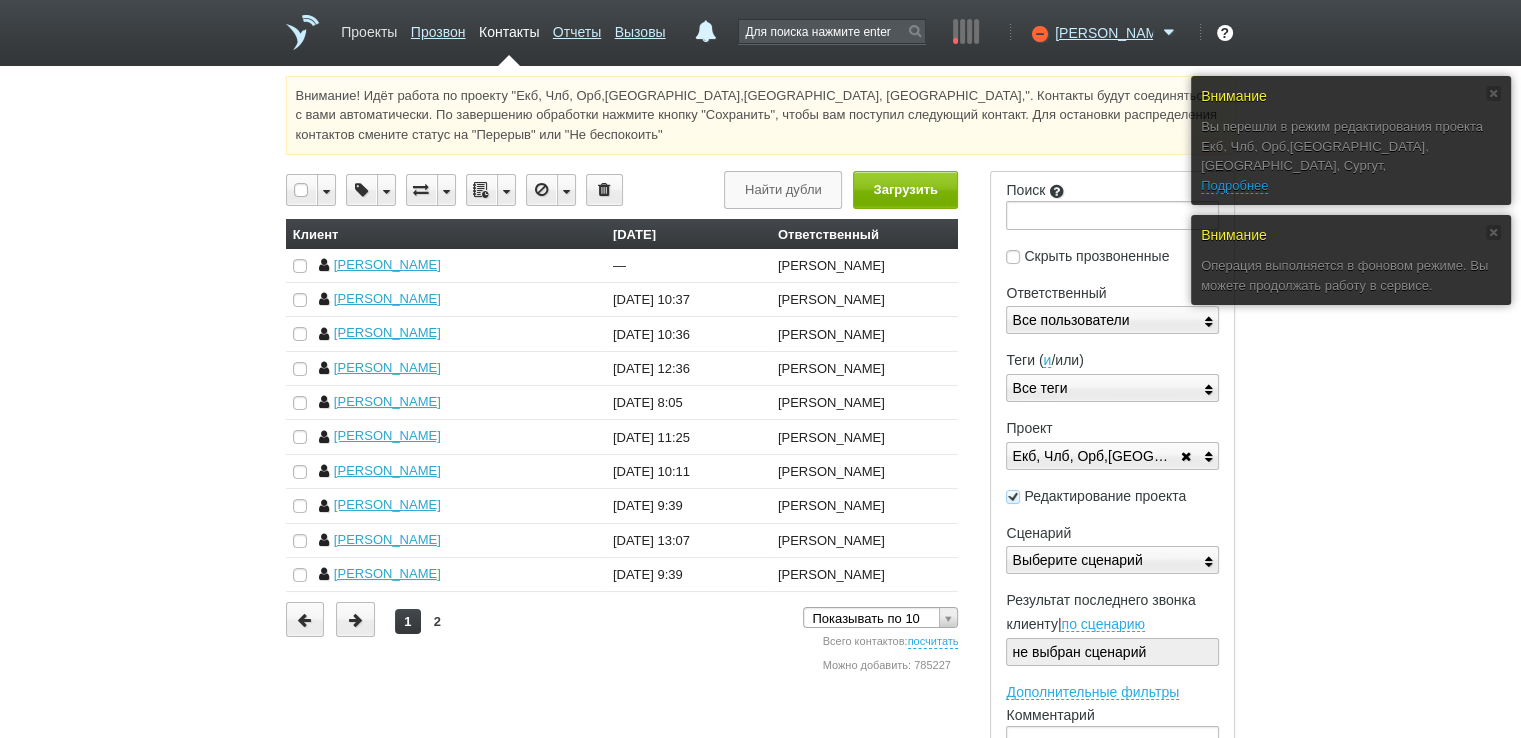 click on "Проекты" at bounding box center [369, 28] 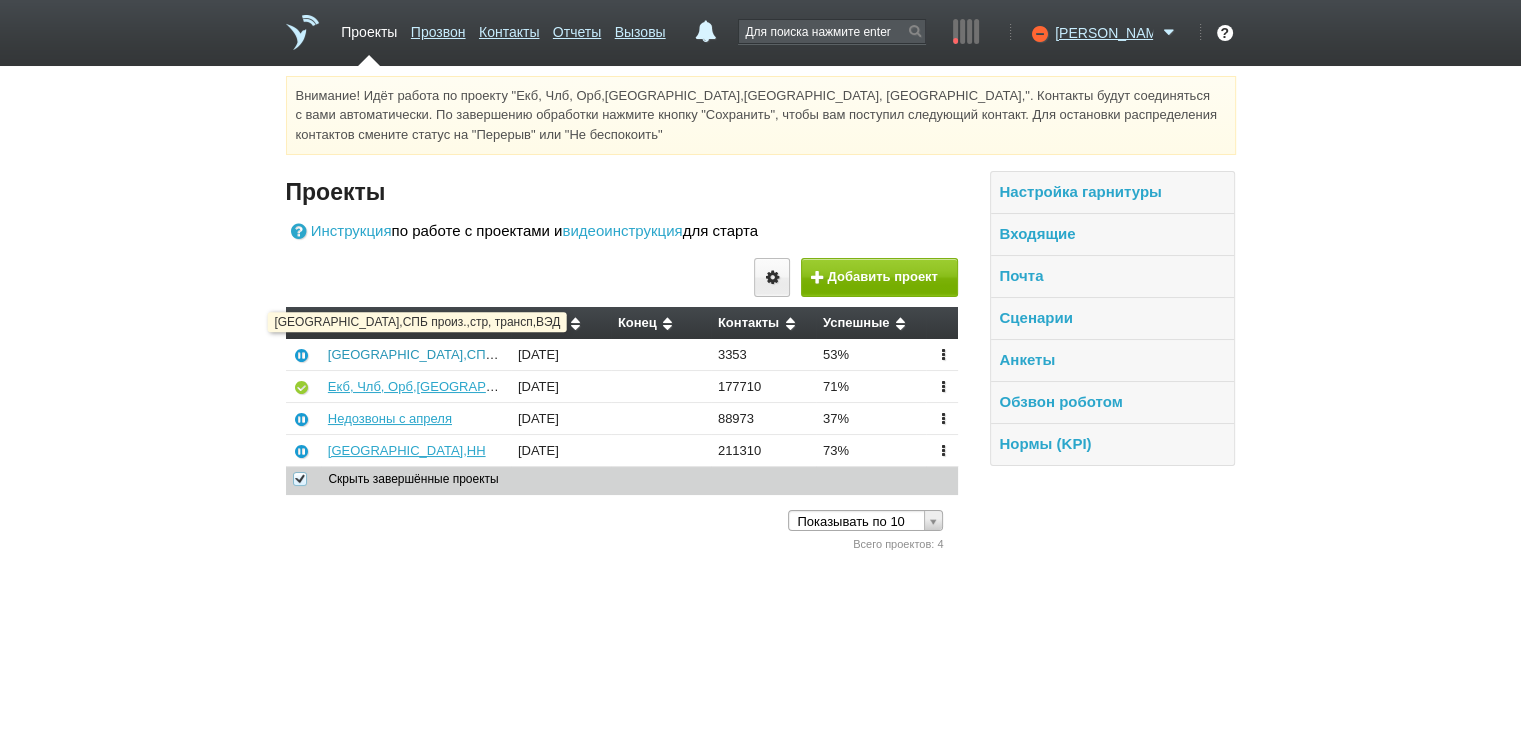 click on "[GEOGRAPHIC_DATA],СПБ произ.,стр, трансп,ВЭД" at bounding box center [483, 354] 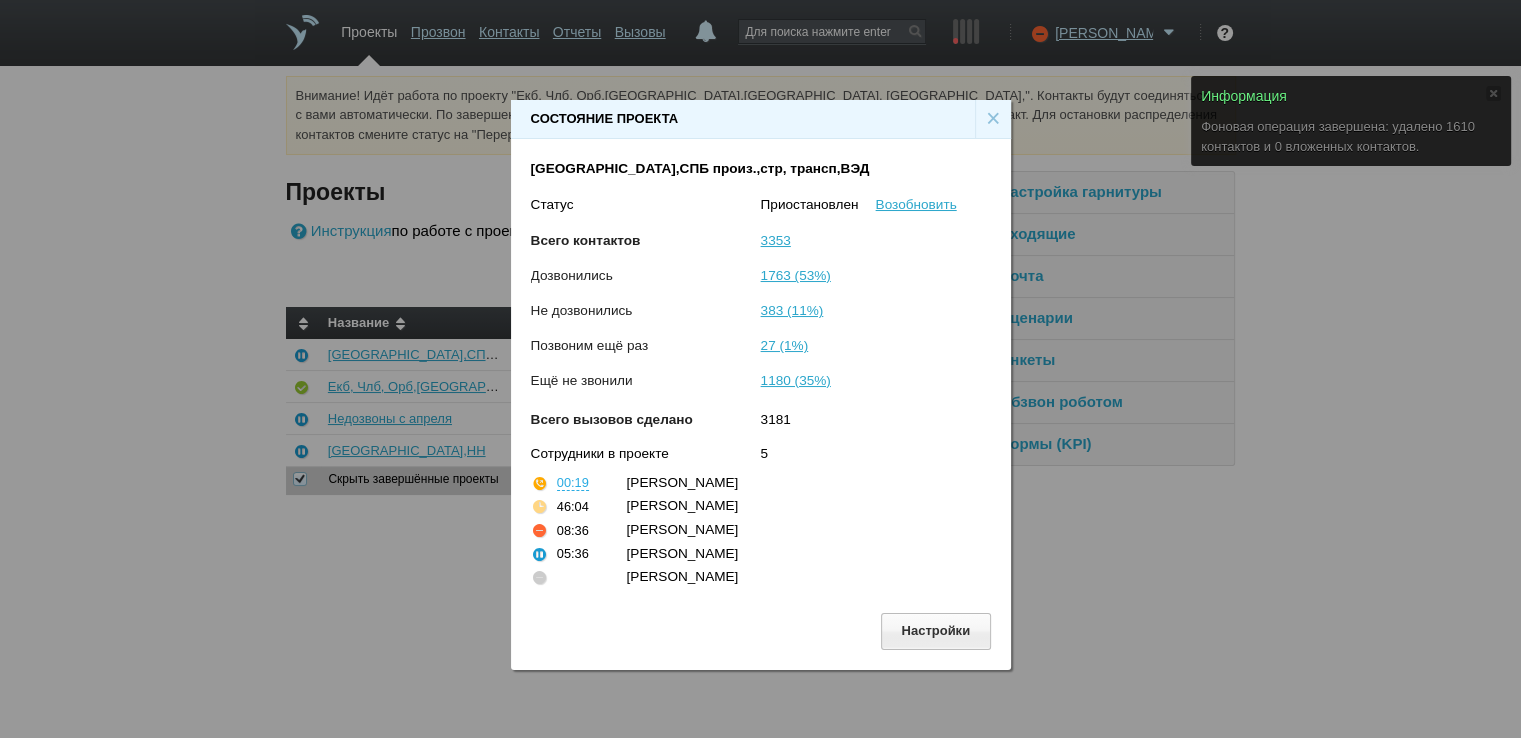 click on "Состояние проекта × [GEOGRAPHIC_DATA],[GEOGRAPHIC_DATA] произ.,стр, трансп,ВЭД Статус Приостановлен Возобновить Всего контактов 3353 Дозвонились 1763 (53%) Не дозвонились 383 (11%) Позвоним ещё раз 27 (1%) Ещё не звонили 1180 (35%) Всего вызовов сделано 3181 Сотрудники в проекте 5 00:19 [PERSON_NAME] 46:04 Крашник [PERSON_NAME] 08:36 [PERSON_NAME] 05:36 [PERSON_NAME] [PERSON_NAME] Настройки" at bounding box center [760, 377] 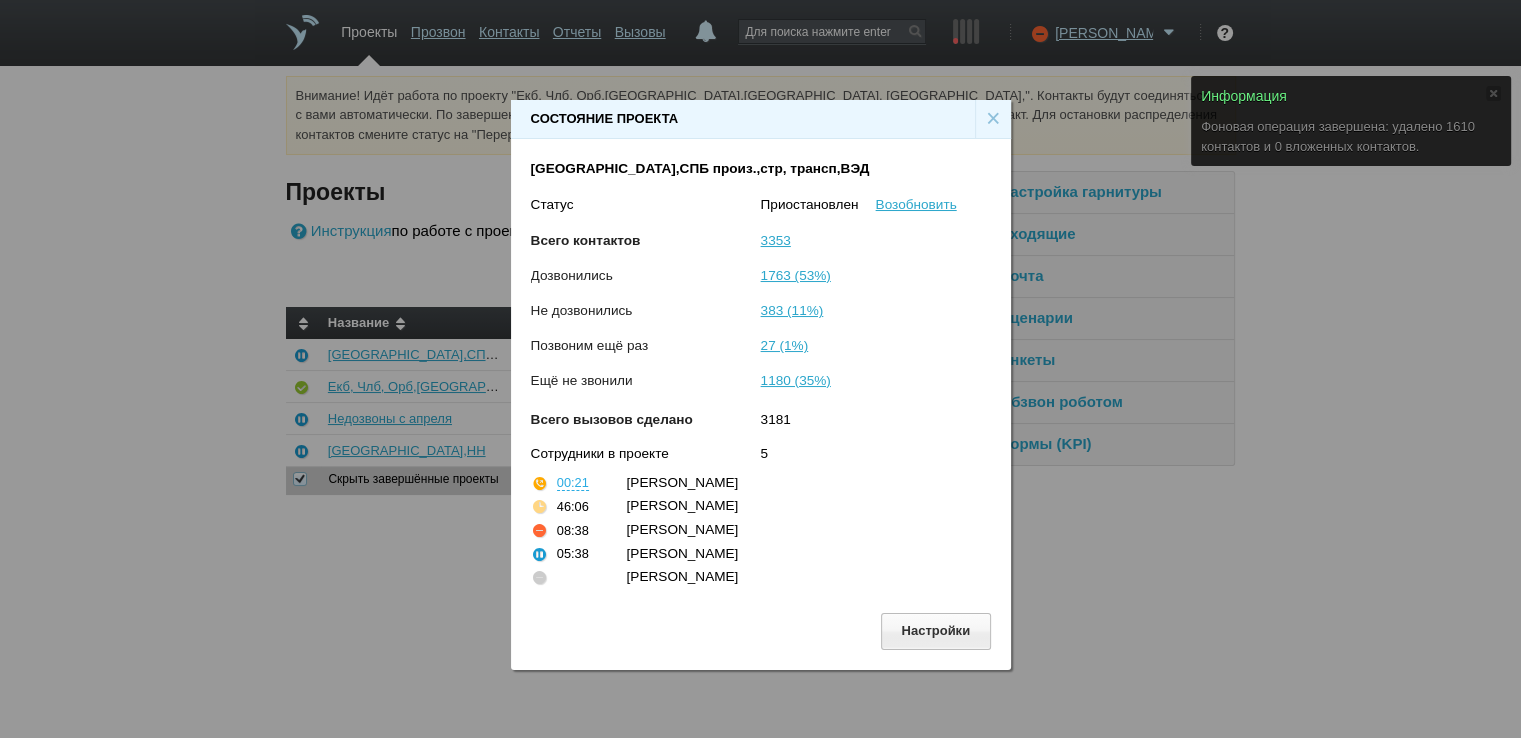 click on "×" at bounding box center (993, 119) 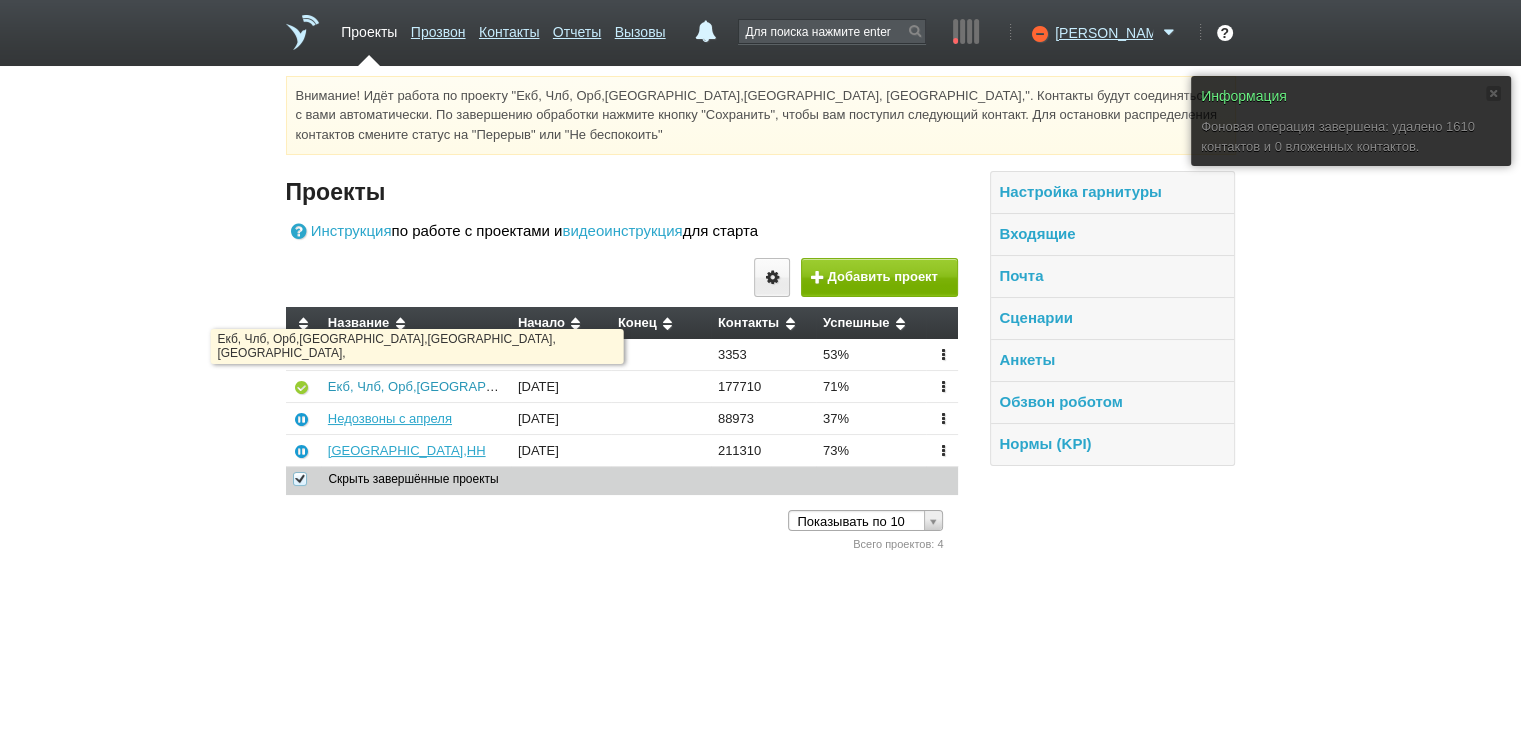 click on "Екб, Члб, Орб,[GEOGRAPHIC_DATA],[GEOGRAPHIC_DATA], [GEOGRAPHIC_DATA]," at bounding box center [582, 386] 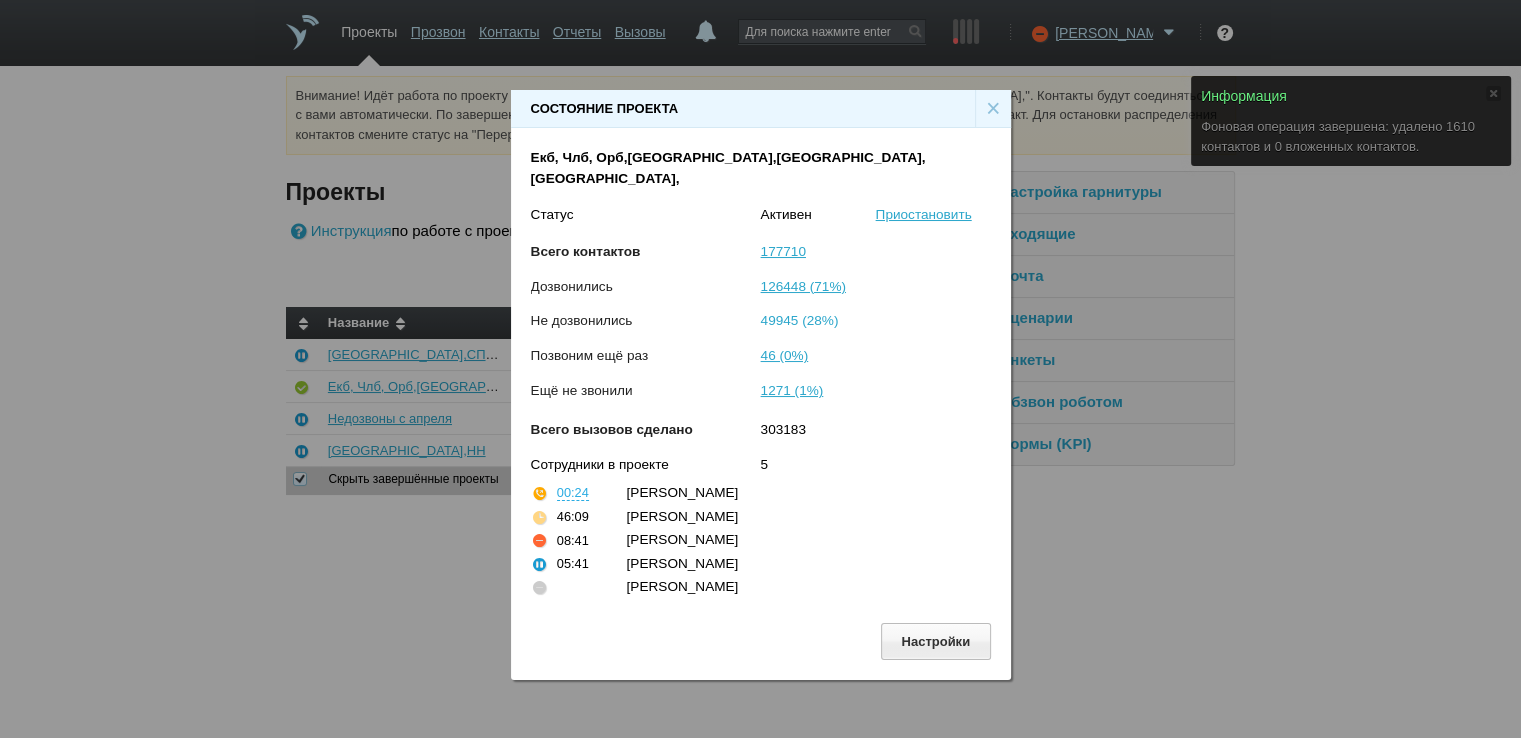 click on "49945 (28%)" at bounding box center [800, 320] 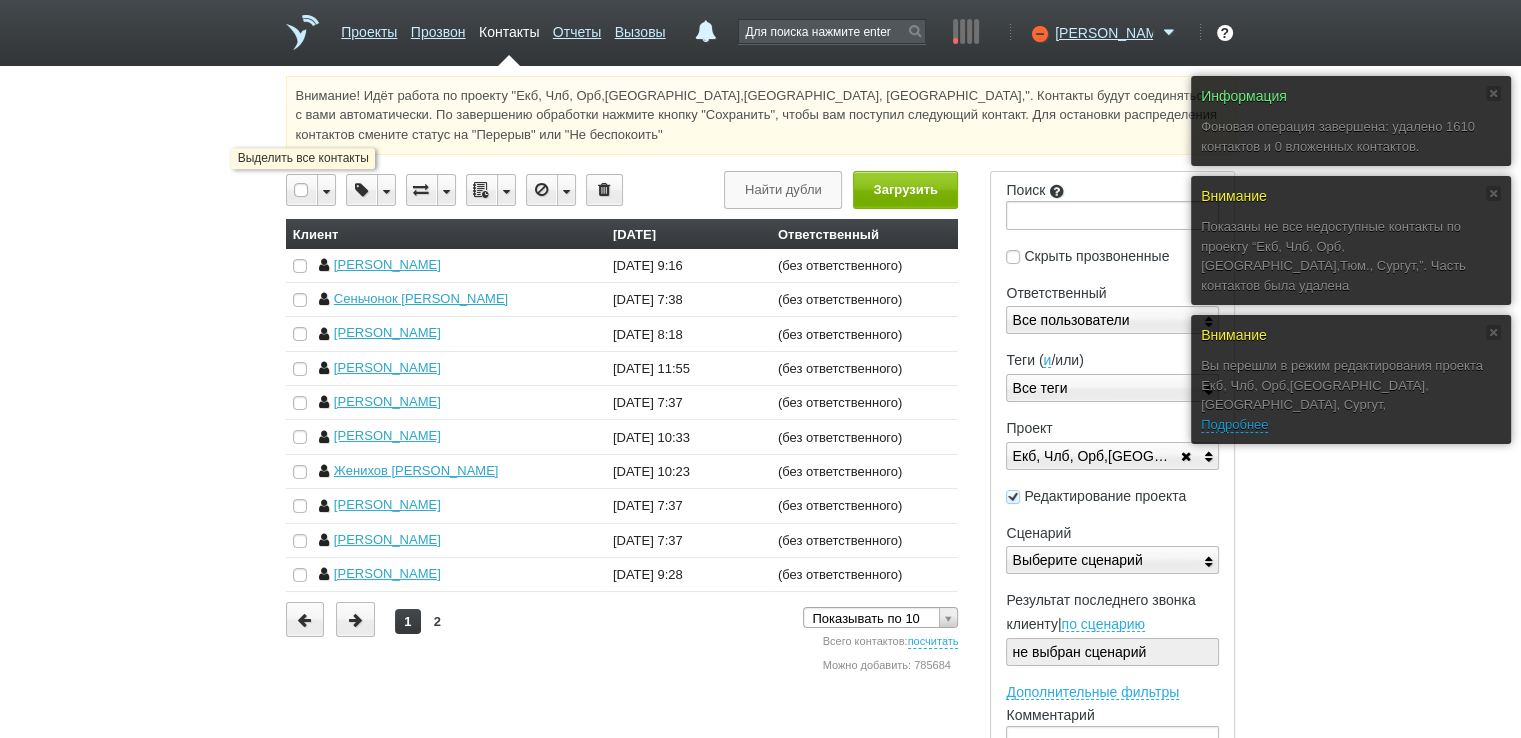 click at bounding box center [302, 190] 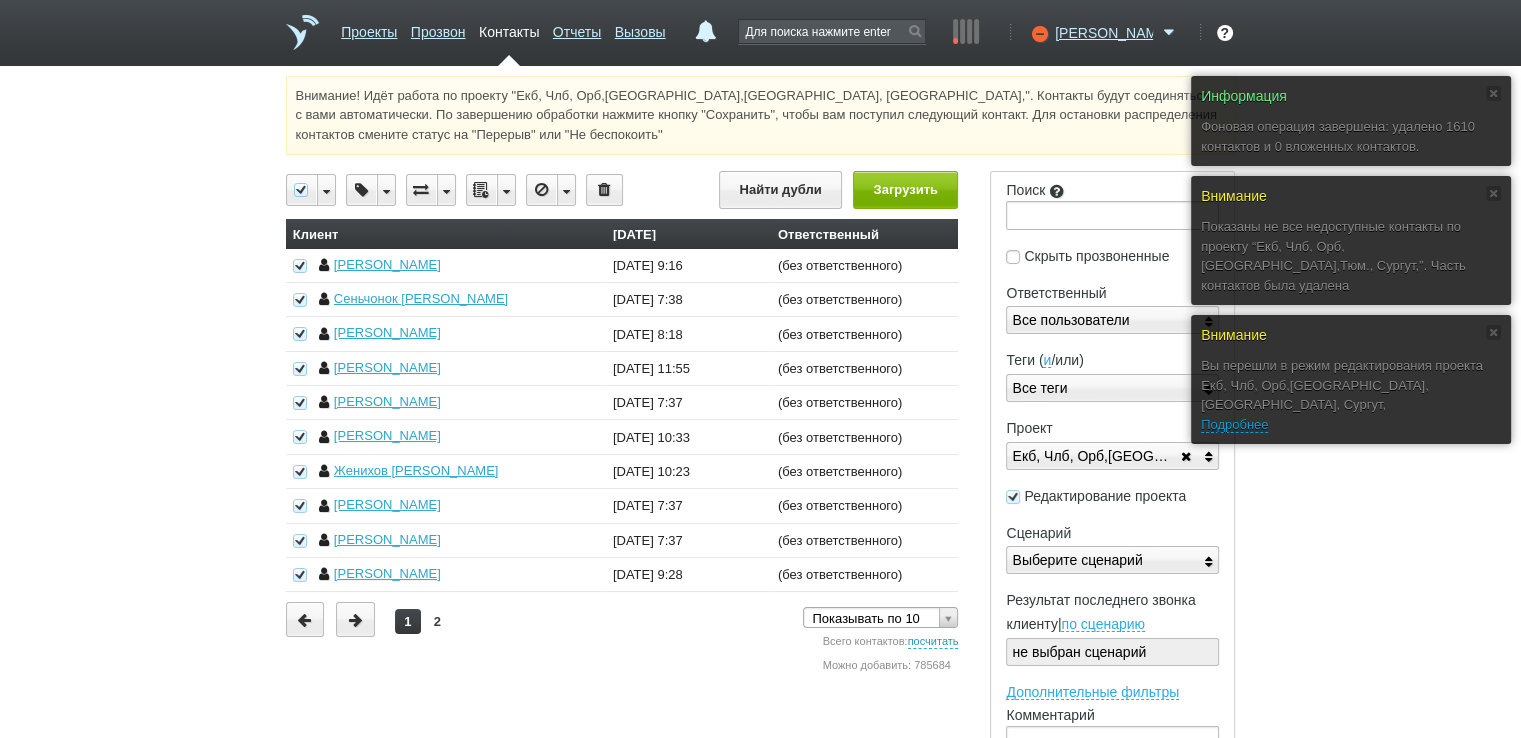 click on "посчитать" at bounding box center (933, 642) 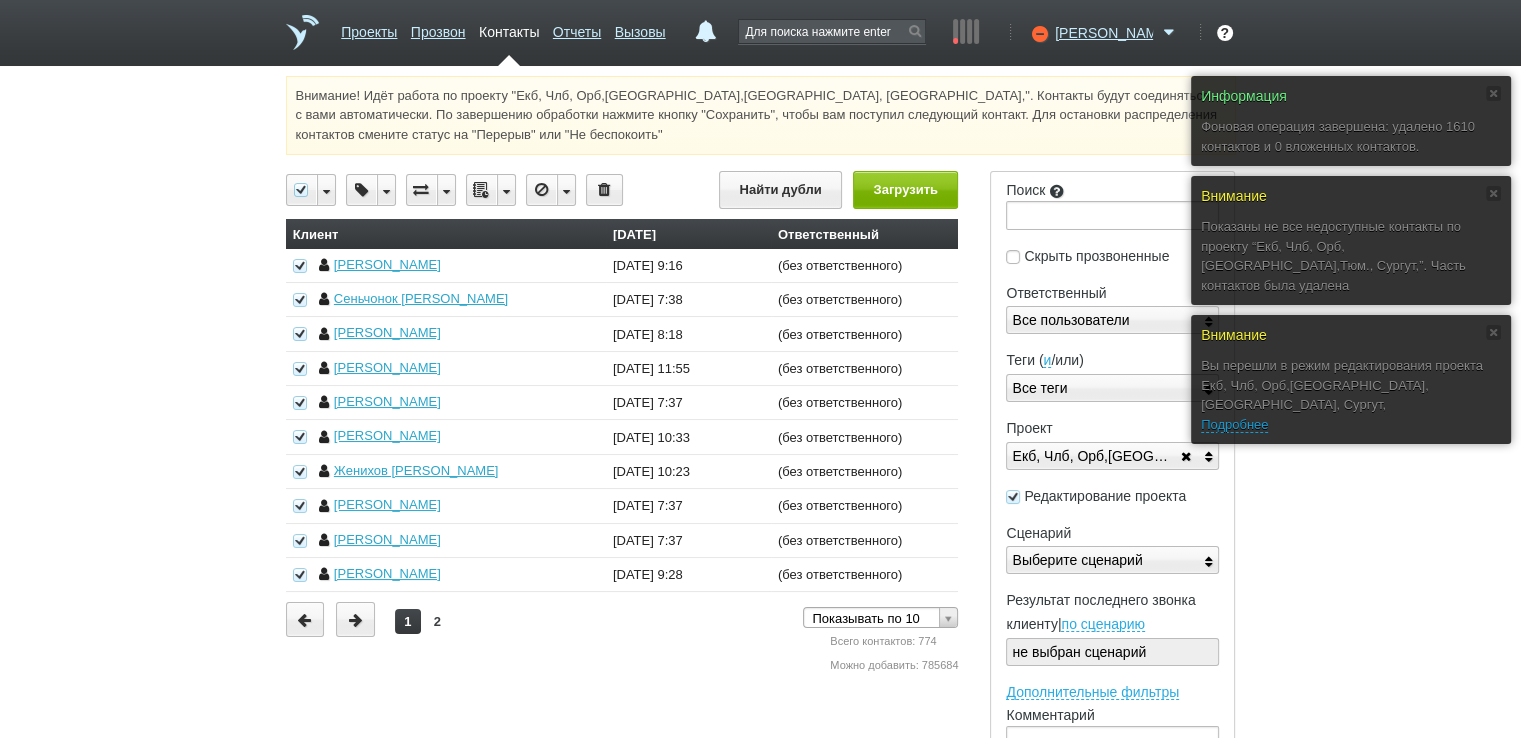 click at bounding box center (506, 190) 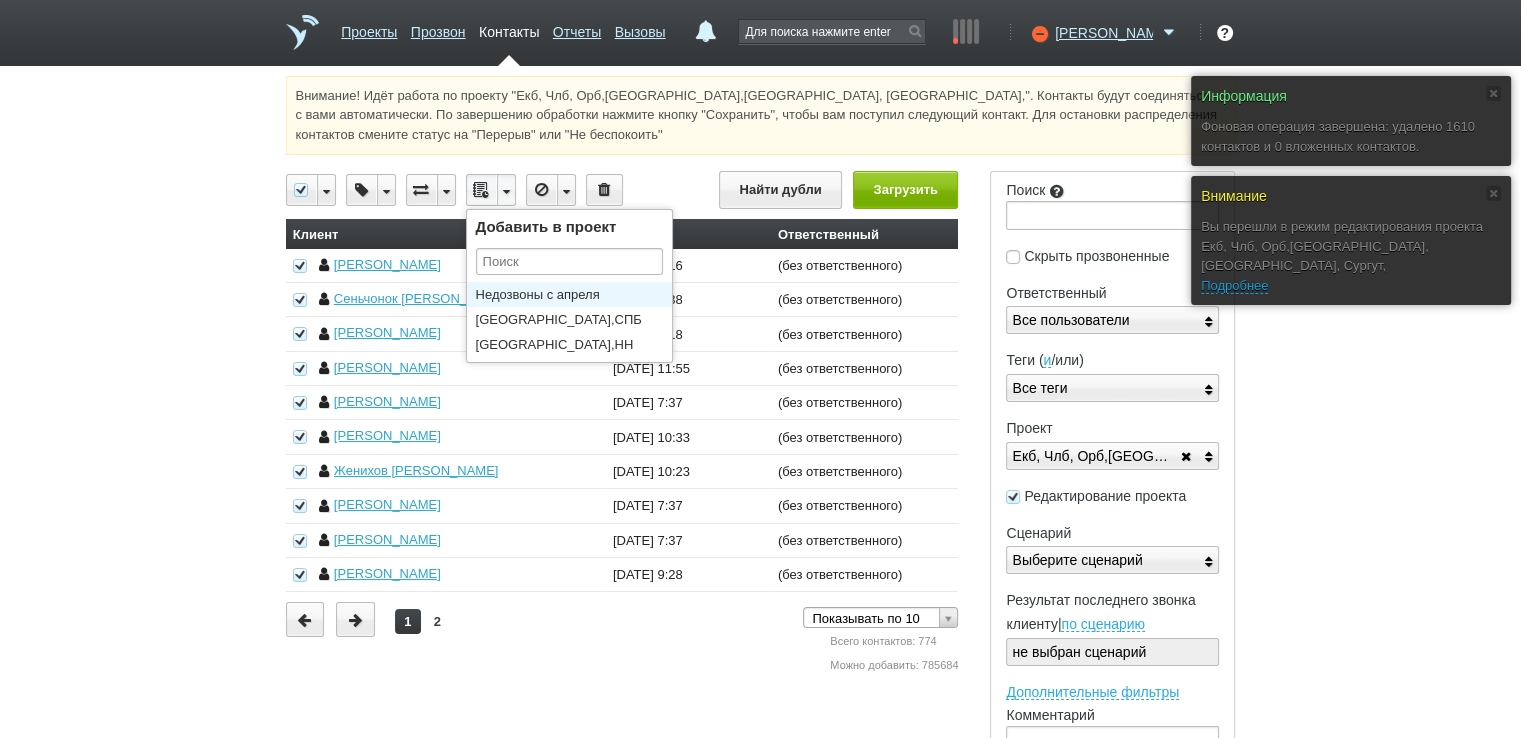 click on "Недозвоны с апреля" at bounding box center [574, 294] 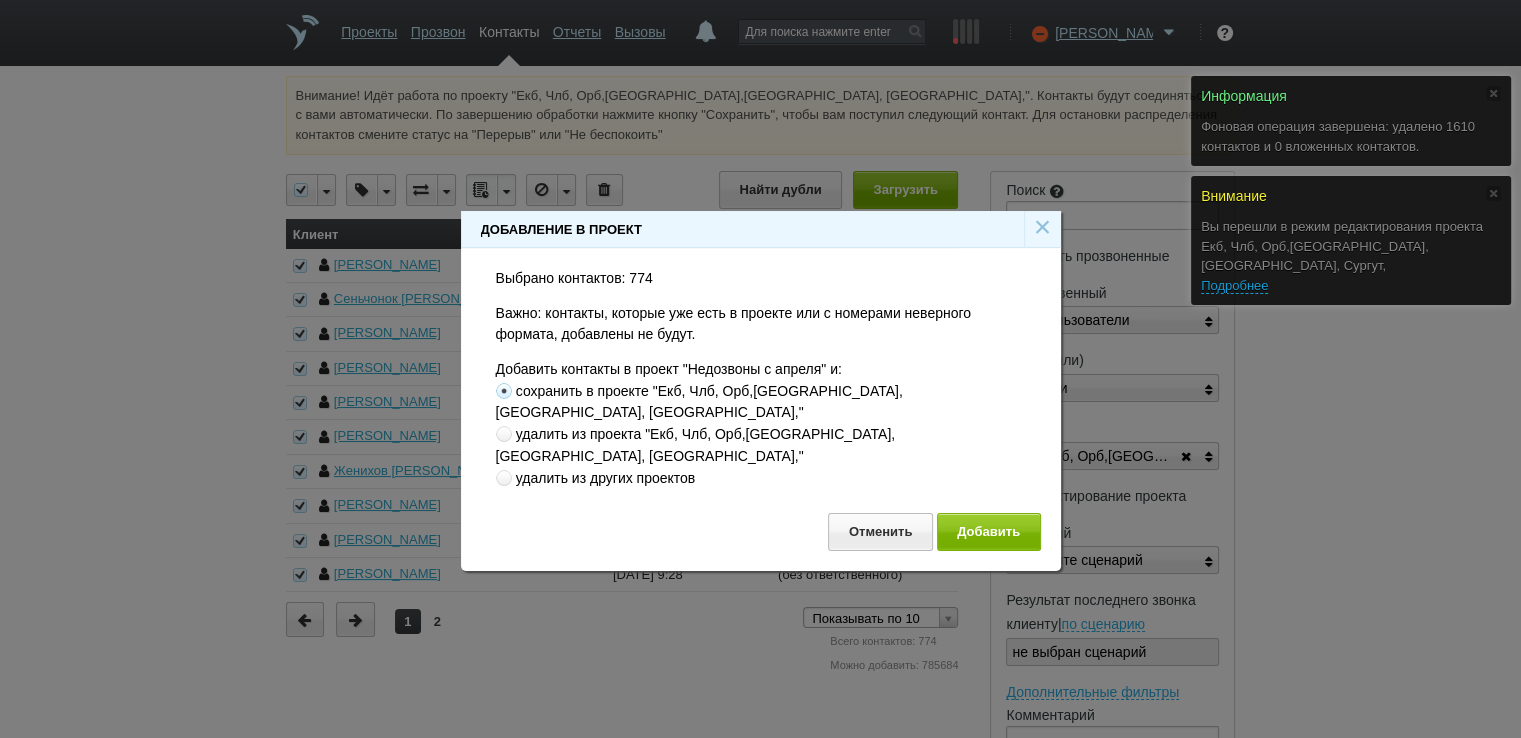 click at bounding box center (504, 434) 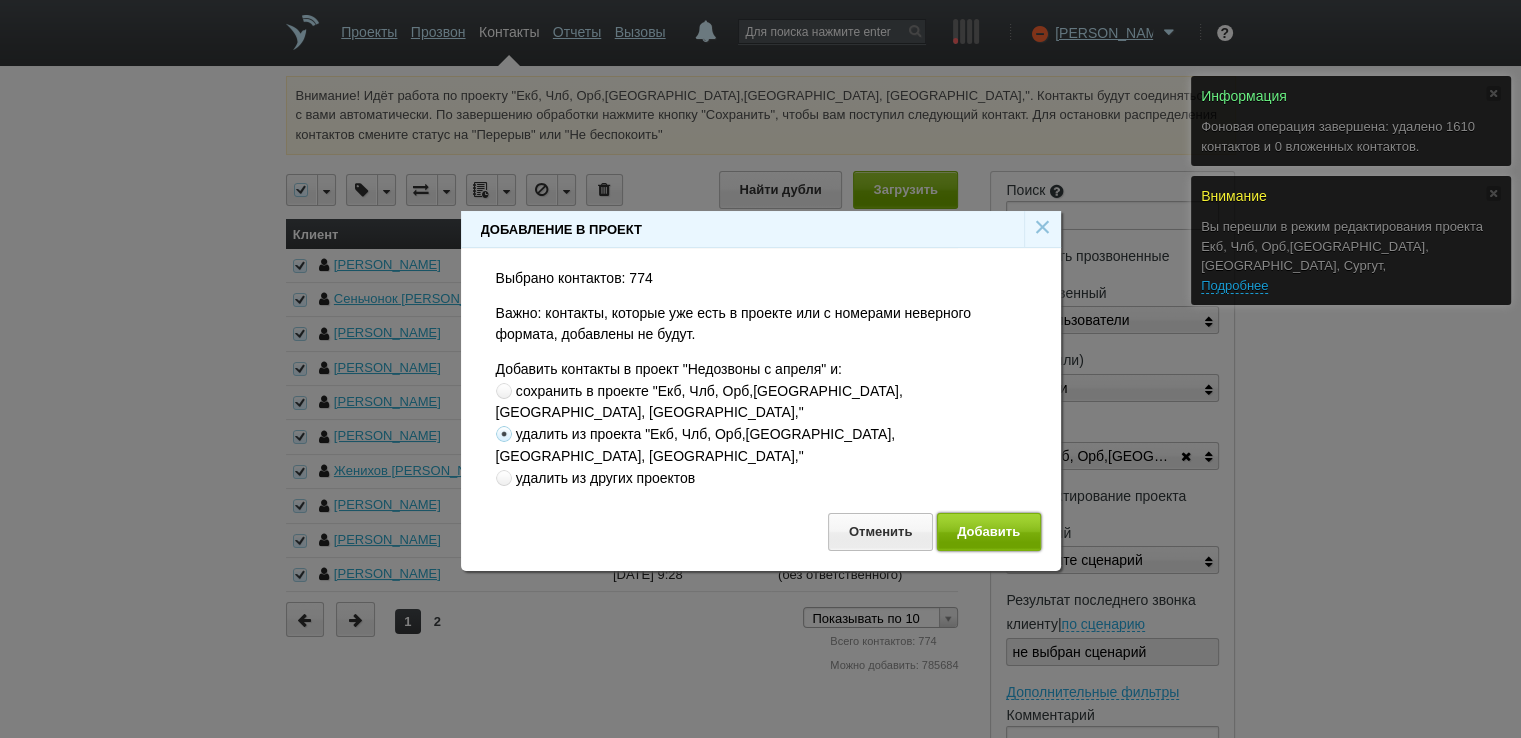 click on "Добавить" at bounding box center [989, 531] 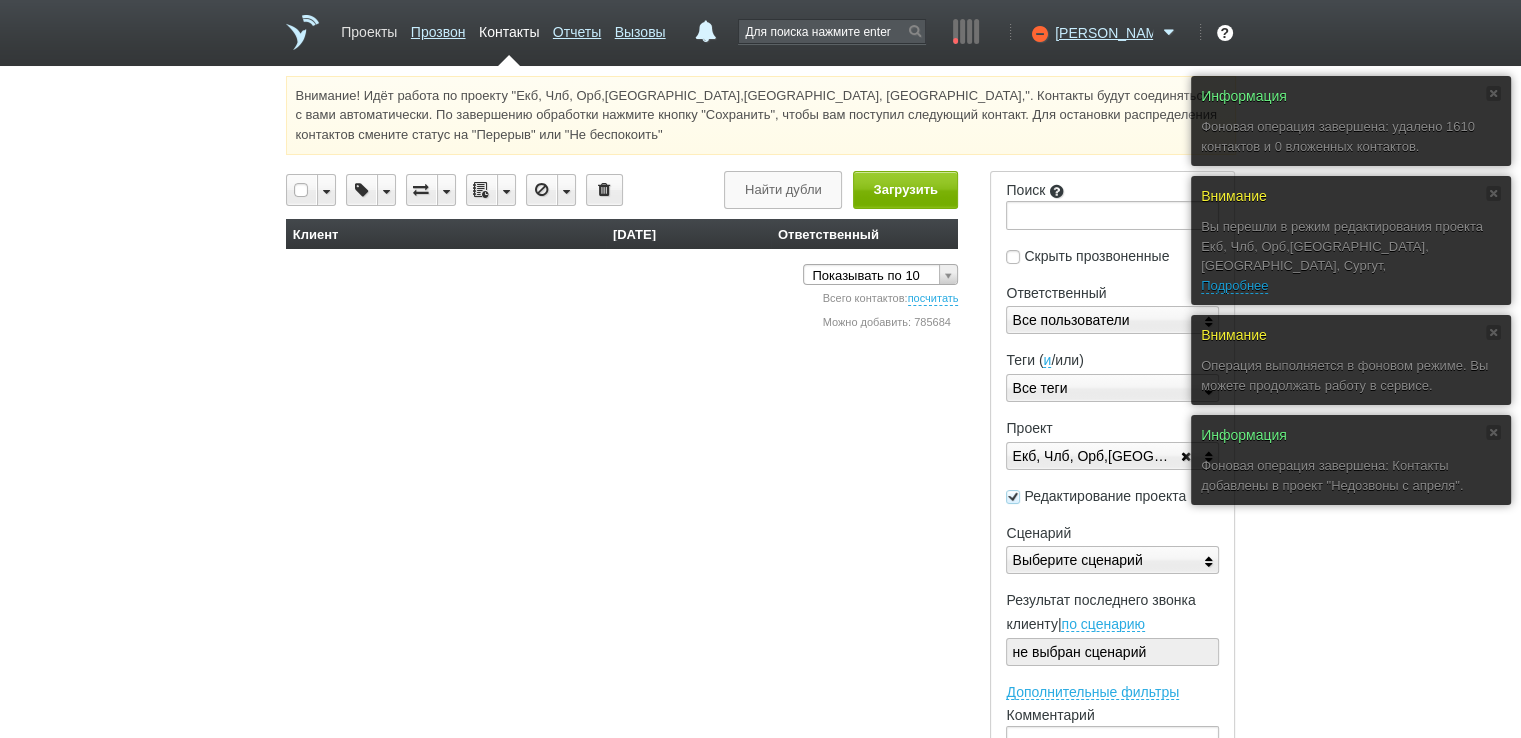 click on "Проекты" at bounding box center [369, 28] 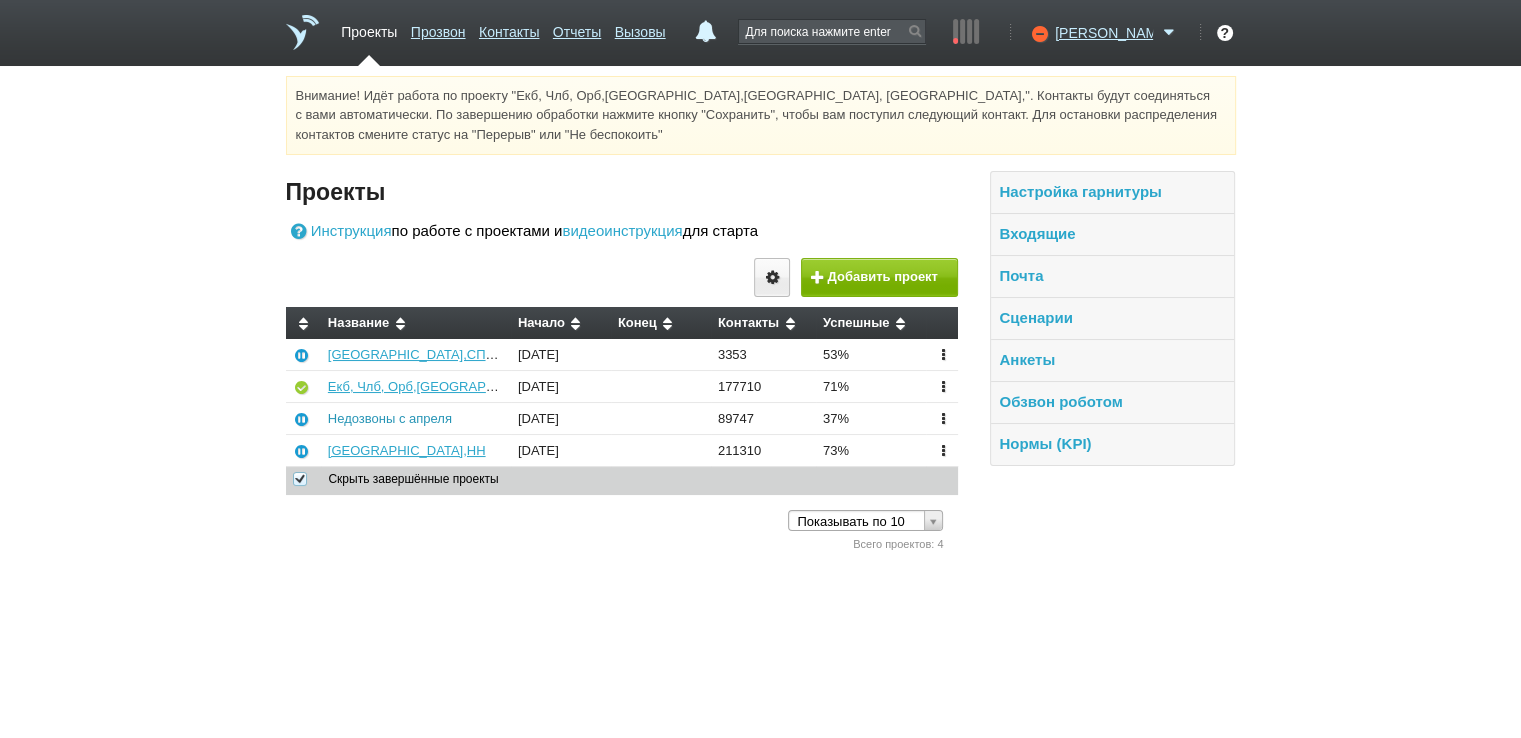 click on "Недозвоны с апреля" at bounding box center [390, 418] 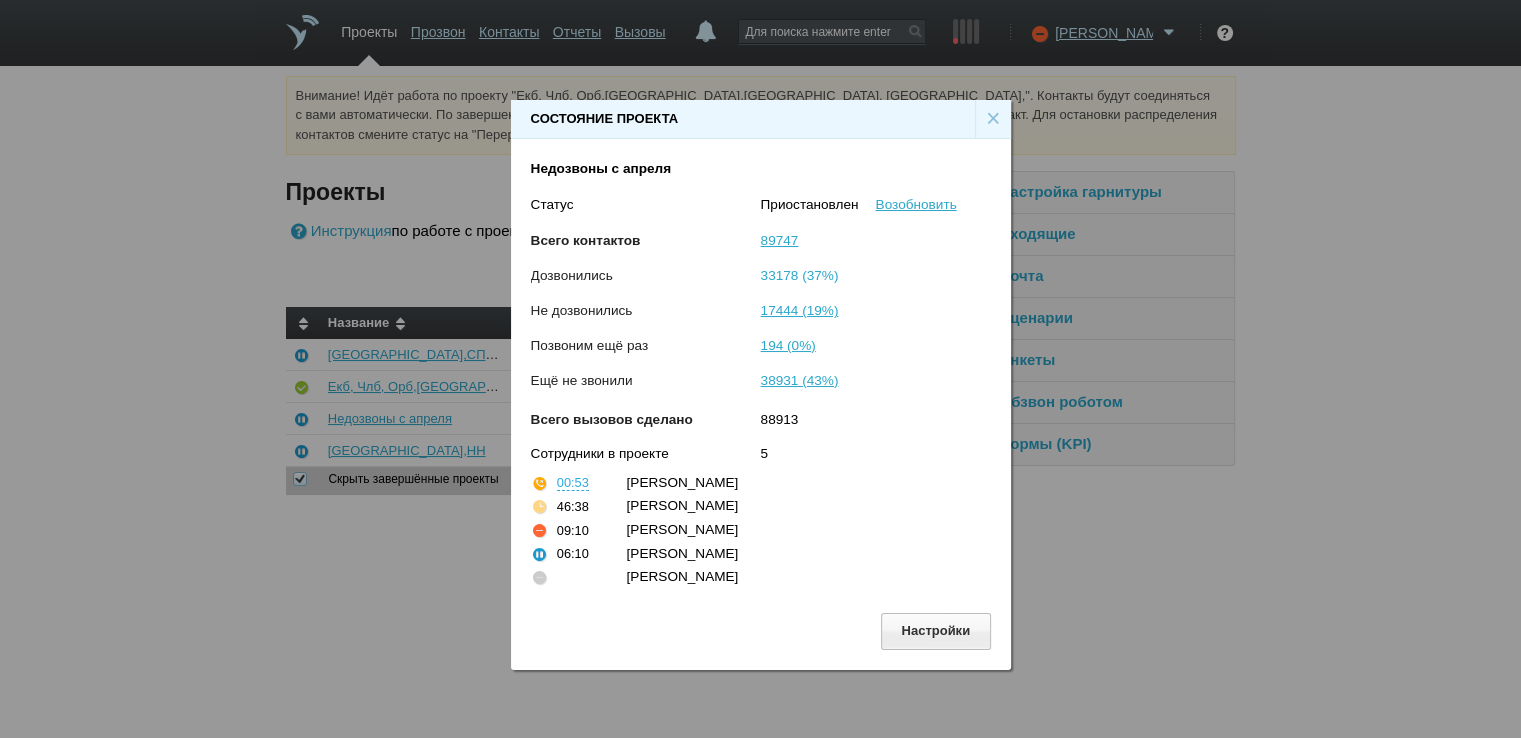 click on "33178 (37%)" at bounding box center [800, 275] 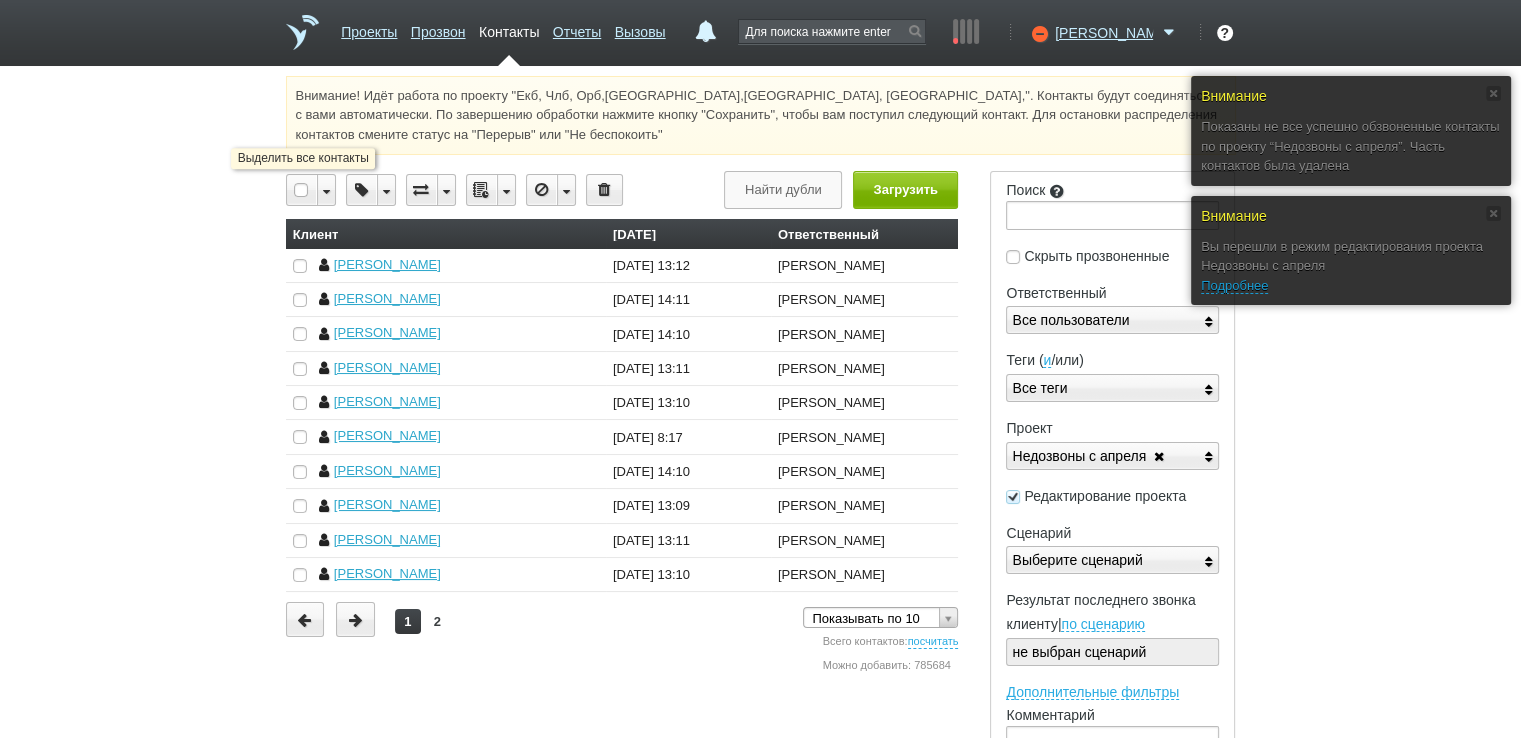 click at bounding box center (302, 190) 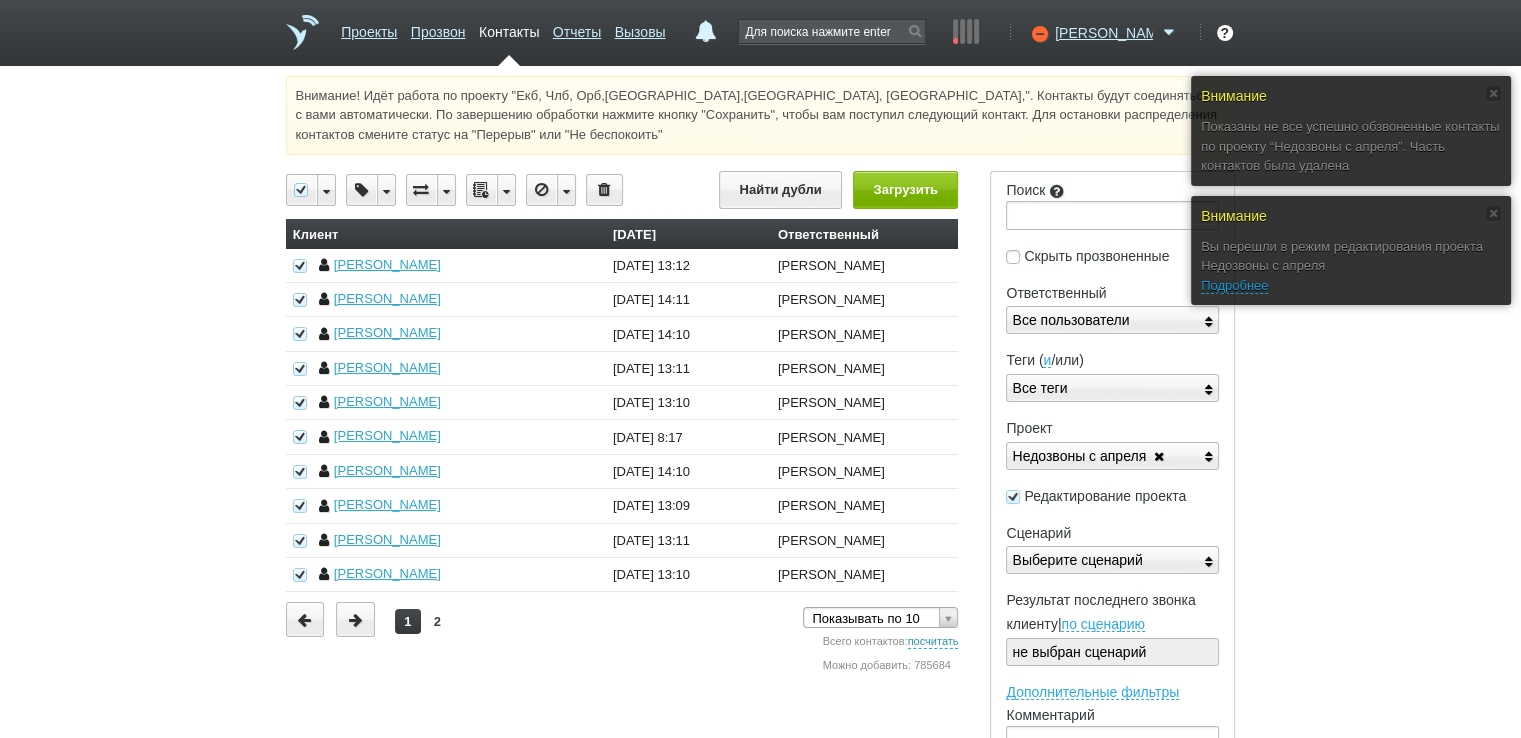 click on "посчитать" at bounding box center (933, 642) 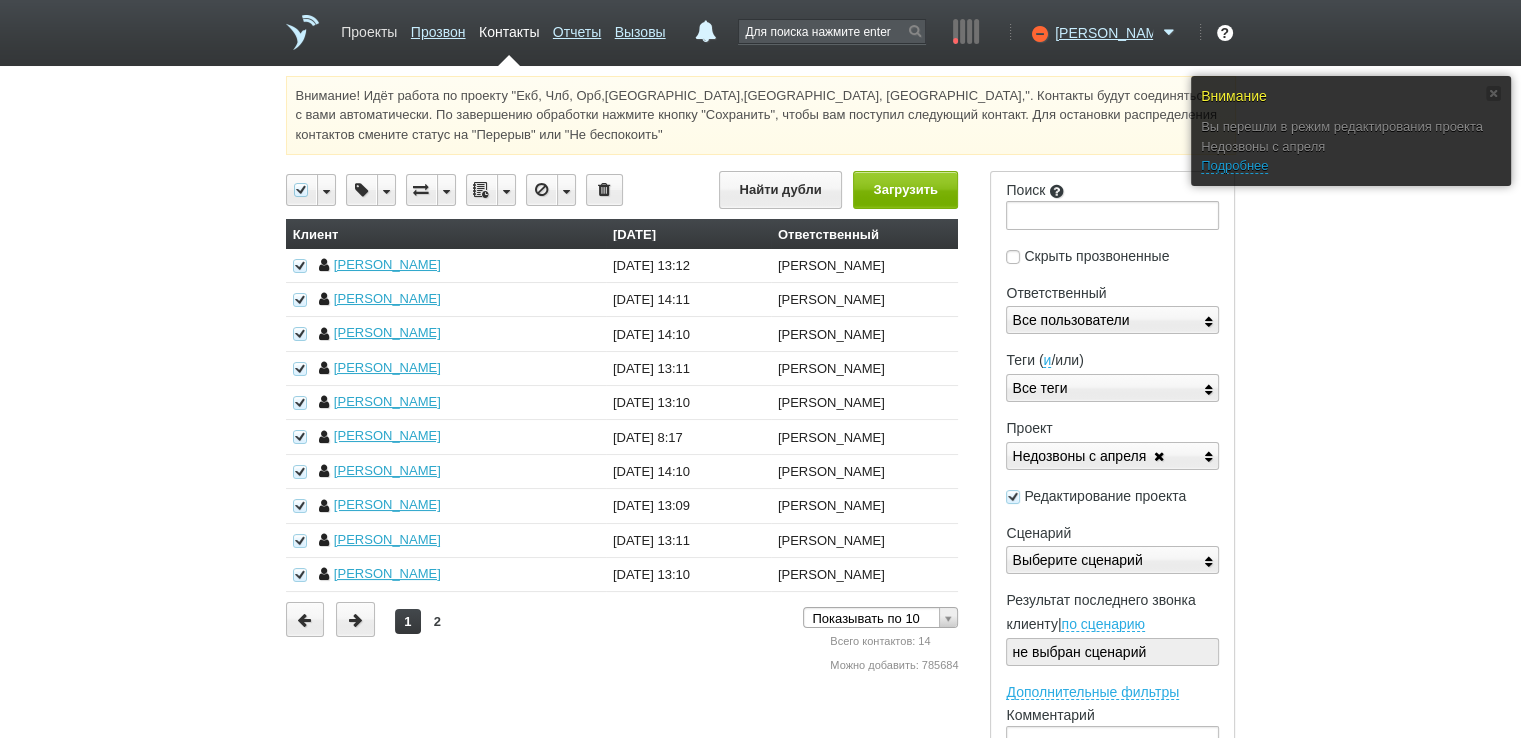 click on "Проекты" at bounding box center [369, 28] 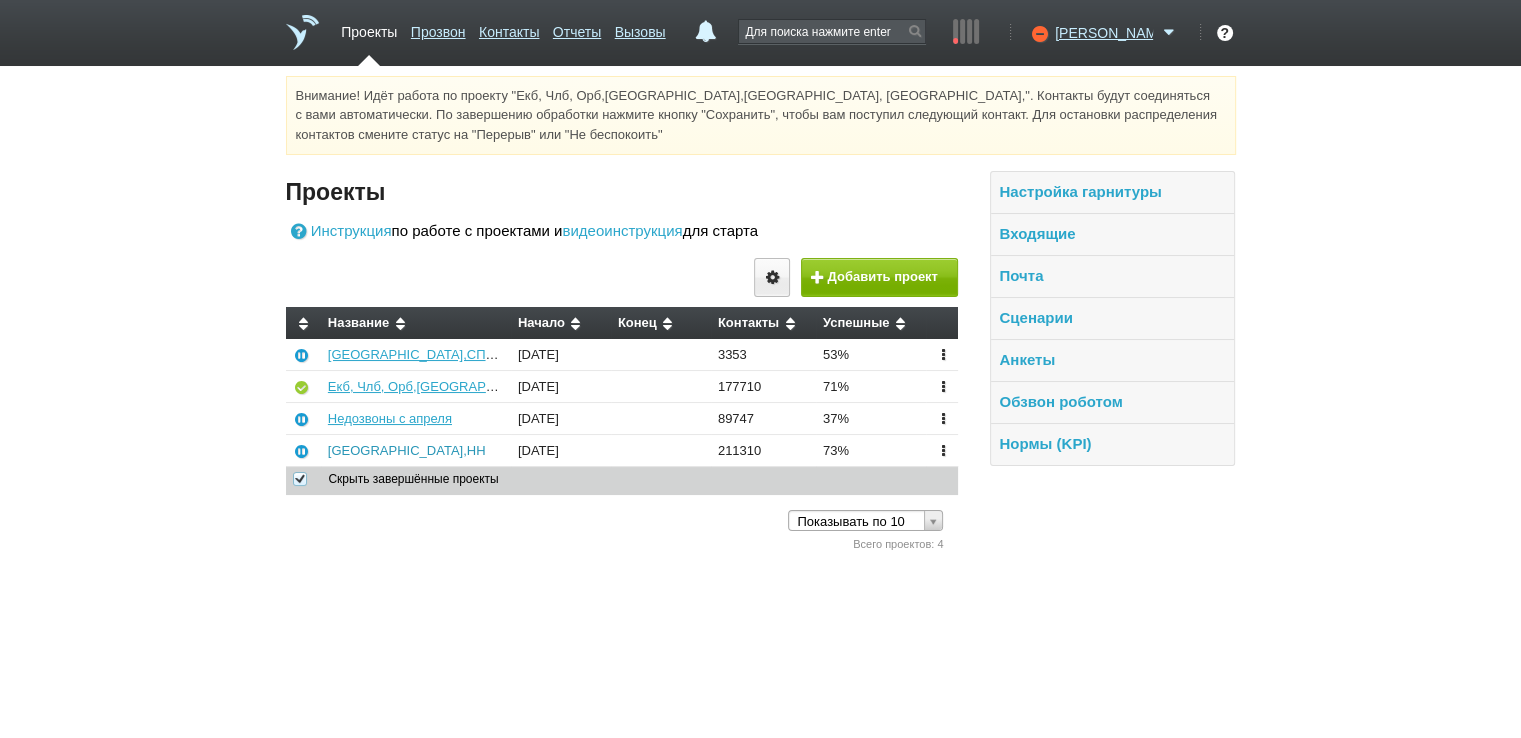 click on "[GEOGRAPHIC_DATA],НН" at bounding box center [407, 450] 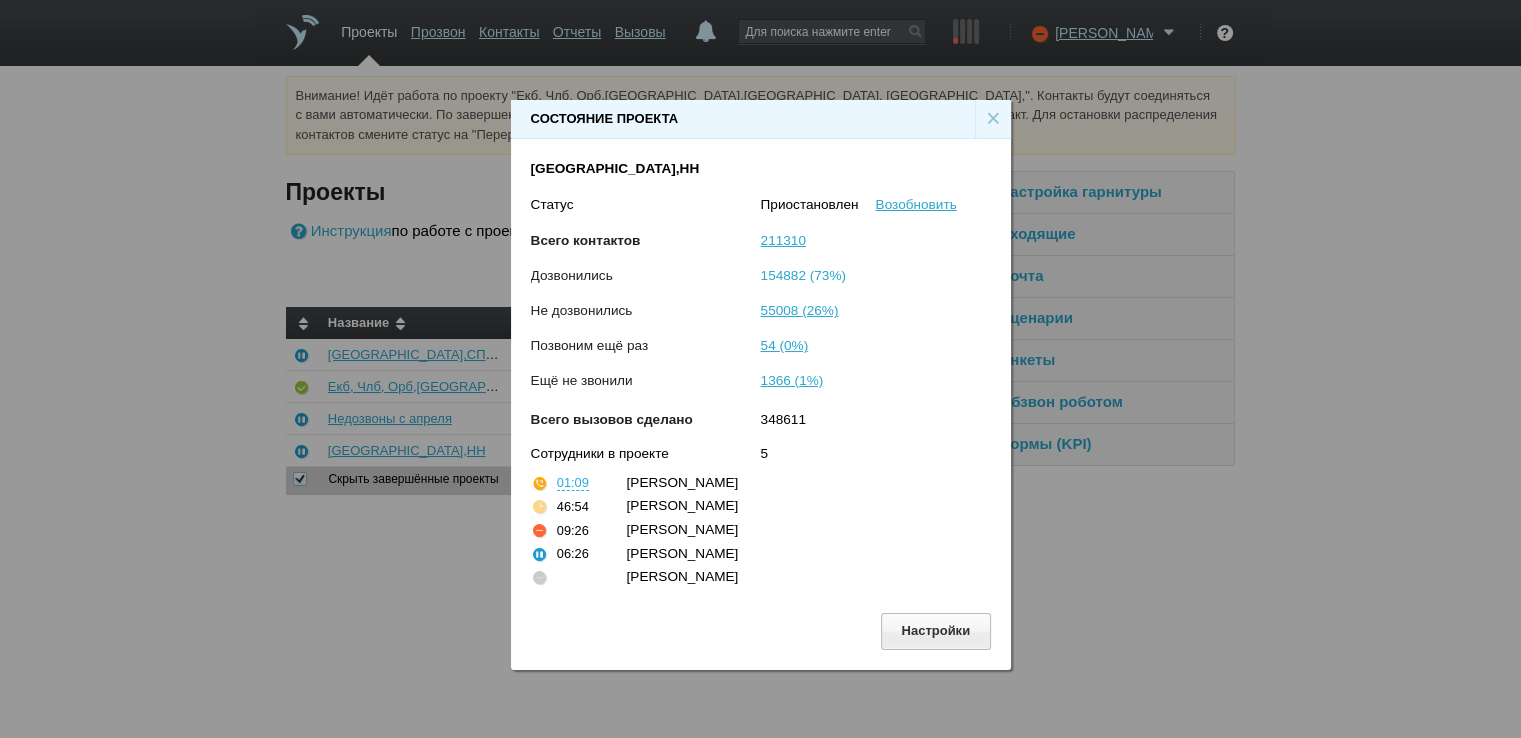 click on "154882 (73%)" at bounding box center [803, 275] 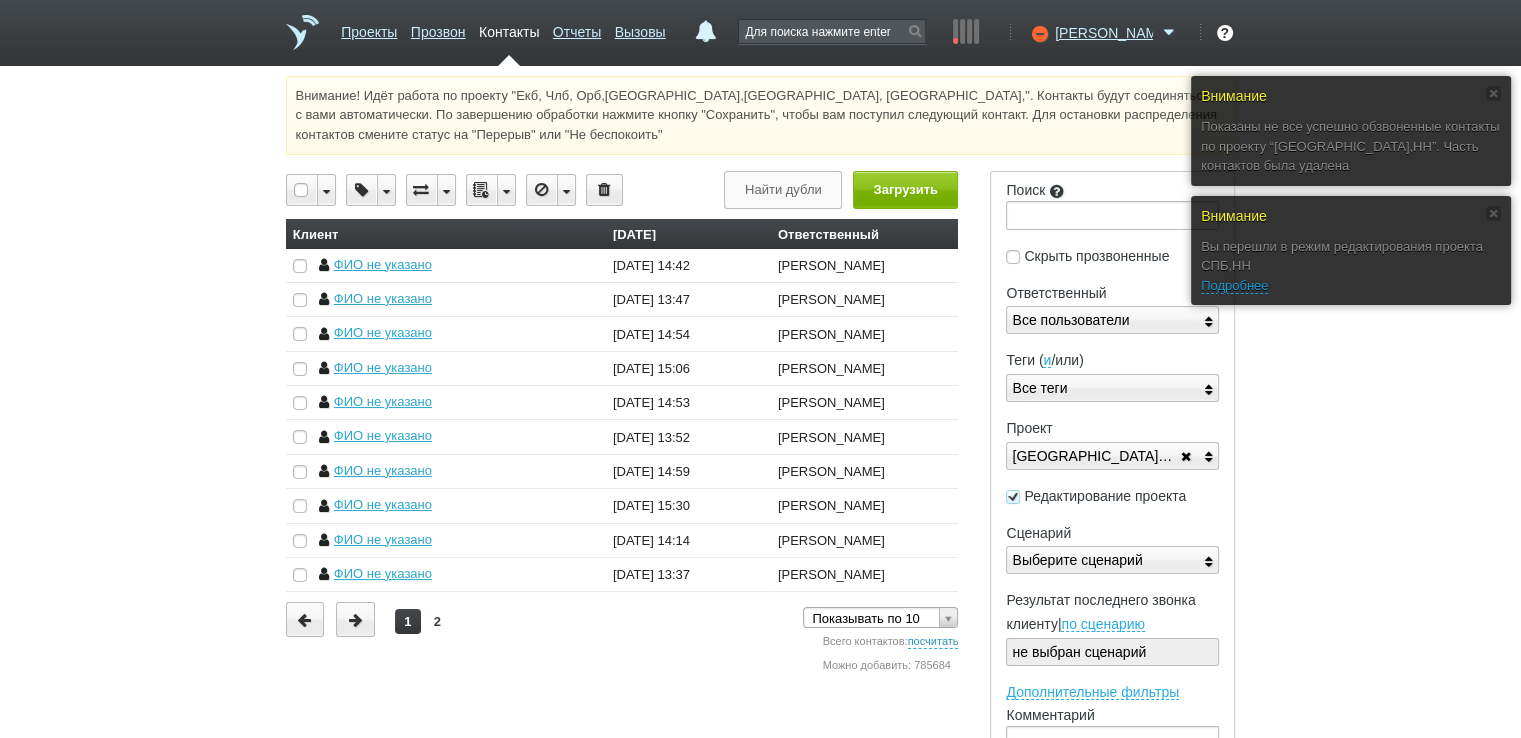 click on "посчитать" at bounding box center [933, 642] 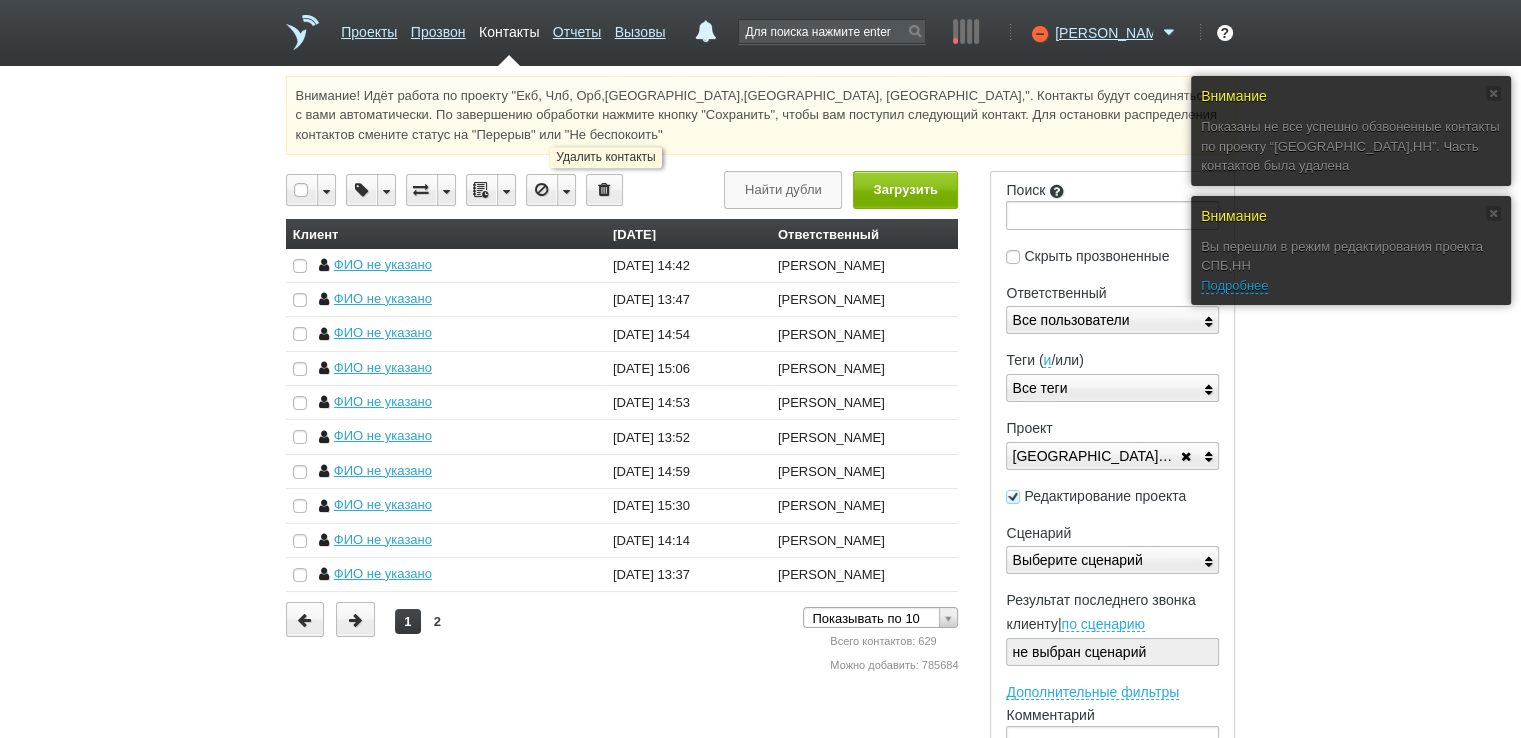 click at bounding box center [604, 190] 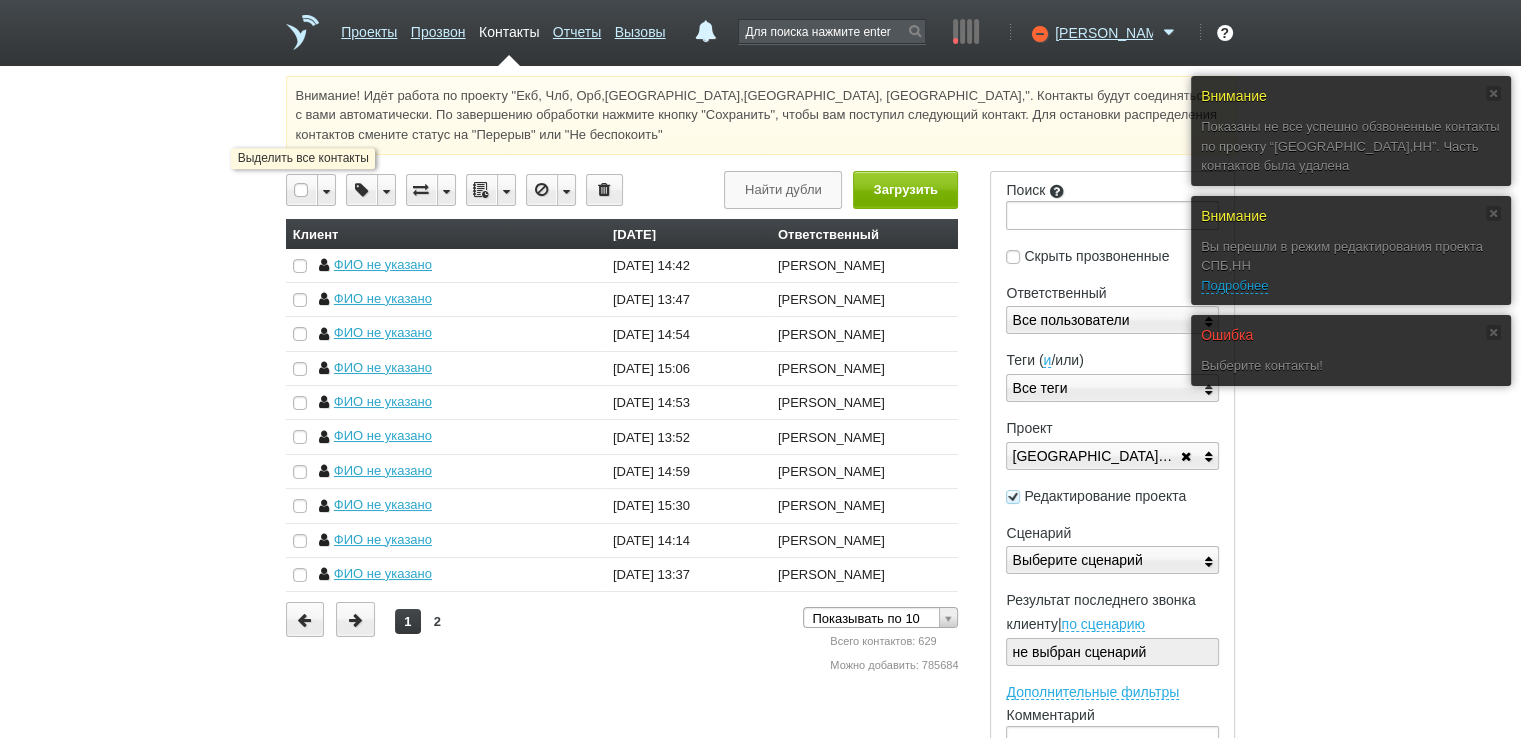 click at bounding box center [302, 190] 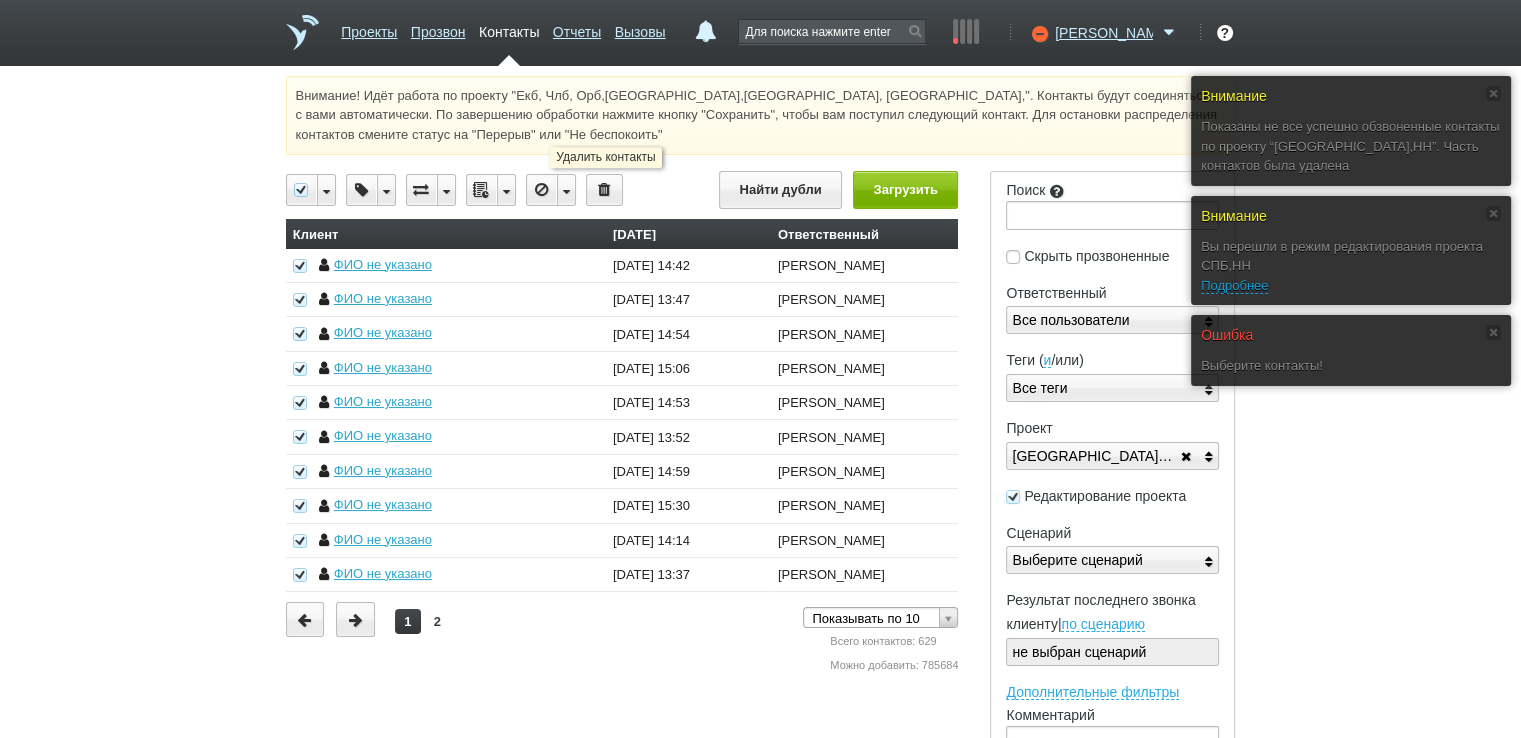 click at bounding box center [604, 190] 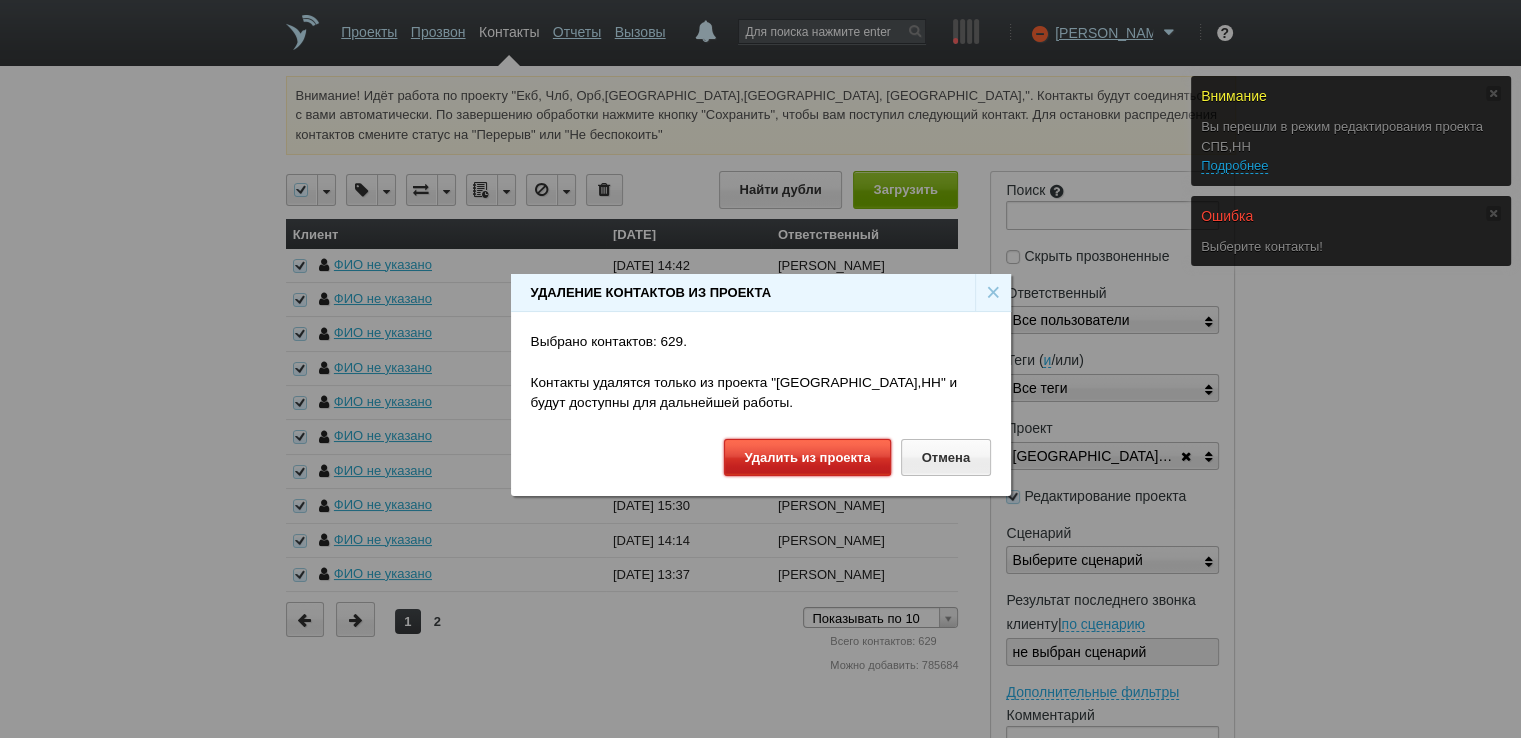 click on "Удалить из проекта" at bounding box center (807, 457) 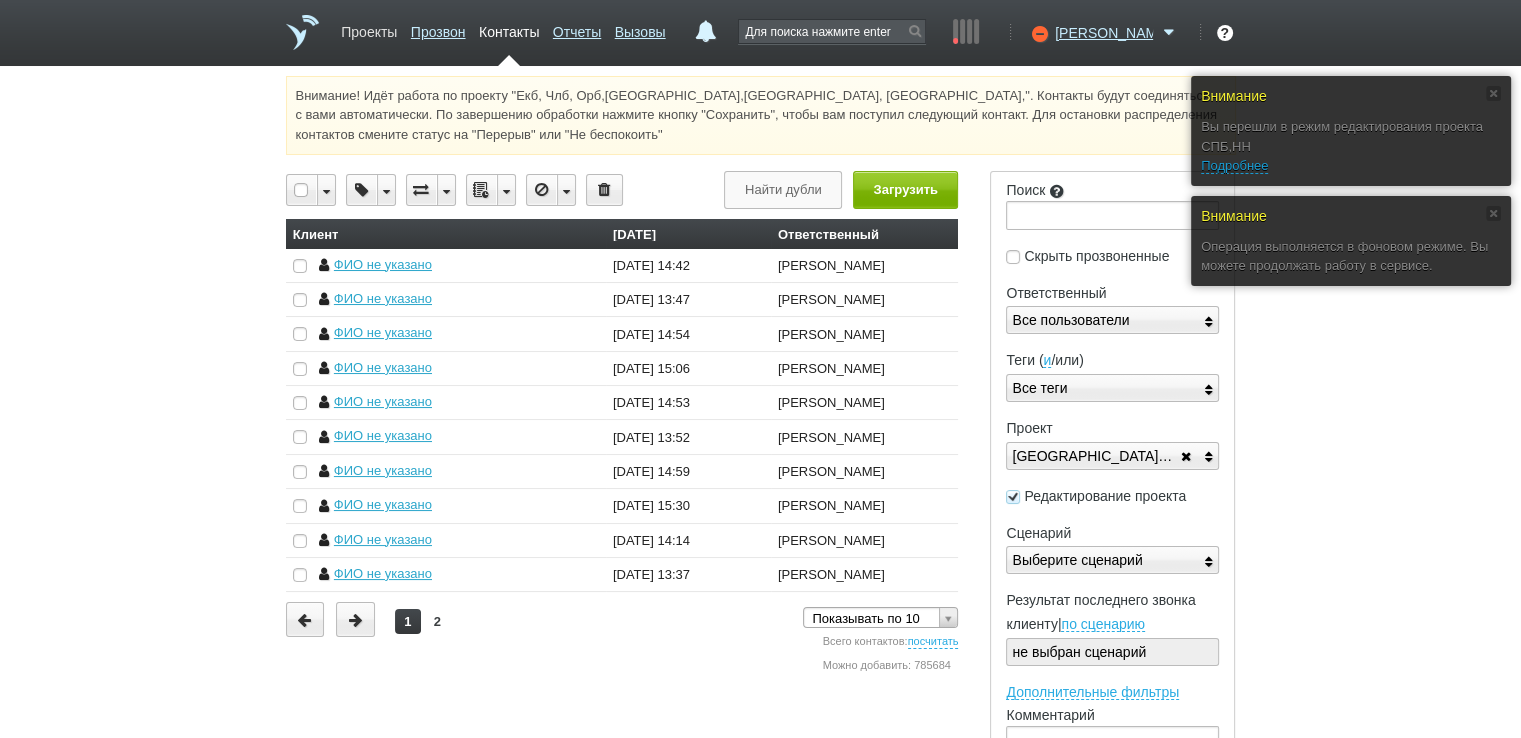 click on "Проекты" at bounding box center (369, 28) 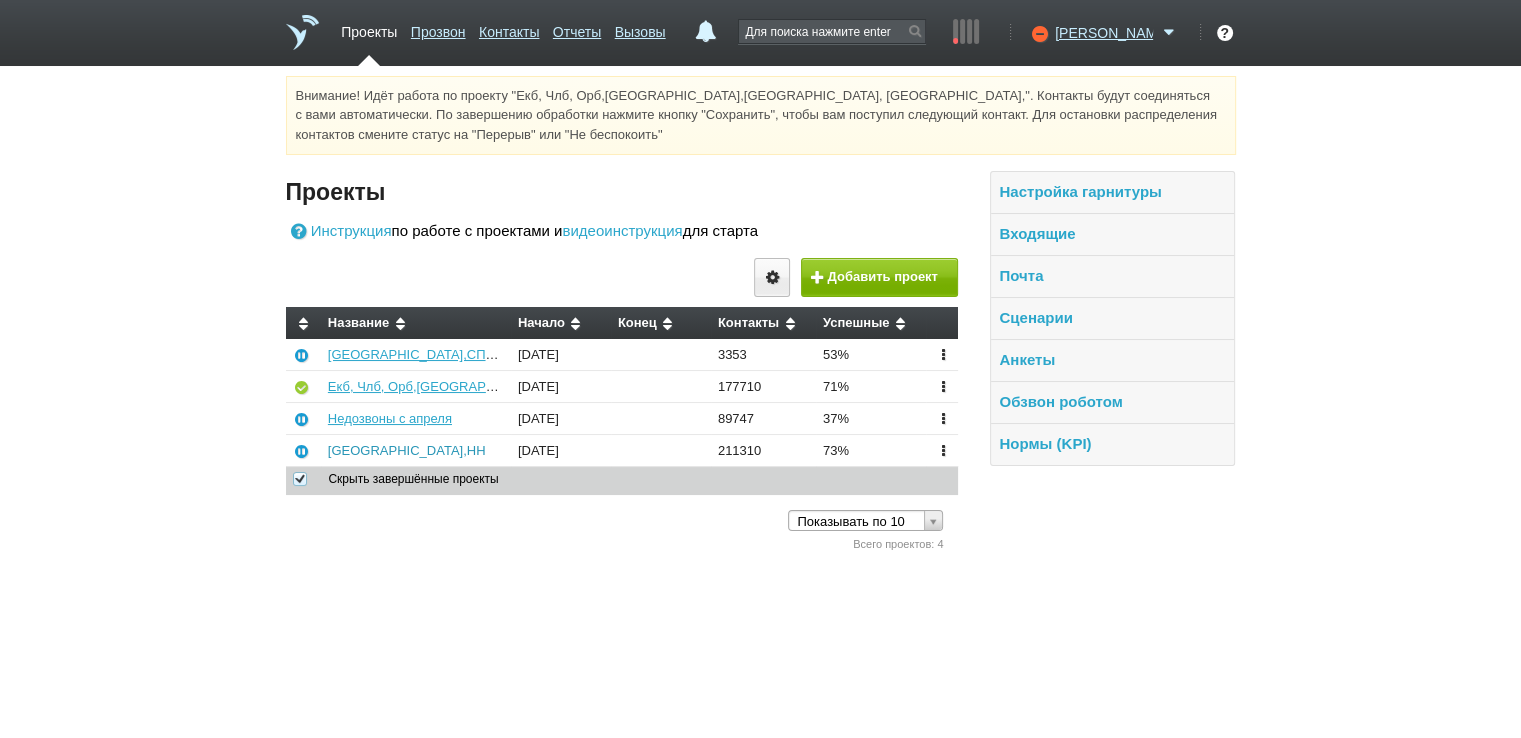 click on "[GEOGRAPHIC_DATA],НН" at bounding box center [407, 450] 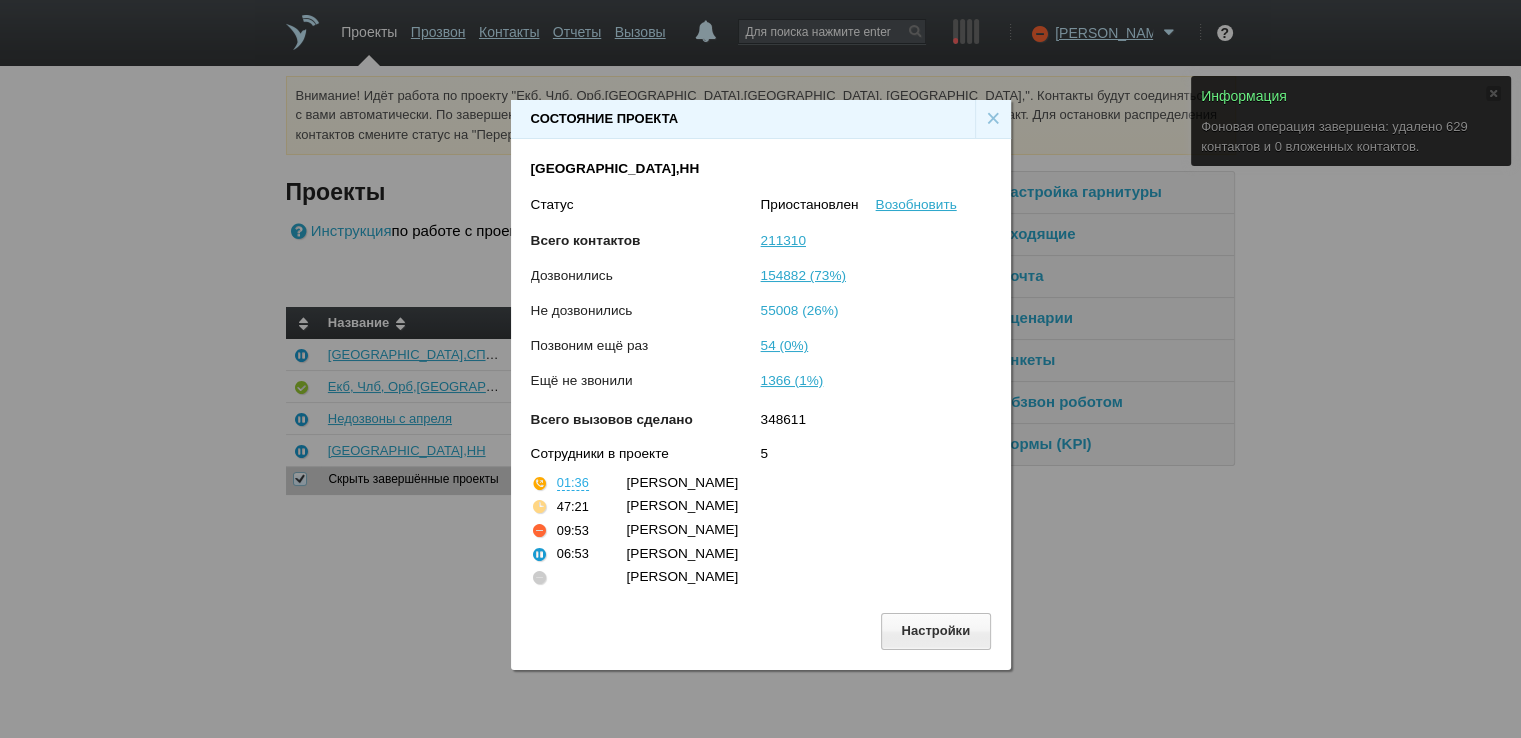 click on "55008 (26%)" at bounding box center (800, 310) 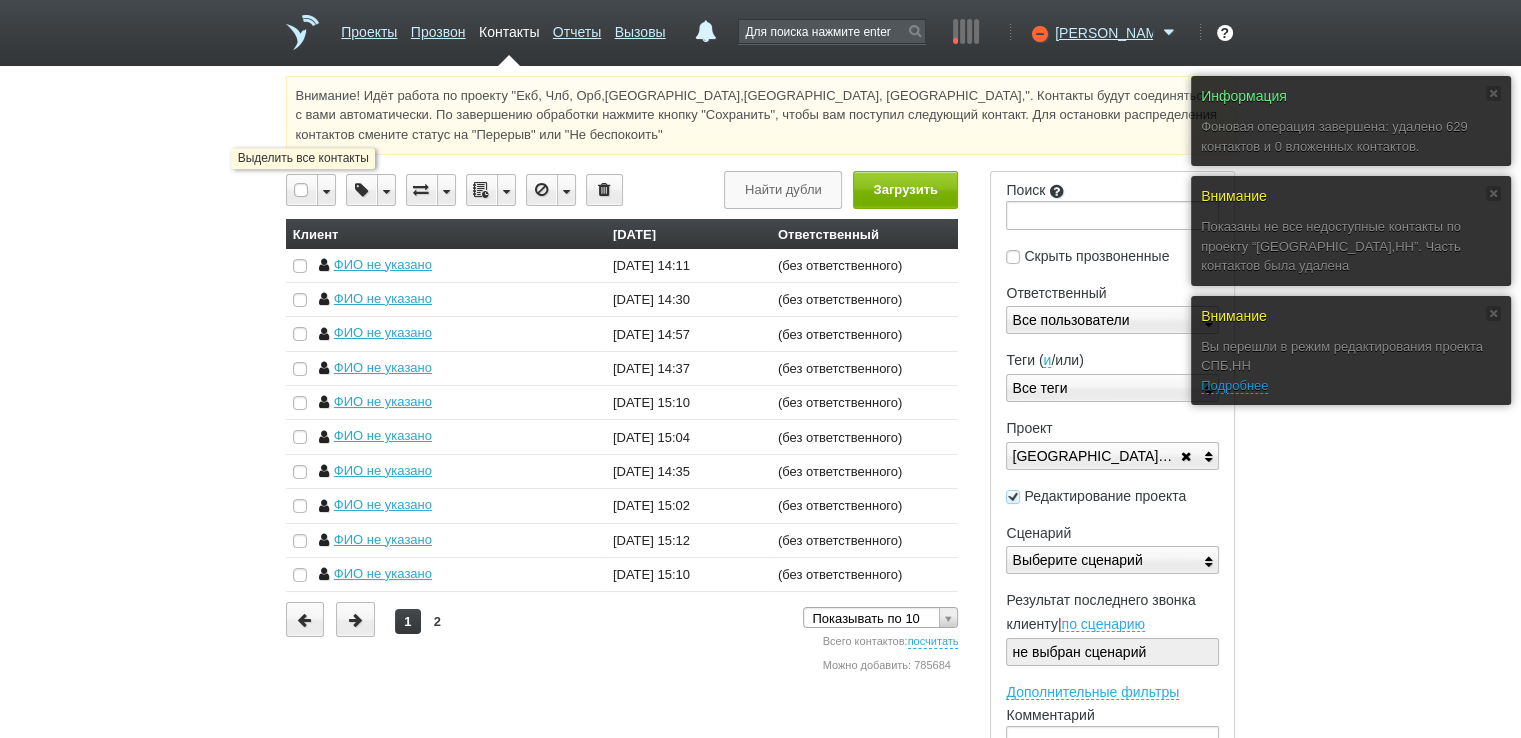 click at bounding box center [302, 190] 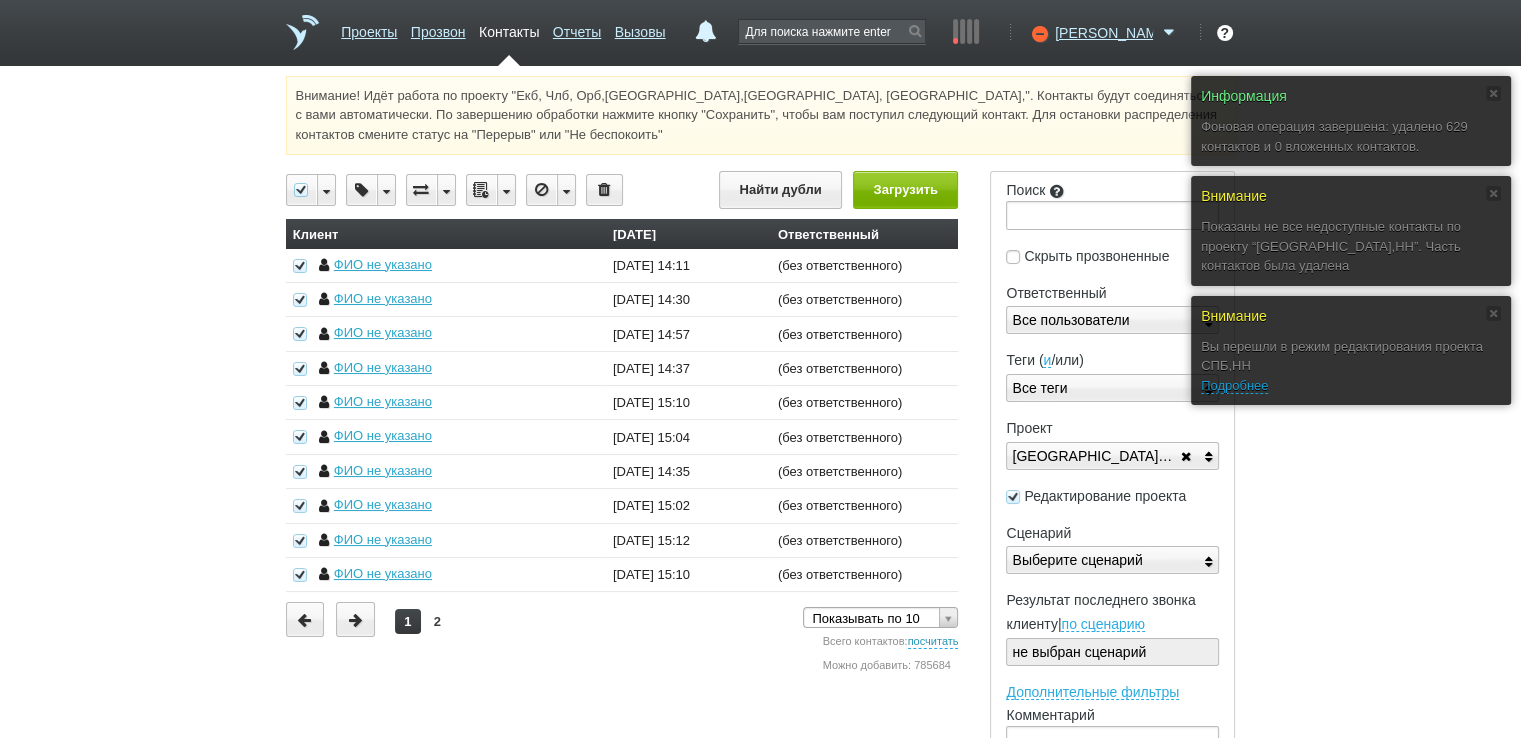 click on "посчитать" at bounding box center [933, 642] 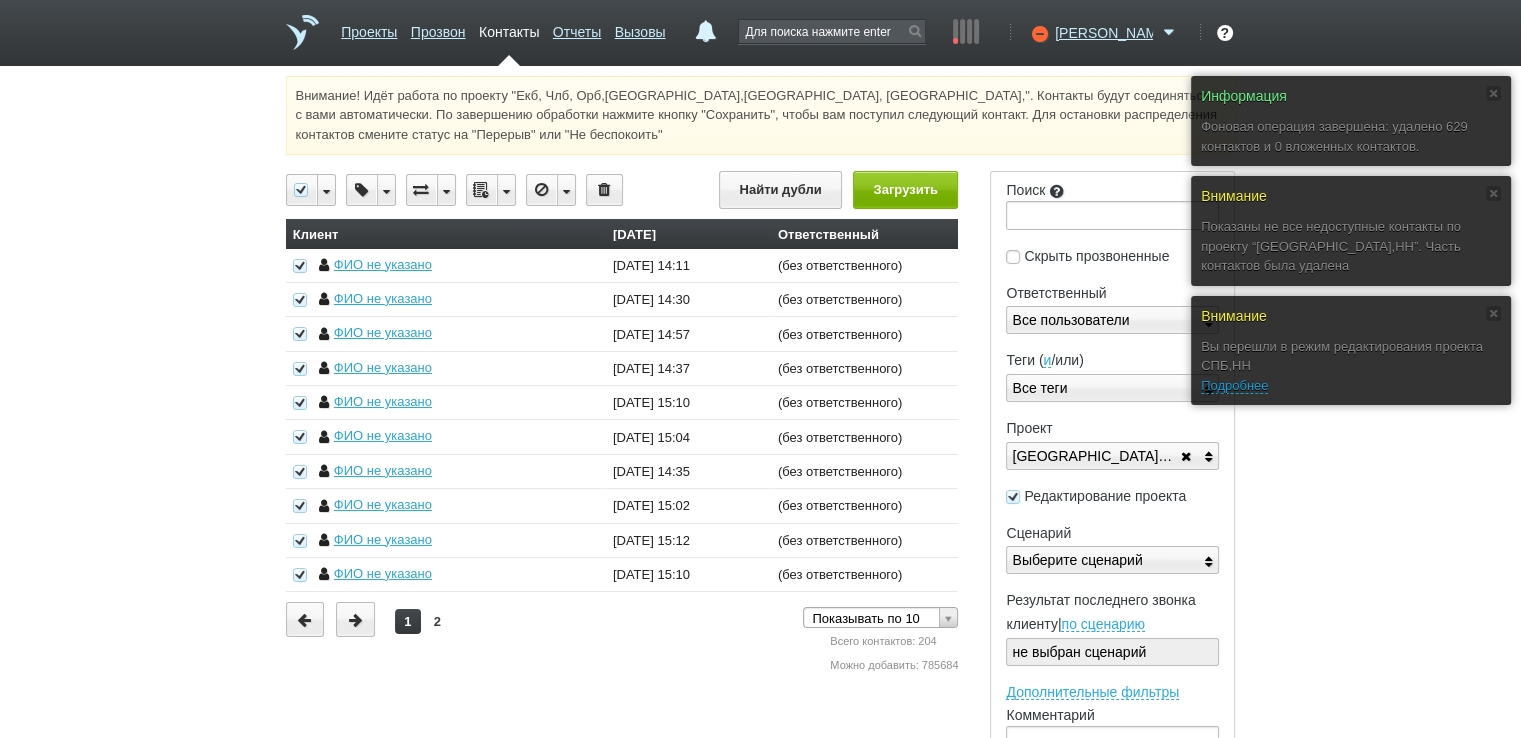 click at bounding box center (506, 190) 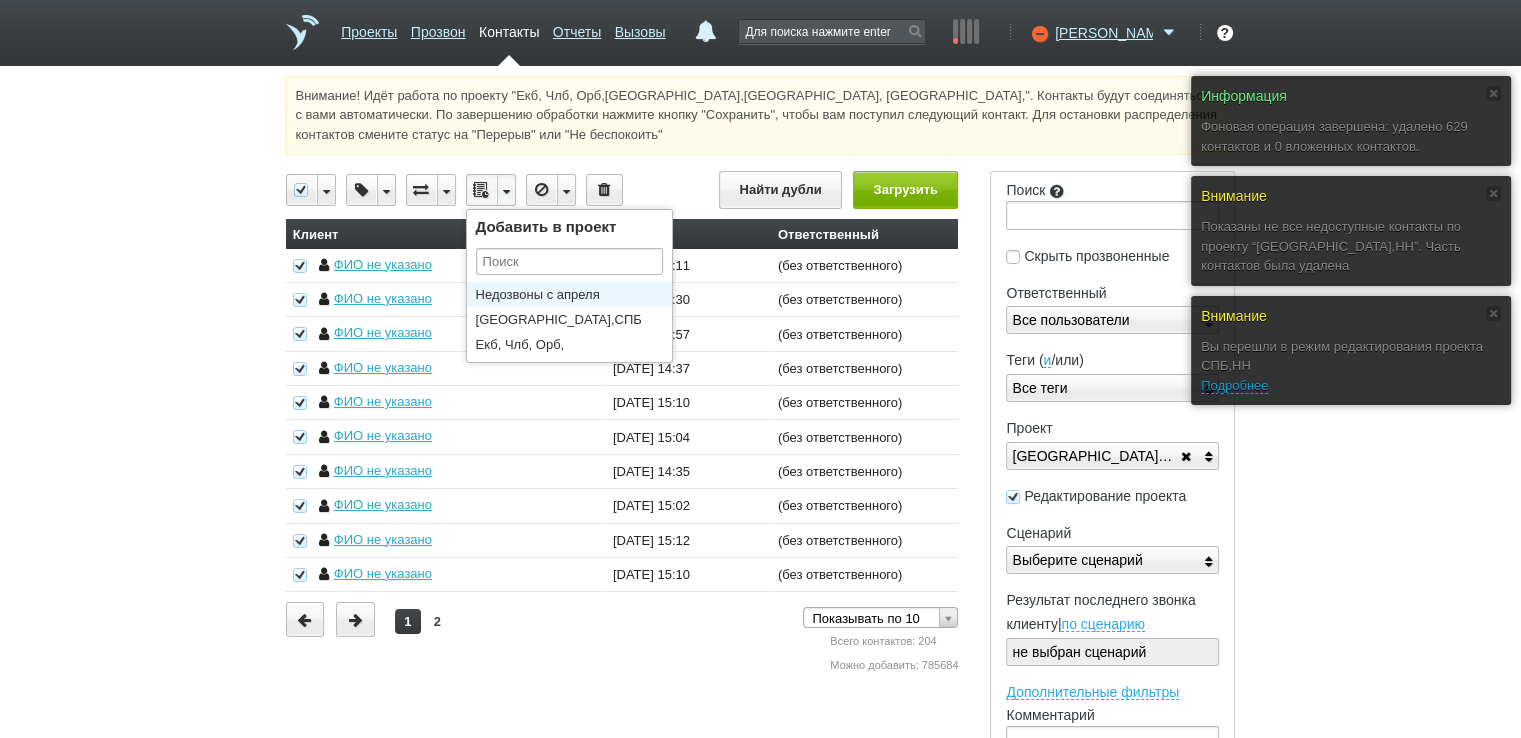 click on "Недозвоны с апреля" at bounding box center (574, 294) 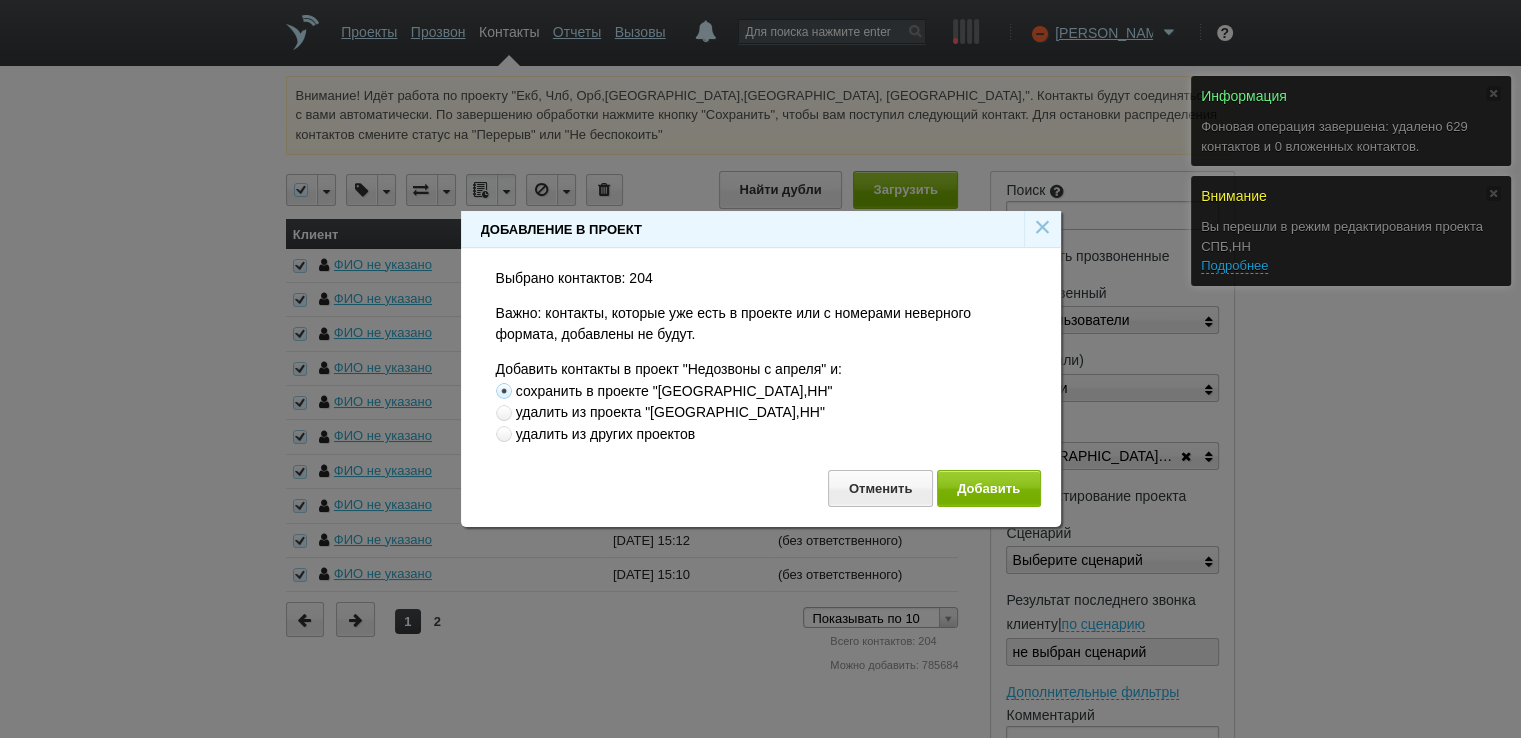 click at bounding box center (504, 413) 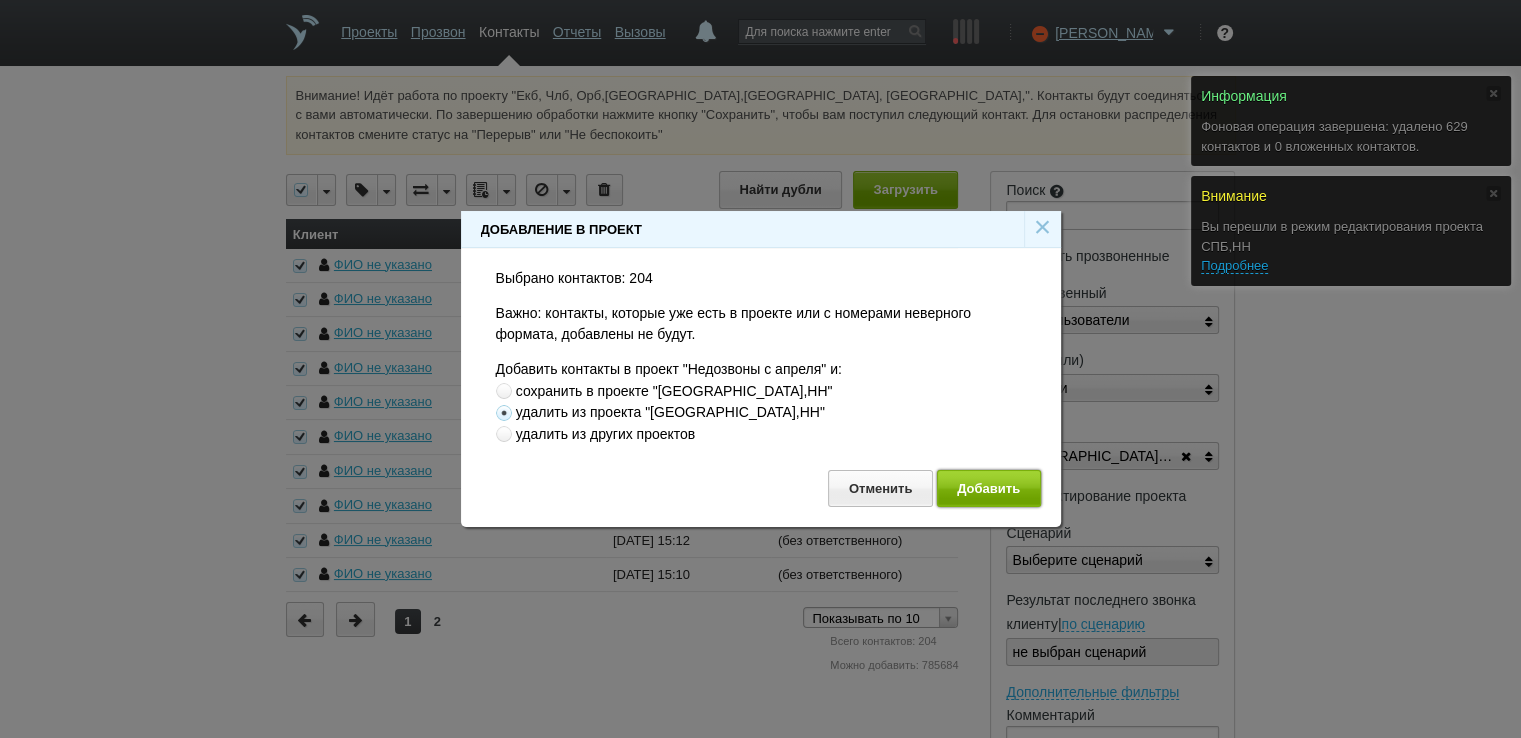 click on "Добавить" at bounding box center [989, 488] 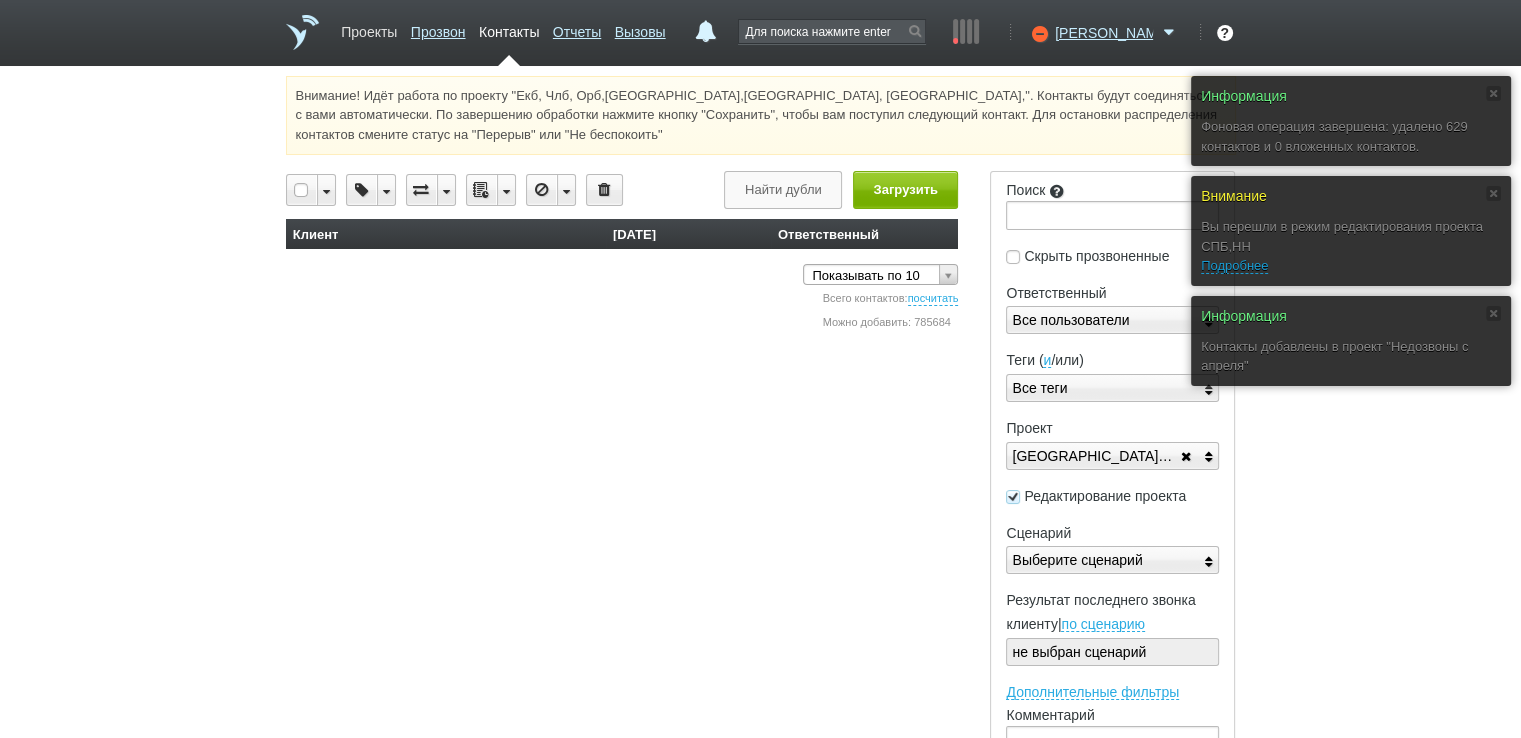 click on "Проекты" at bounding box center [369, 28] 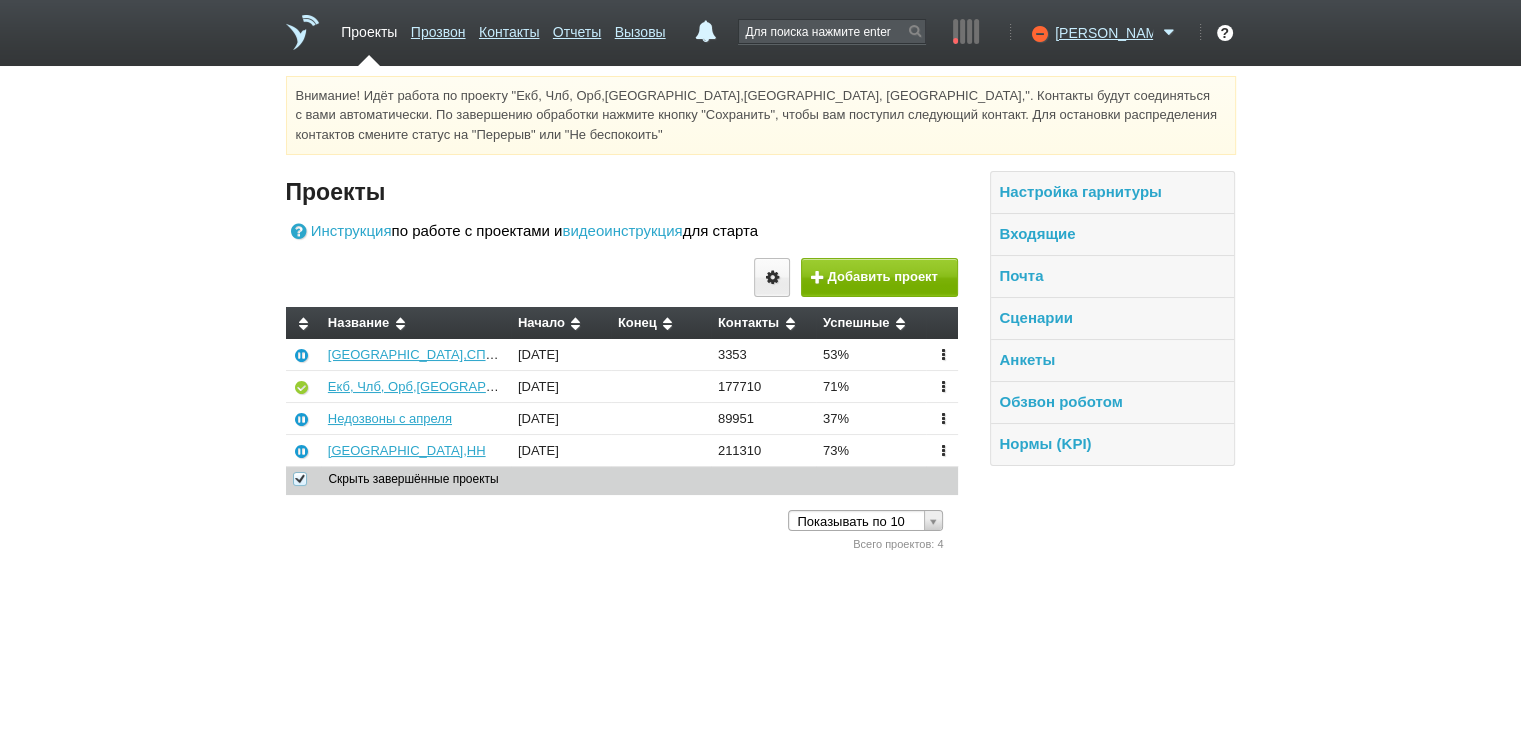 click on "Внимание! Идёт работа по проекту "Екб, Члб, Орб,[GEOGRAPHIC_DATA],[GEOGRAPHIC_DATA], [GEOGRAPHIC_DATA],". Контакты будут соединяться с вами автоматически. По завершению обработки нажмите кнопку "Сохранить", чтобы вам поступил следующий контакт. Для остановки распределения контактов смените статус на "Перерыв" или "Не беспокоить"
Вы можете звонить напрямую из строки поиска - введите номер и нажмите "Позвонить"
Проекты
Инструкция  по работе с проектами и  видеоинструкция  для старта" at bounding box center [760, 315] 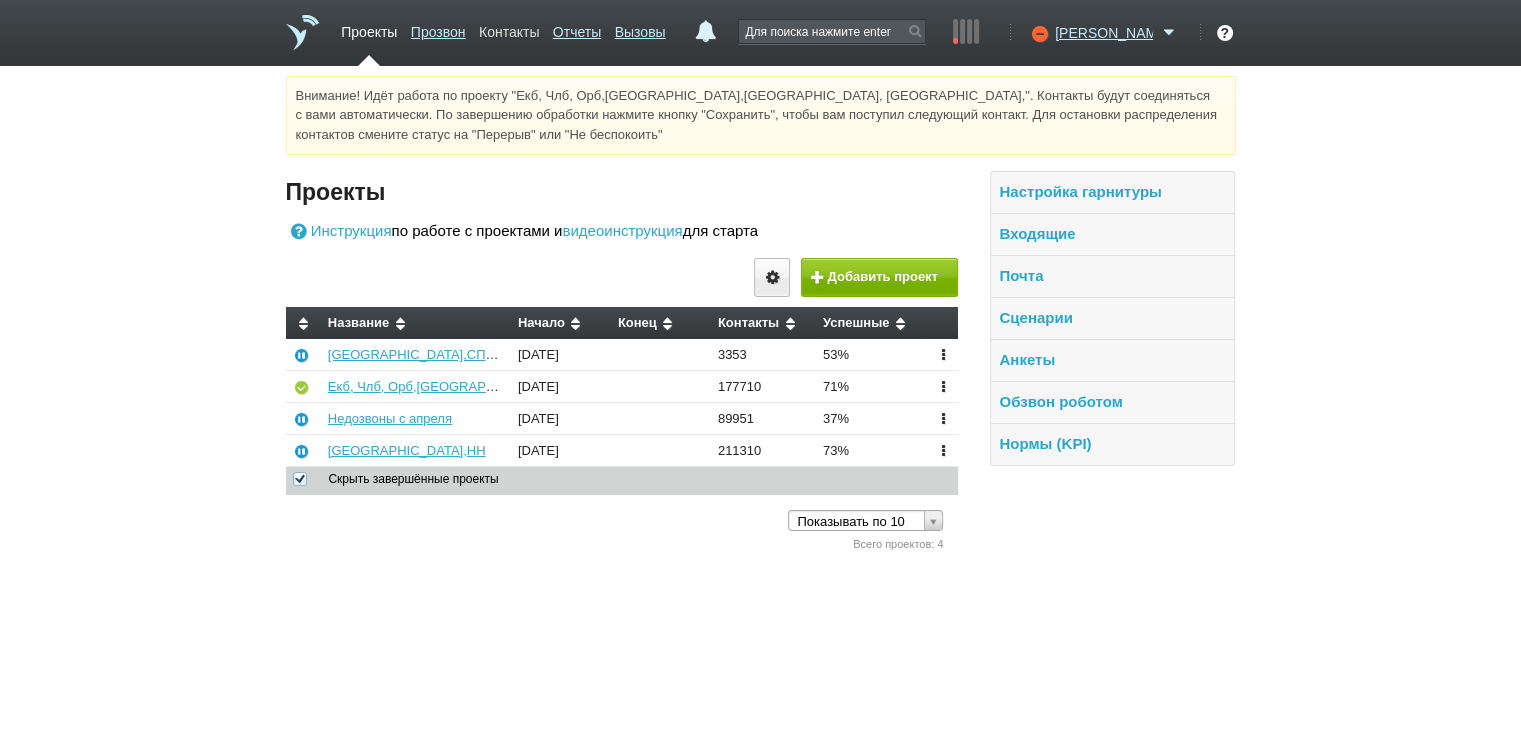 click on "Контакты" at bounding box center [509, 28] 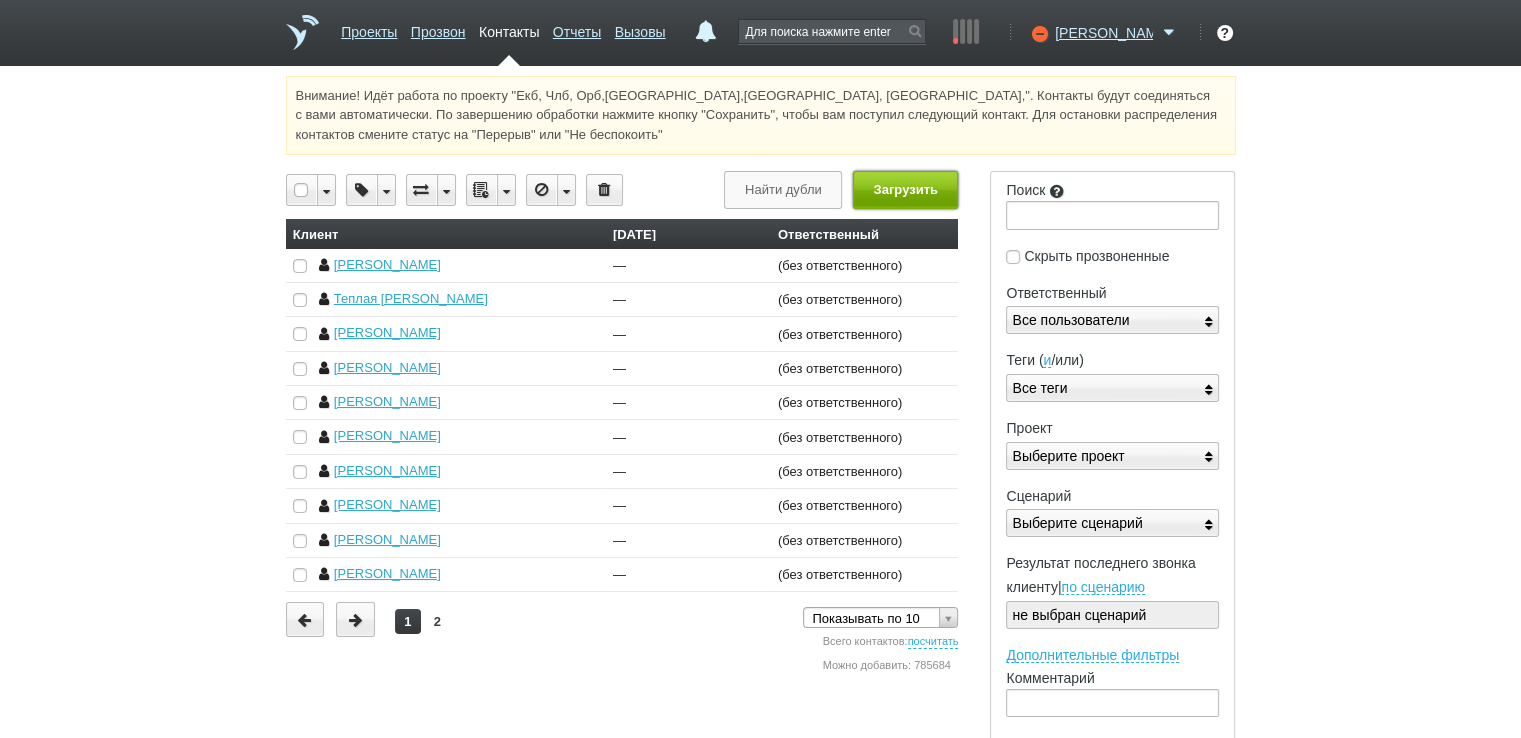 click on "Загрузить" at bounding box center [905, 189] 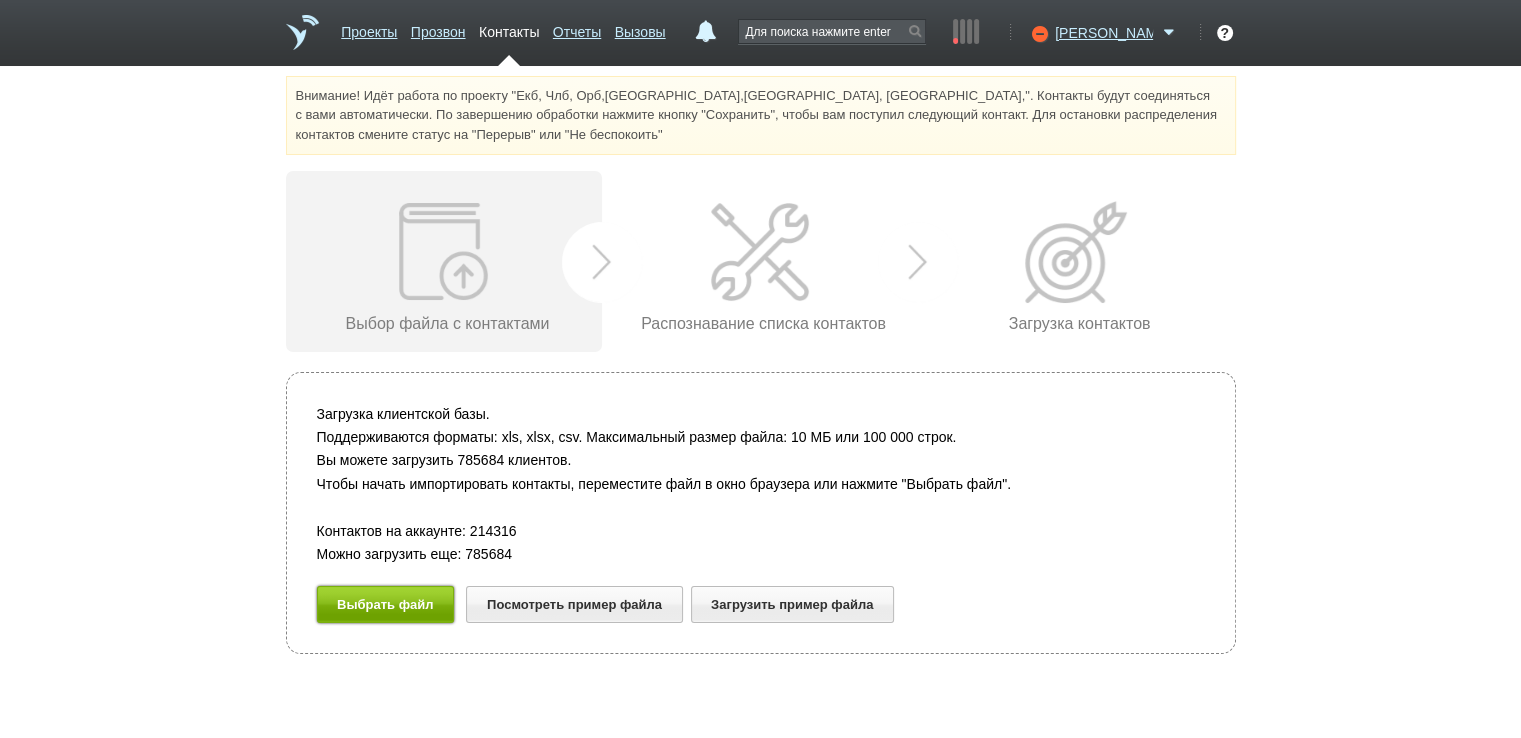 click on "Выбрать файл" at bounding box center (386, 604) 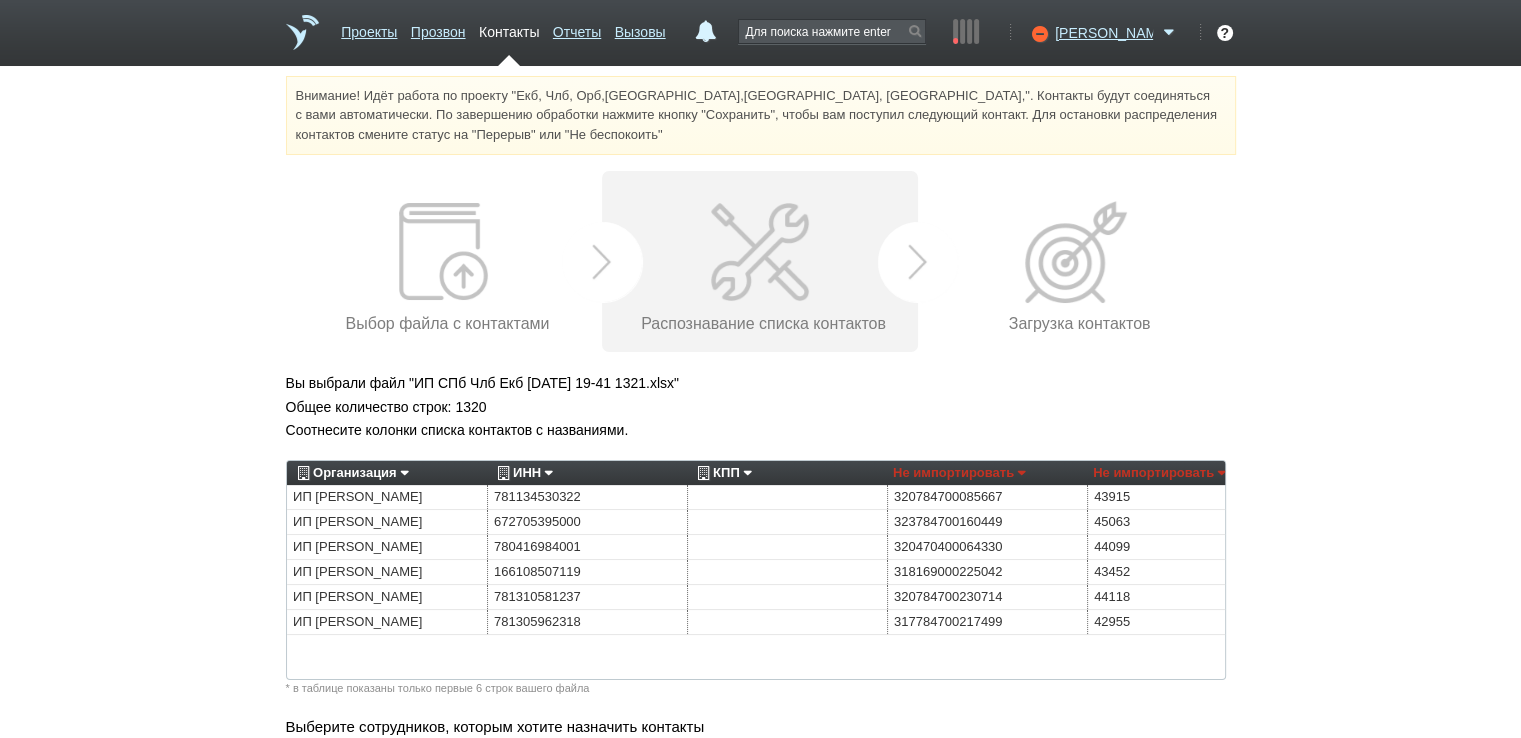 click on "Организация Не импортировать Преобразовать хеш номер Организация Организация Сфера деятельности Город E-mail Телефон Телефон #2 Телефон #3 Сайт Описание ИНН КПП Адрес Регион Приоритет Контакт Город Должность Фамилия Имя Отчество E-mail Телефон Телефон #2 Телефон #3 Сайт Описание Теги Адрес Регион Внешний ID Приоритет Наименование" at bounding box center [387, 473] 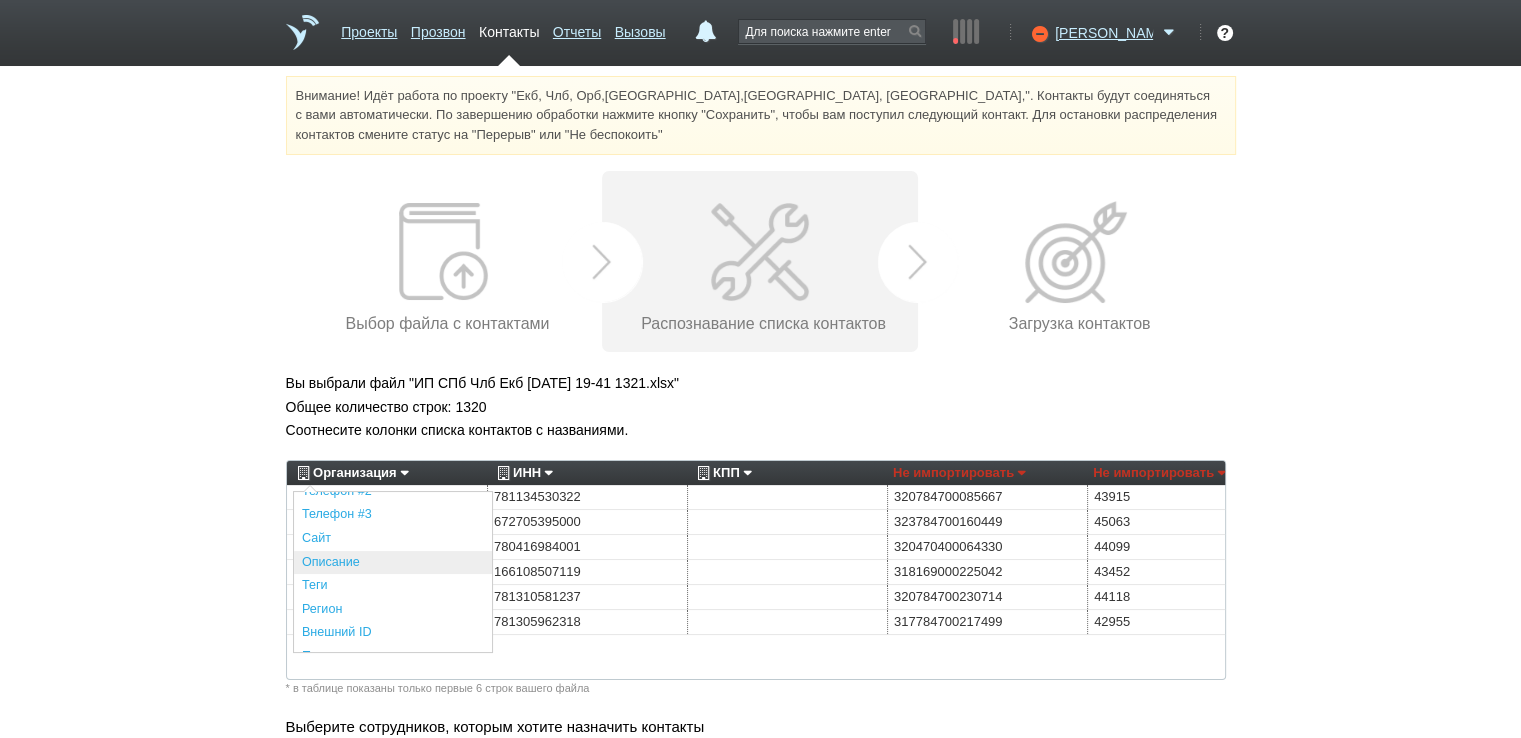 scroll, scrollTop: 440, scrollLeft: 0, axis: vertical 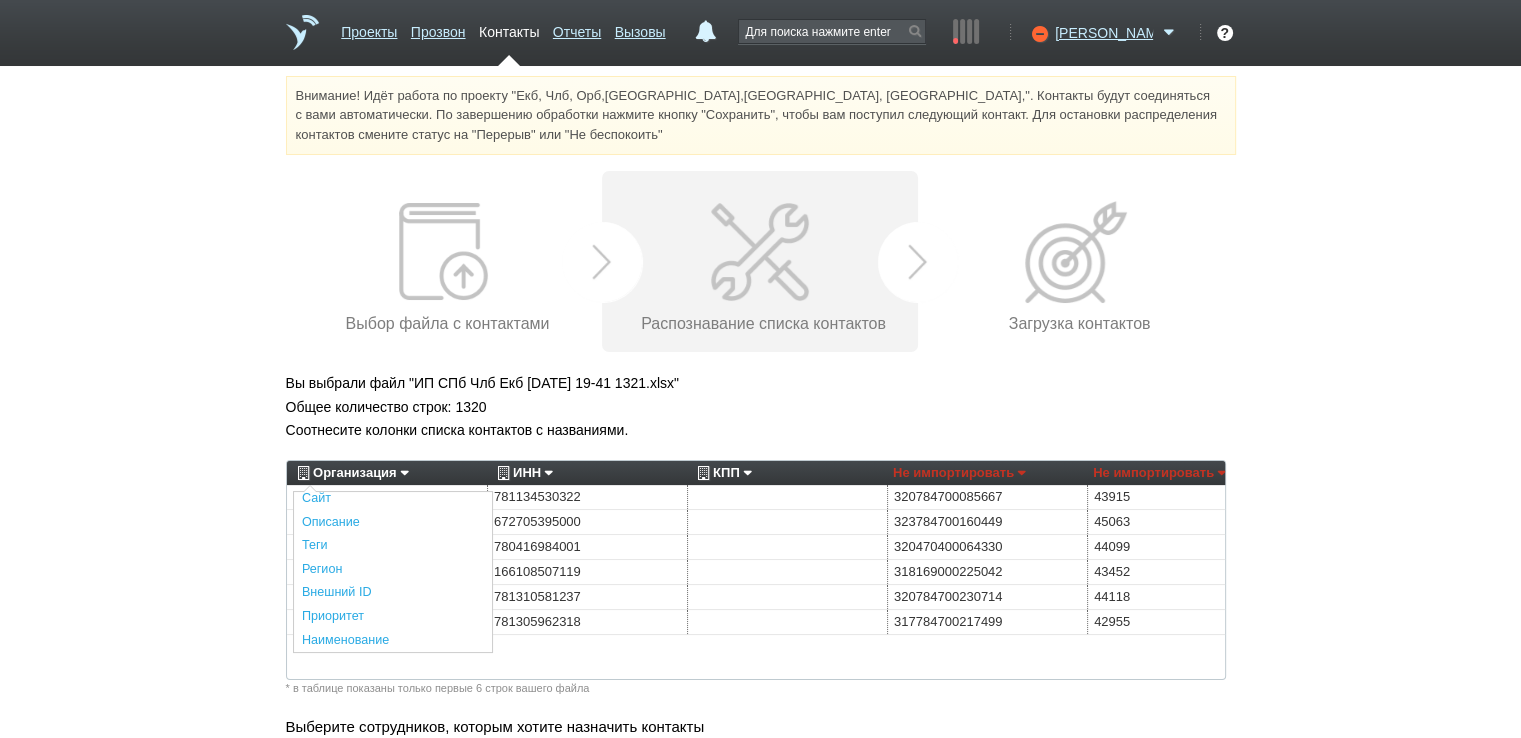 click on "Описание" at bounding box center (393, 523) 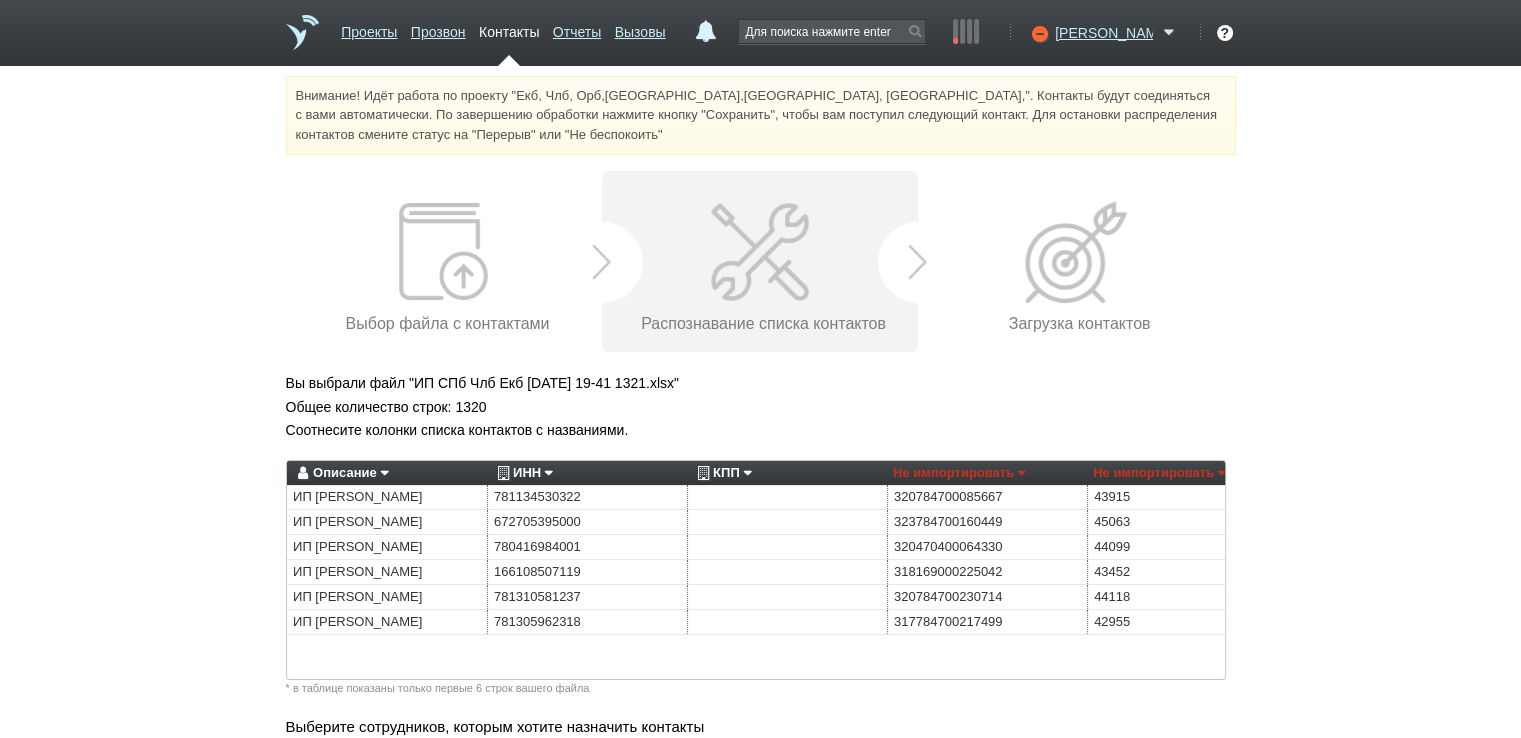 click on "ИНН" at bounding box center (522, 473) 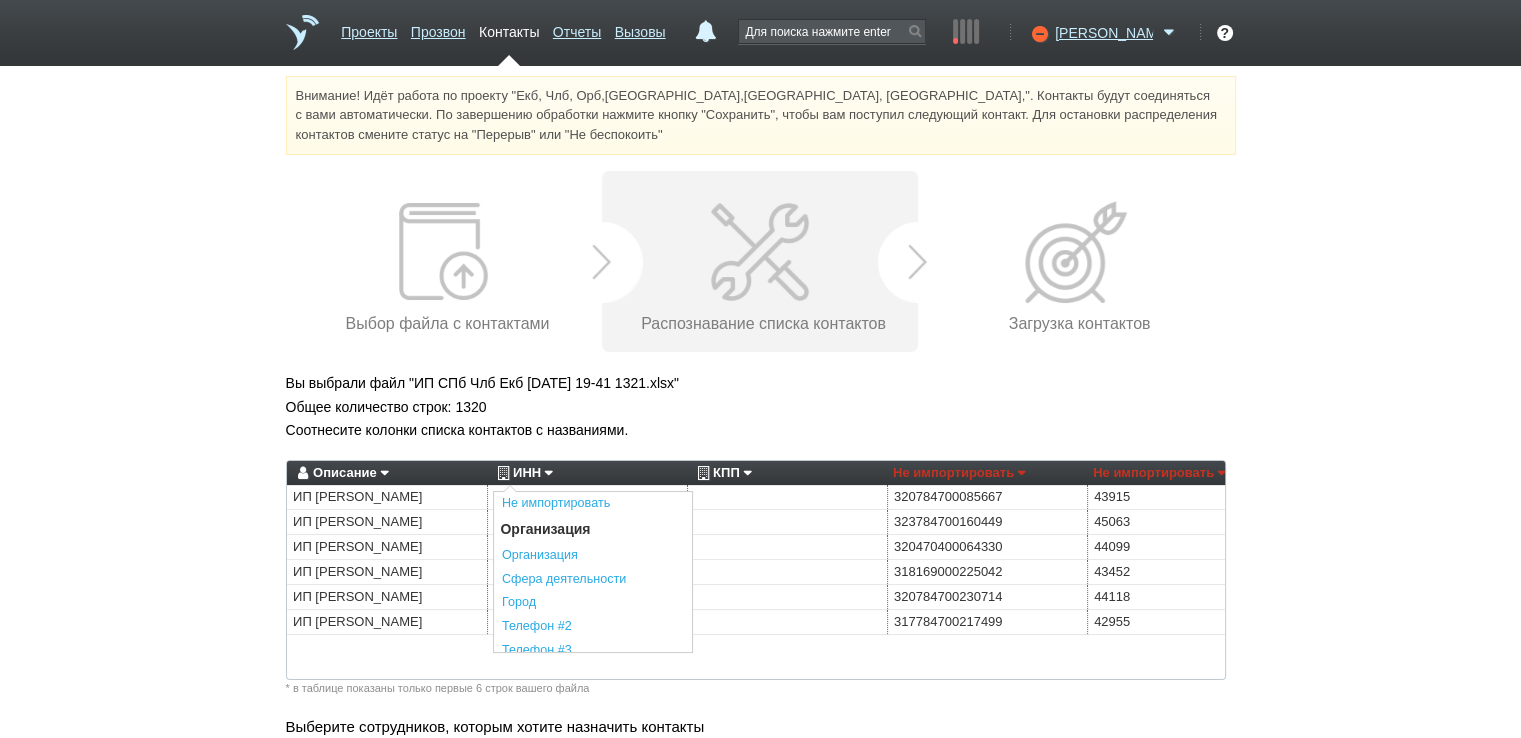 click on "Не импортировать" at bounding box center (593, 504) 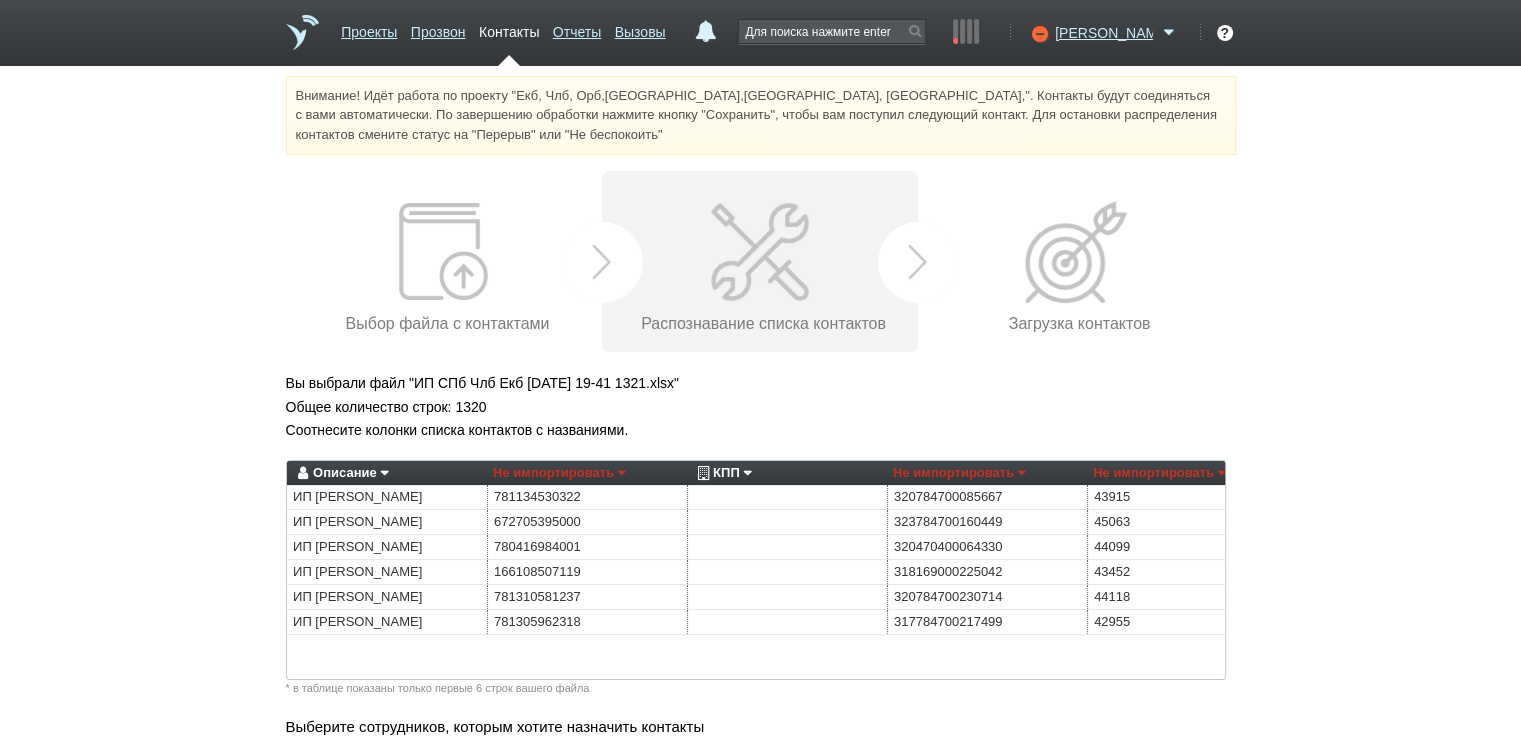 click on "КПП Не импортировать Преобразовать хеш номер Организация Организация Сфера деятельности Город E-mail Телефон Телефон #2 Телефон #3 Сайт Описание ИНН КПП Адрес Регион Приоритет Контакт Город Должность Фамилия Имя Отчество E-mail Телефон Телефон #2 Телефон #3 Сайт Описание Теги Адрес Регион Внешний ID Приоритет Наименование Не импортировать Преобразовать хеш номер Организация Организация Сфера деятельности Город E-mail Телефон Телефон #2 Телефон #3 Сайт Описание ИНН КПП Адрес Регион Приоритет Контакт Город Должность Фамилия Имя Отчество E-mail Телефон Телефон #2 Сайт" at bounding box center (787, 473) 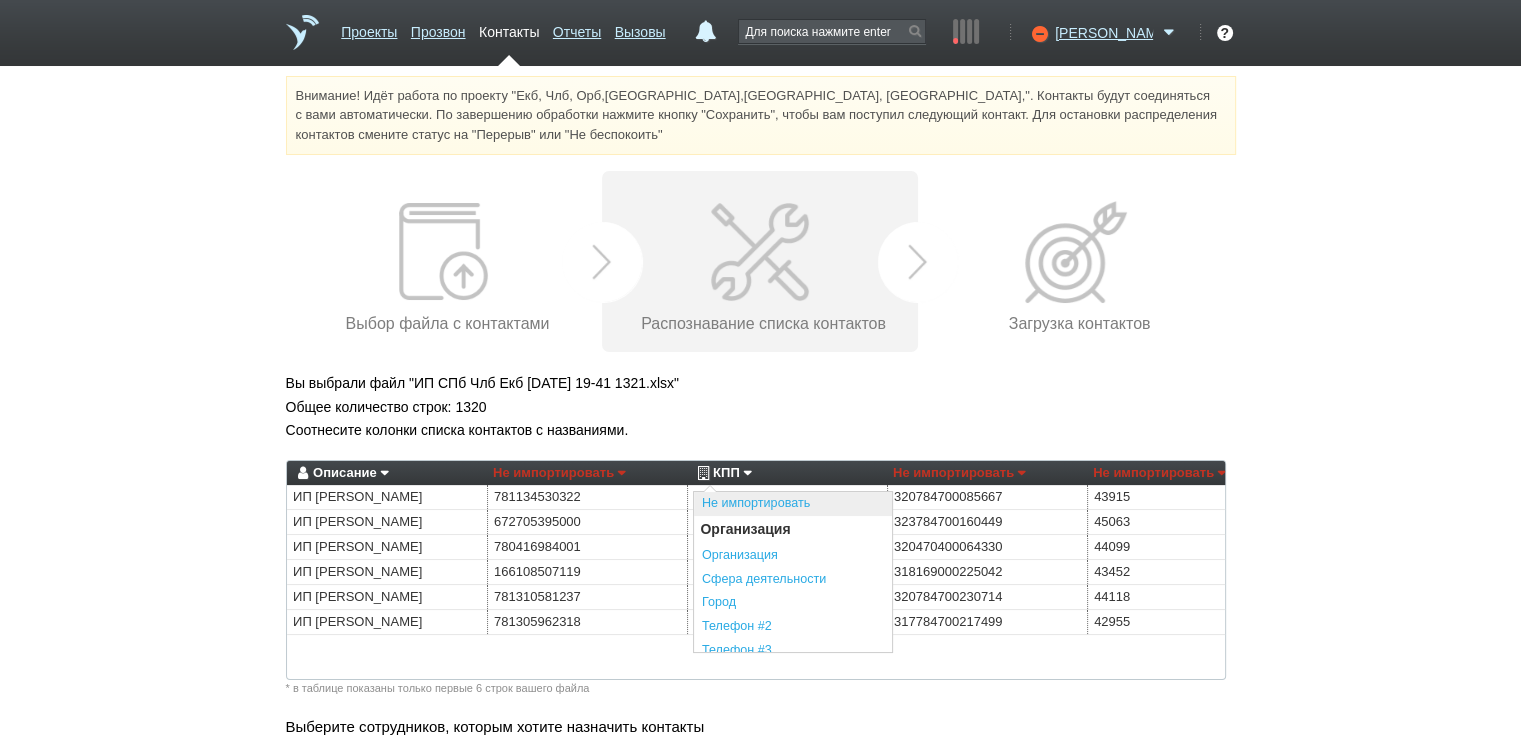 click on "Не импортировать" at bounding box center (793, 504) 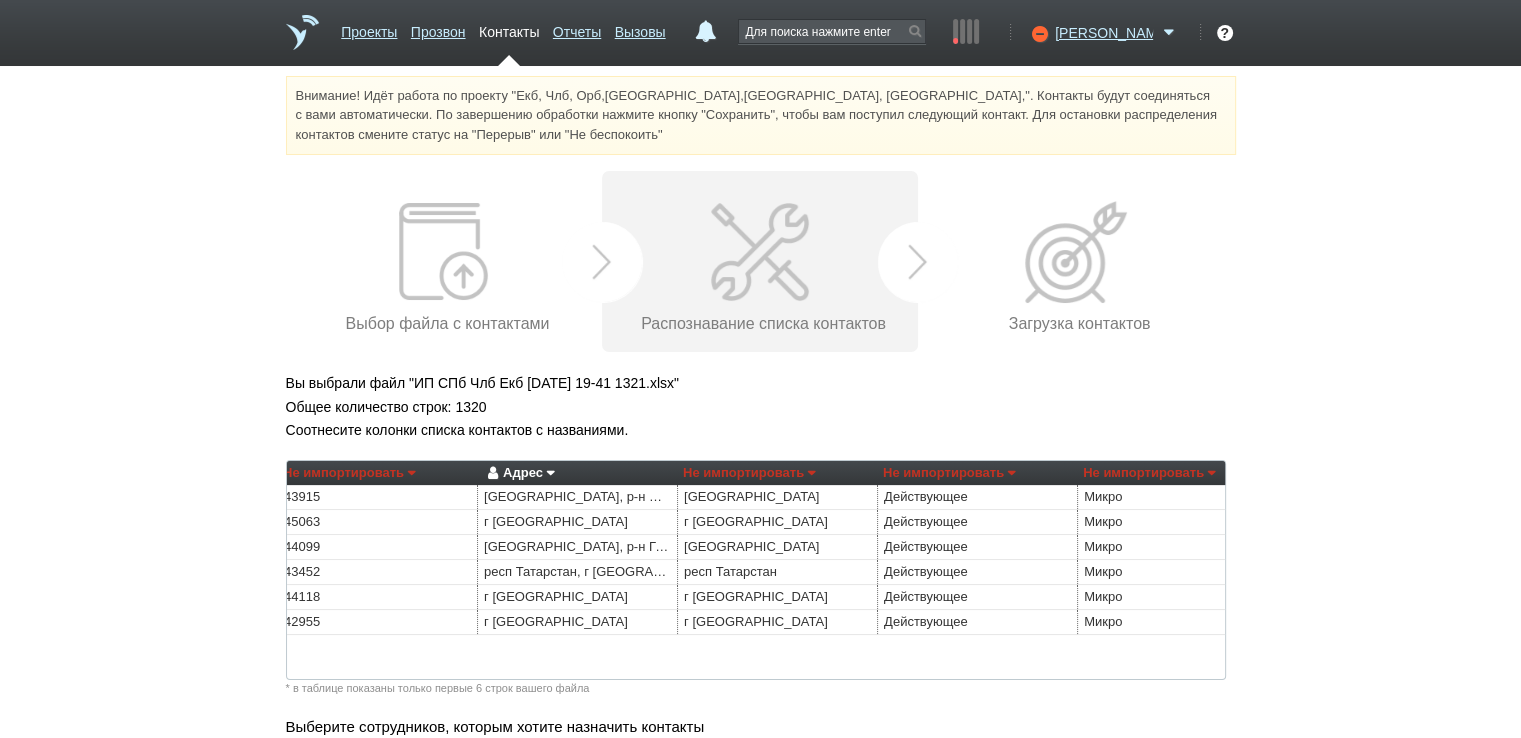 scroll, scrollTop: 0, scrollLeft: 840, axis: horizontal 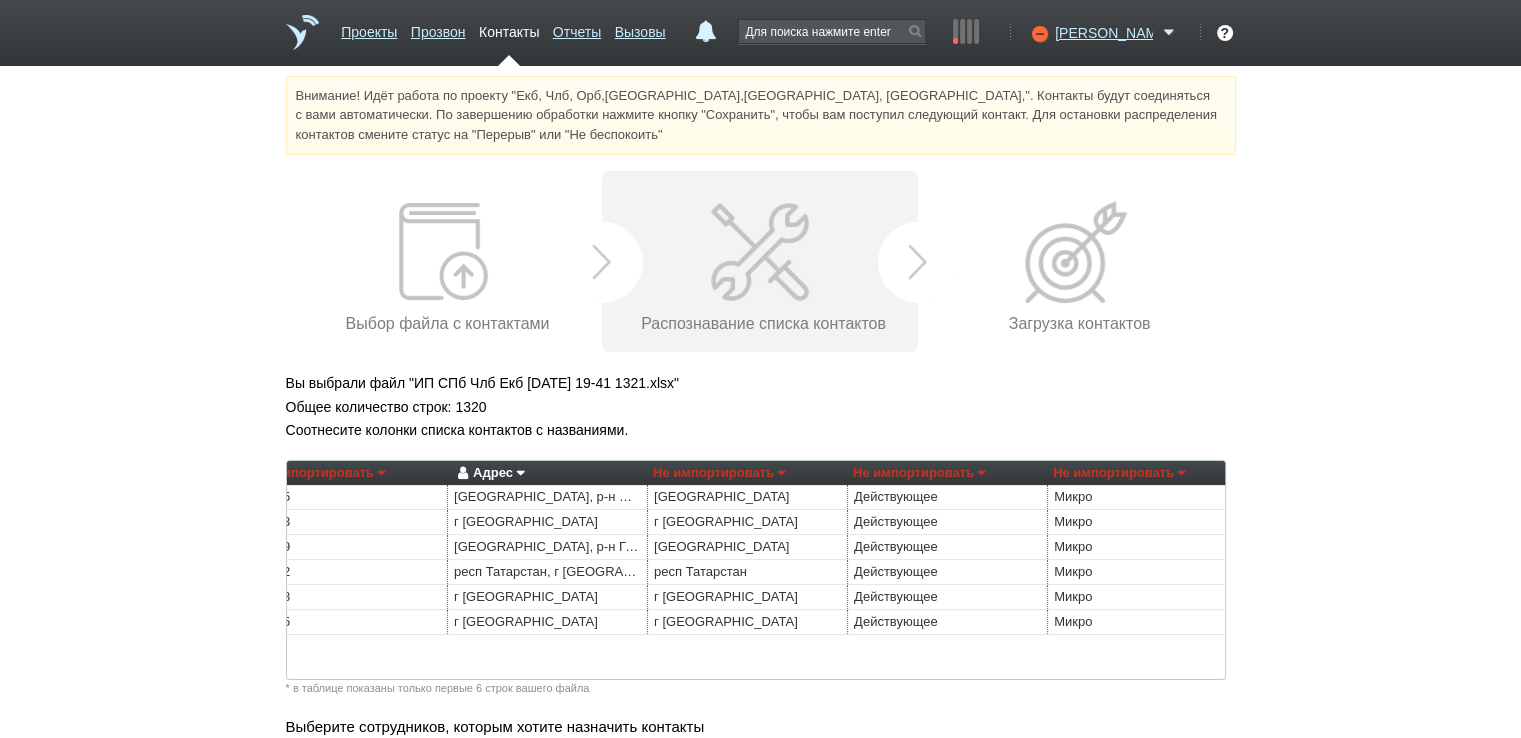 click on "Адрес" at bounding box center [488, 473] 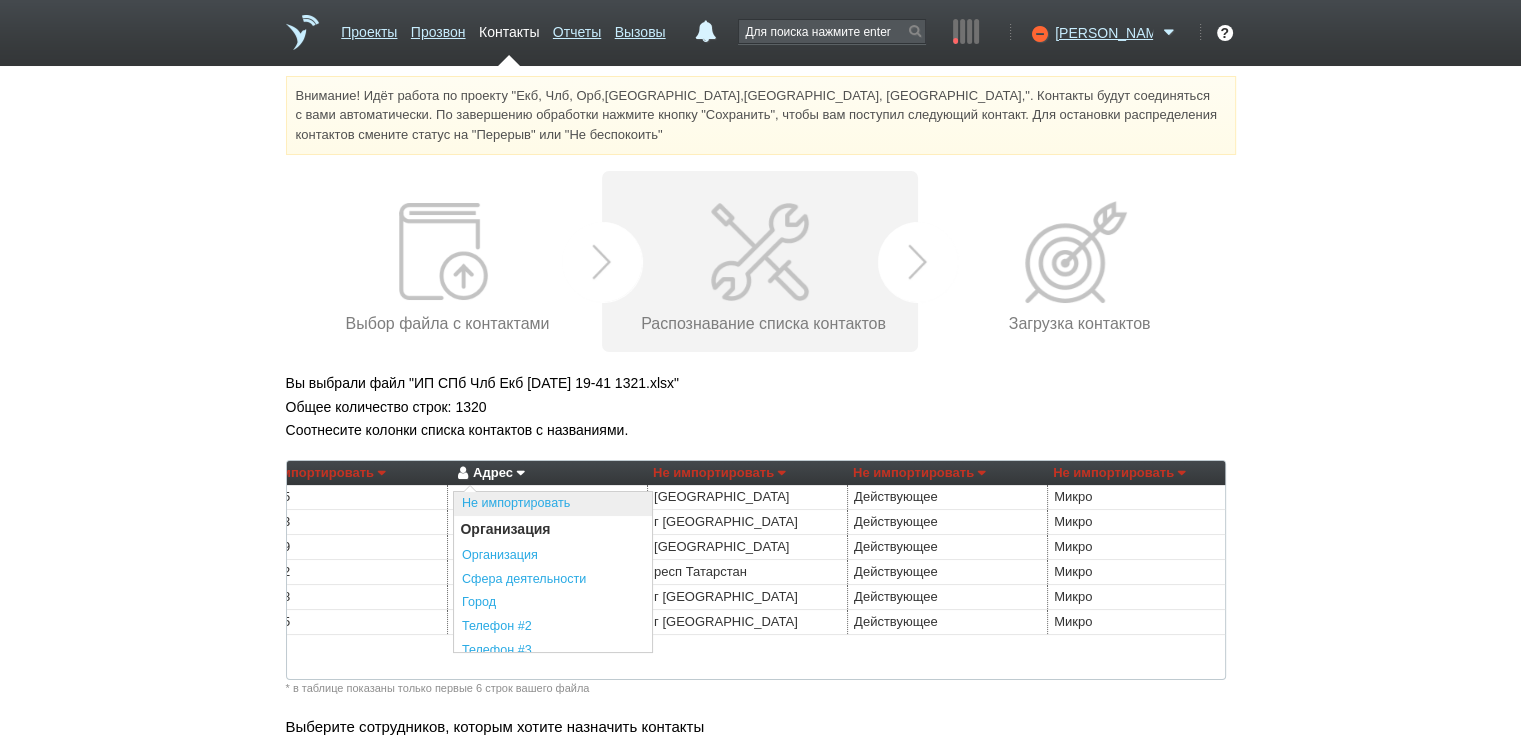 click on "Не импортировать" at bounding box center [553, 504] 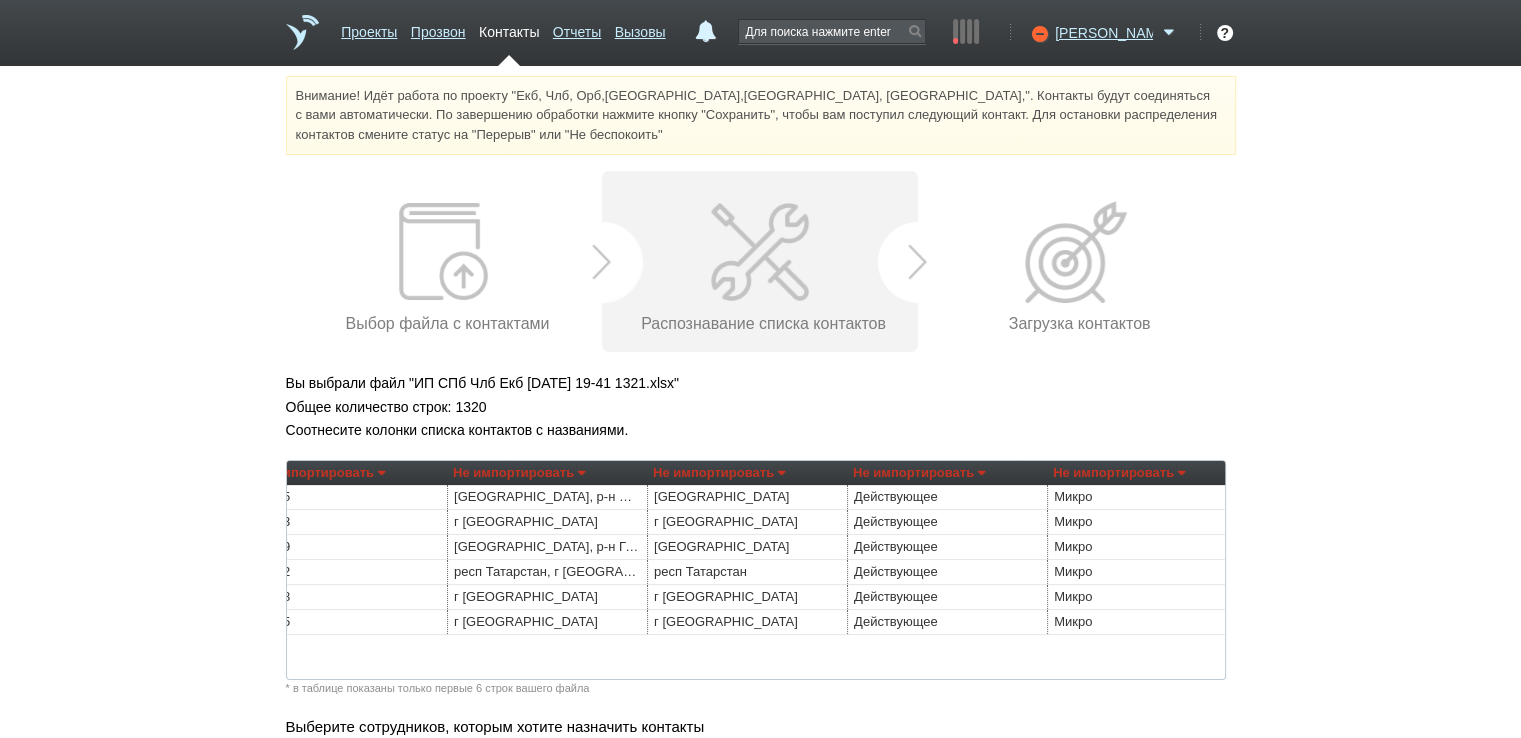 click on "Не импортировать" at bounding box center [719, 473] 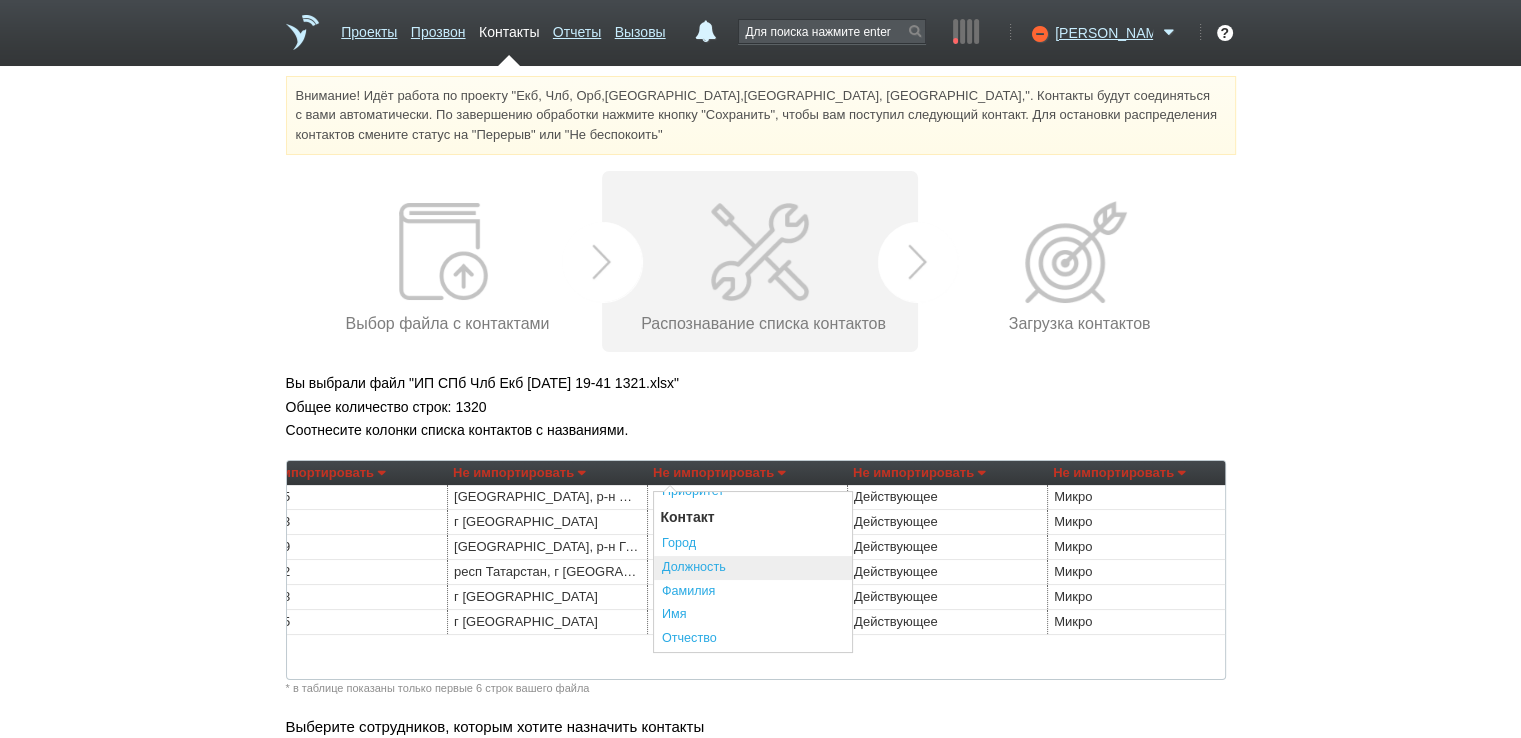 scroll, scrollTop: 500, scrollLeft: 0, axis: vertical 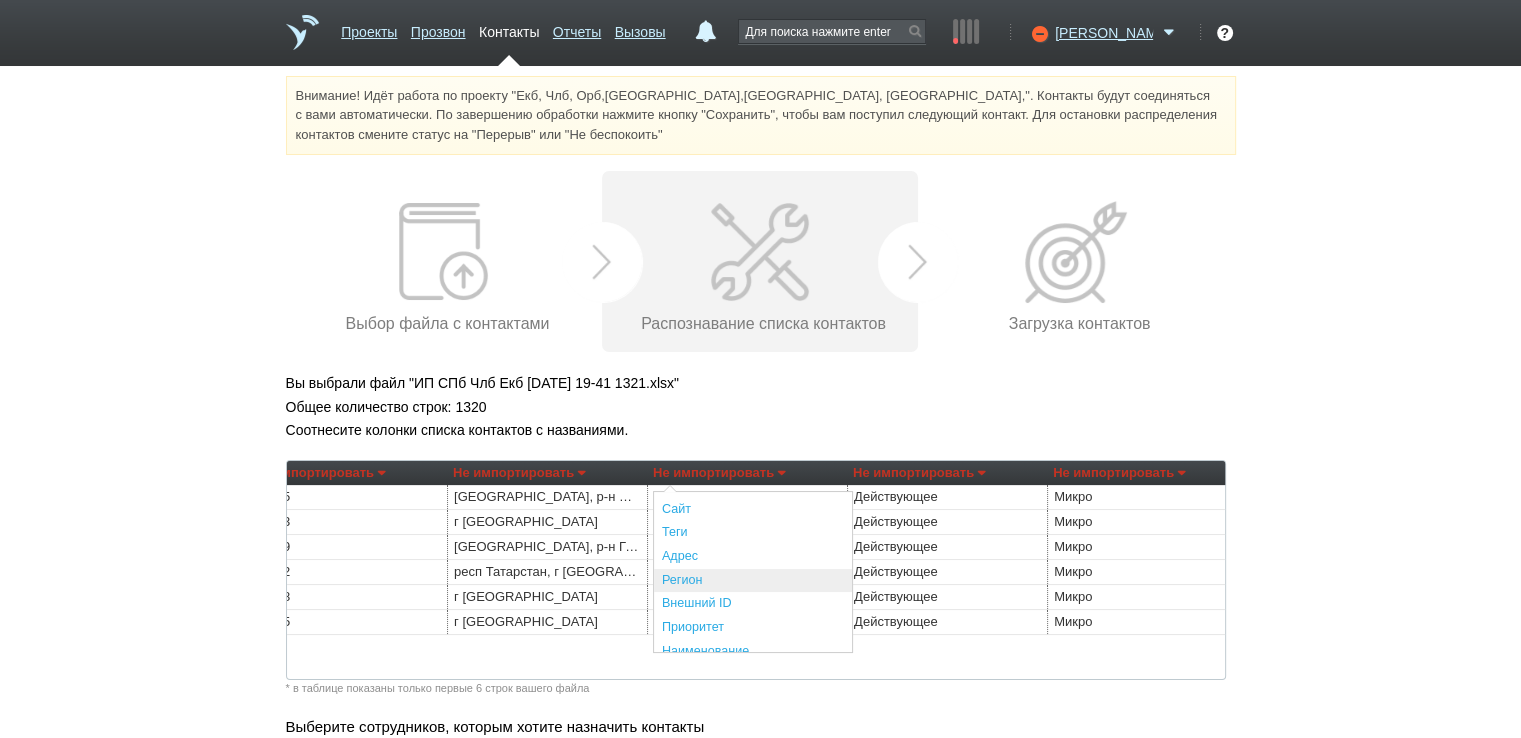click on "Регион" at bounding box center [753, 581] 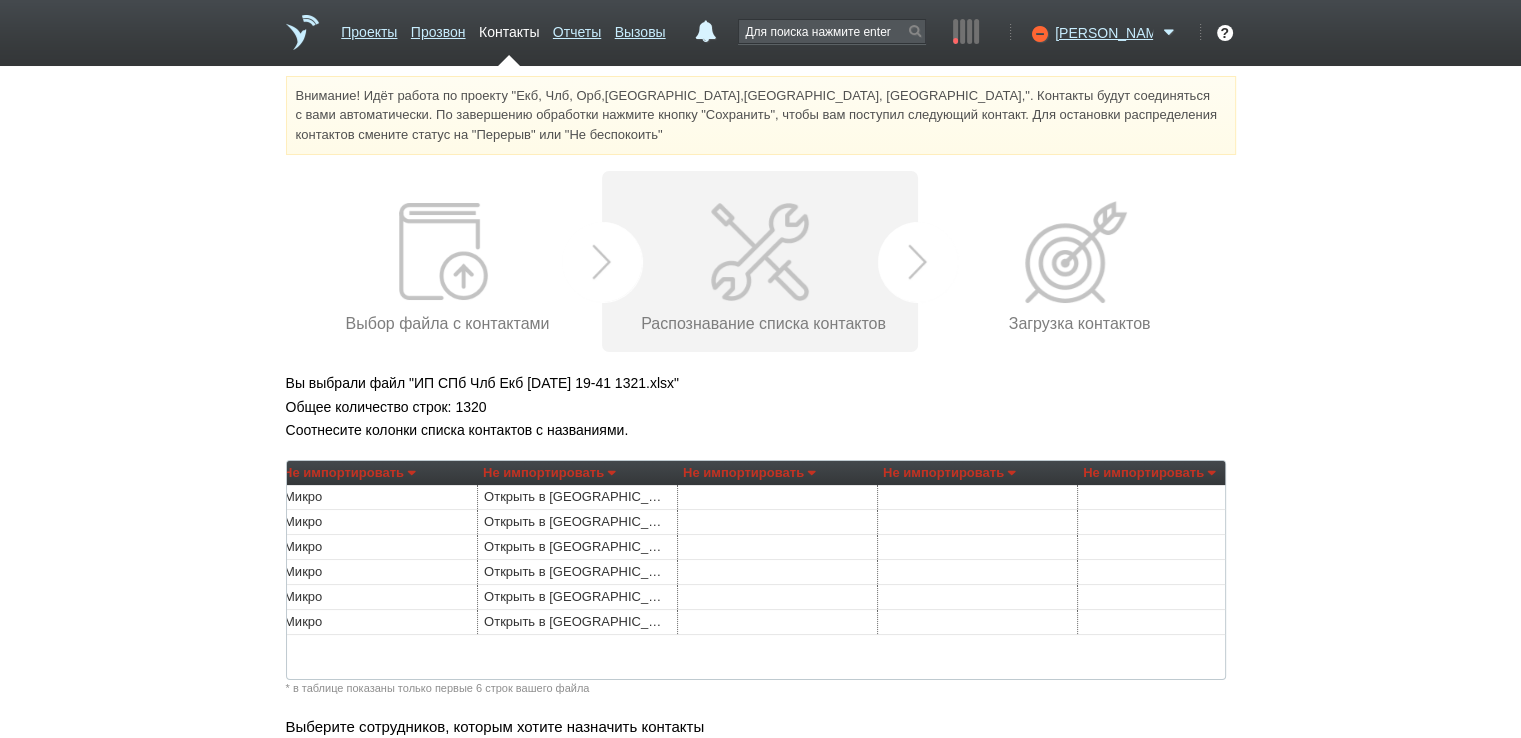 scroll, scrollTop: 0, scrollLeft: 1724, axis: horizontal 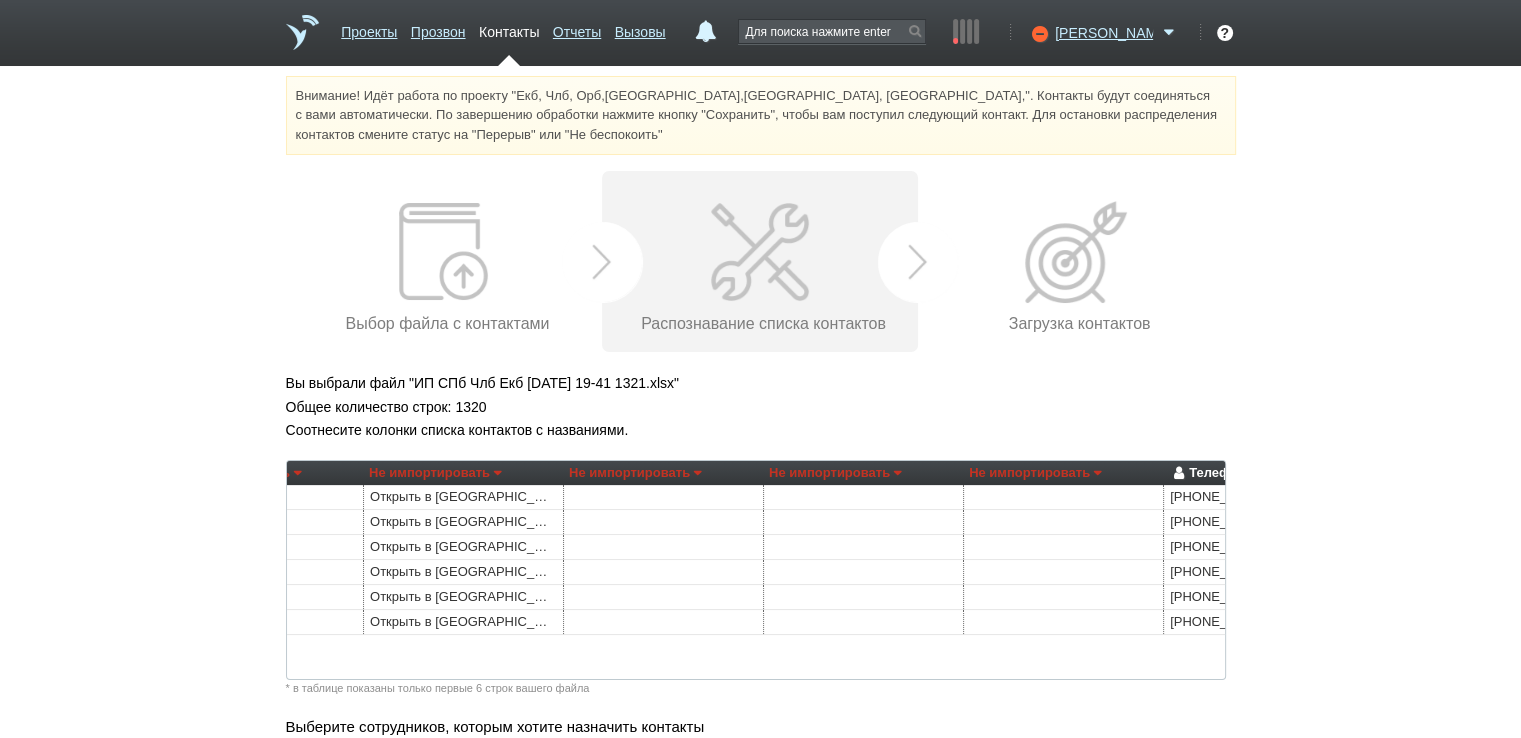 click on "Не импортировать" at bounding box center [635, 473] 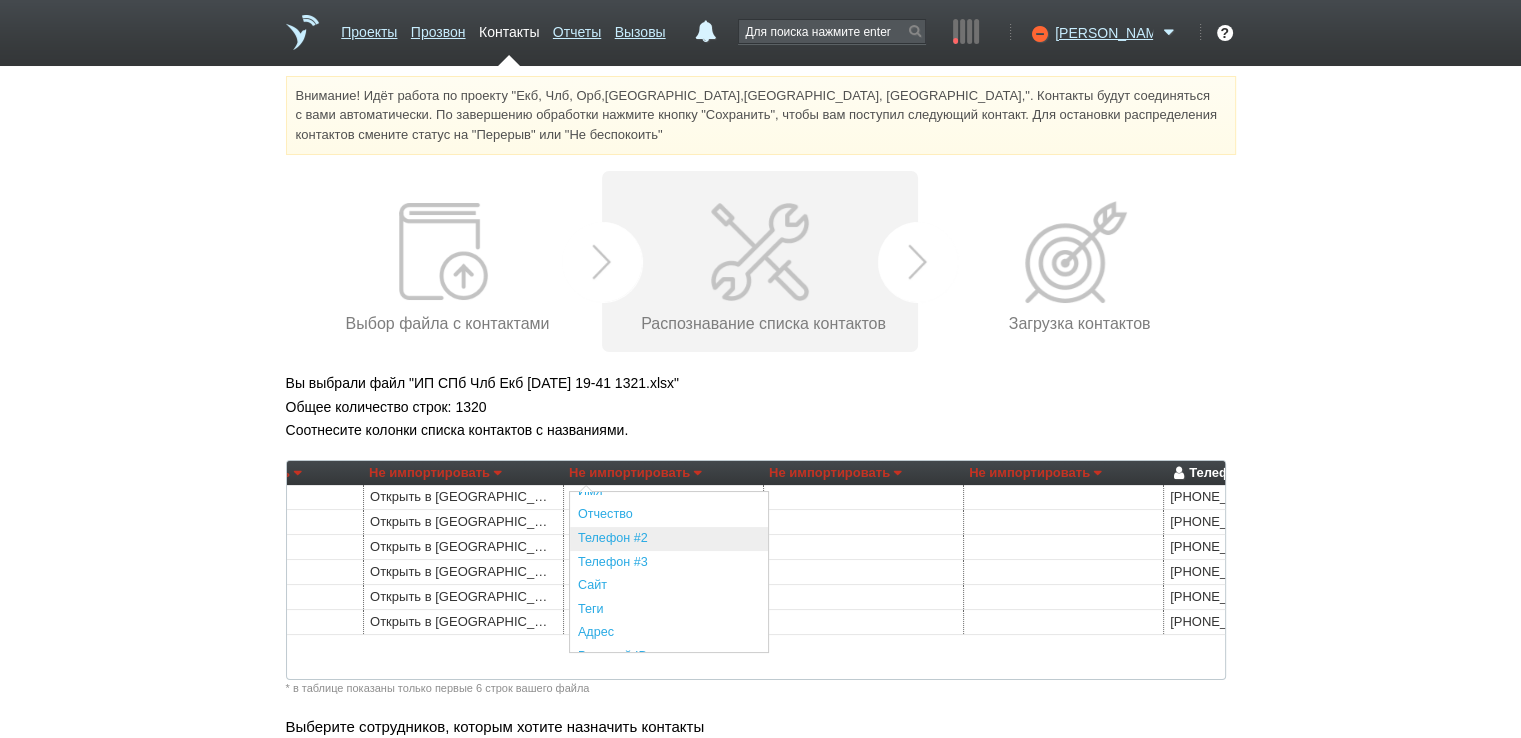 scroll, scrollTop: 300, scrollLeft: 0, axis: vertical 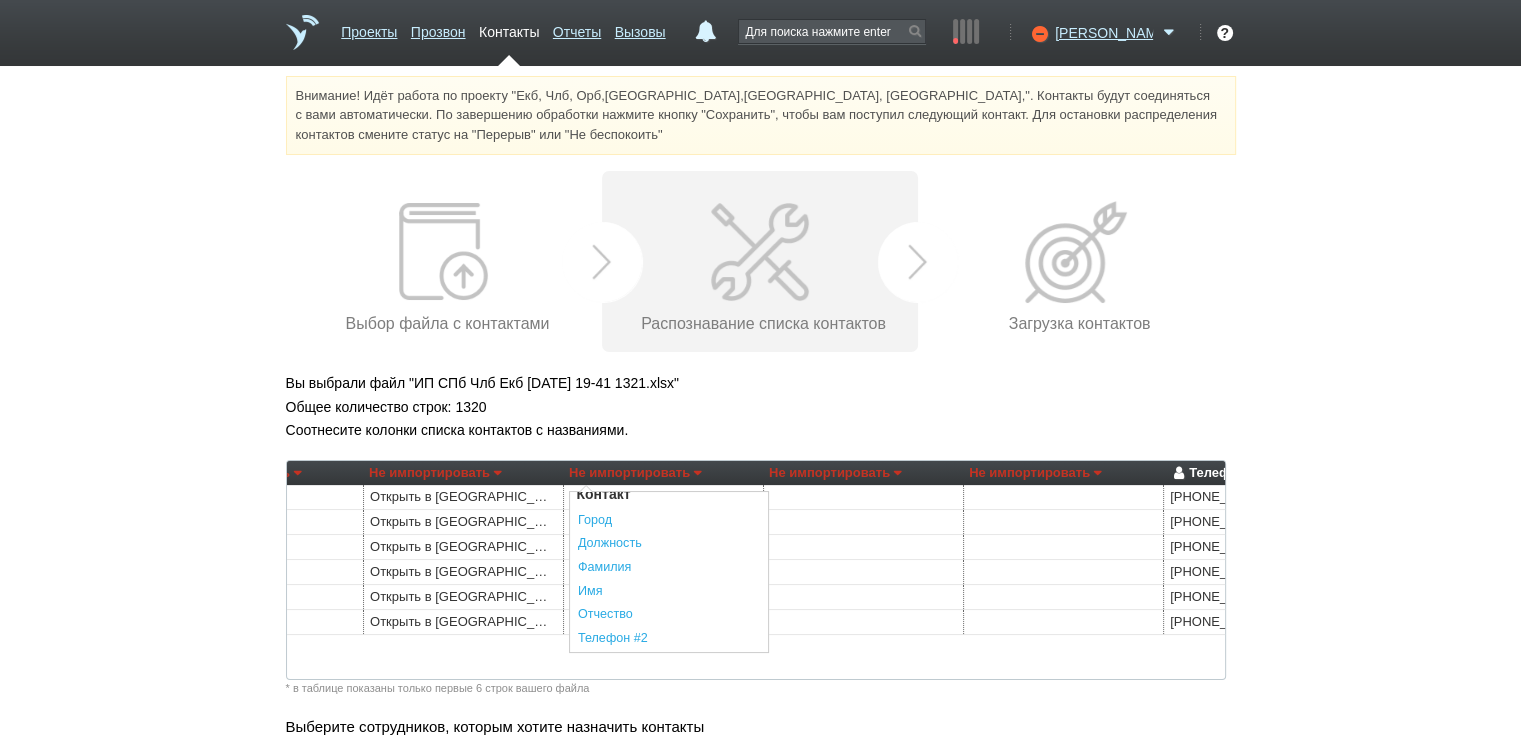 drag, startPoint x: 600, startPoint y: 567, endPoint x: 626, endPoint y: 685, distance: 120.83046 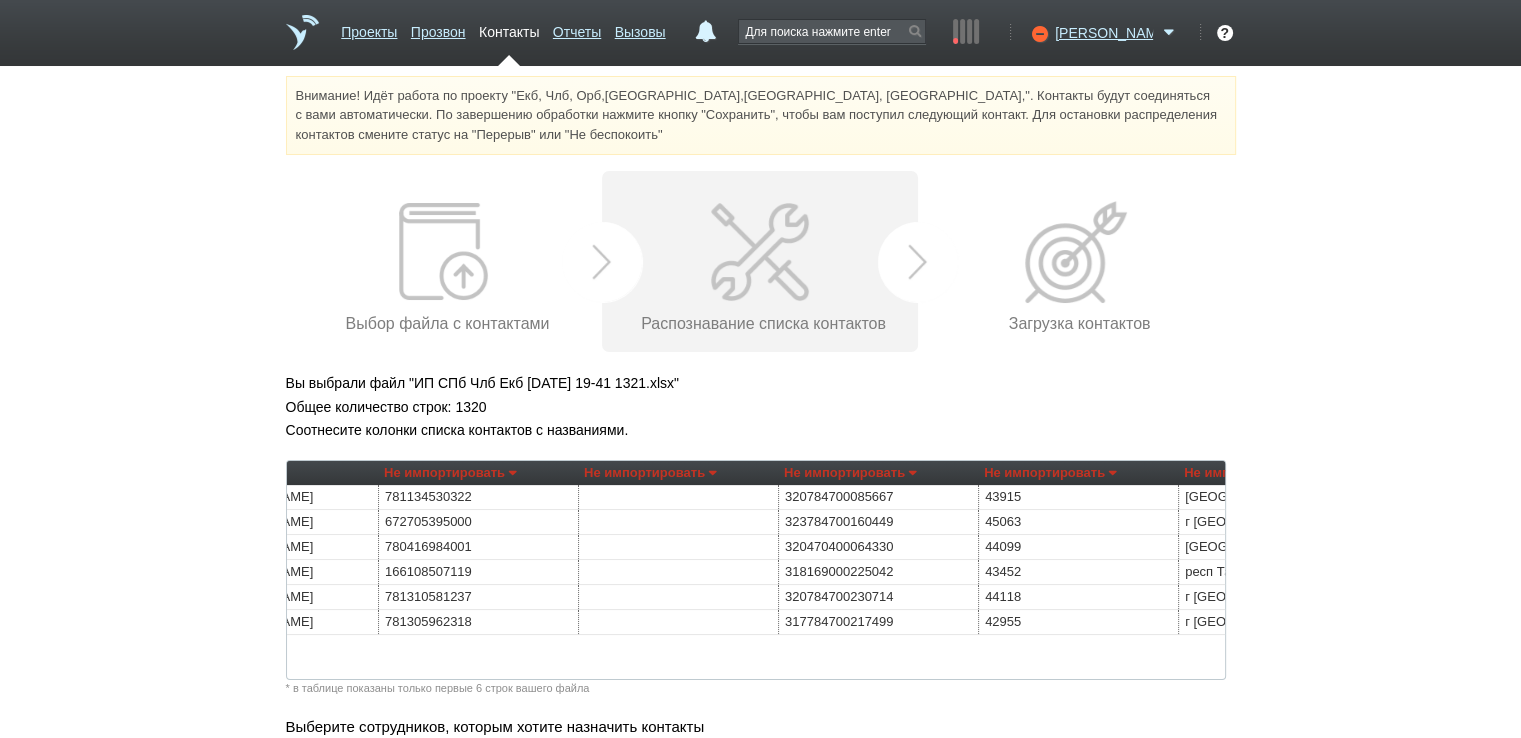 scroll, scrollTop: 0, scrollLeft: 0, axis: both 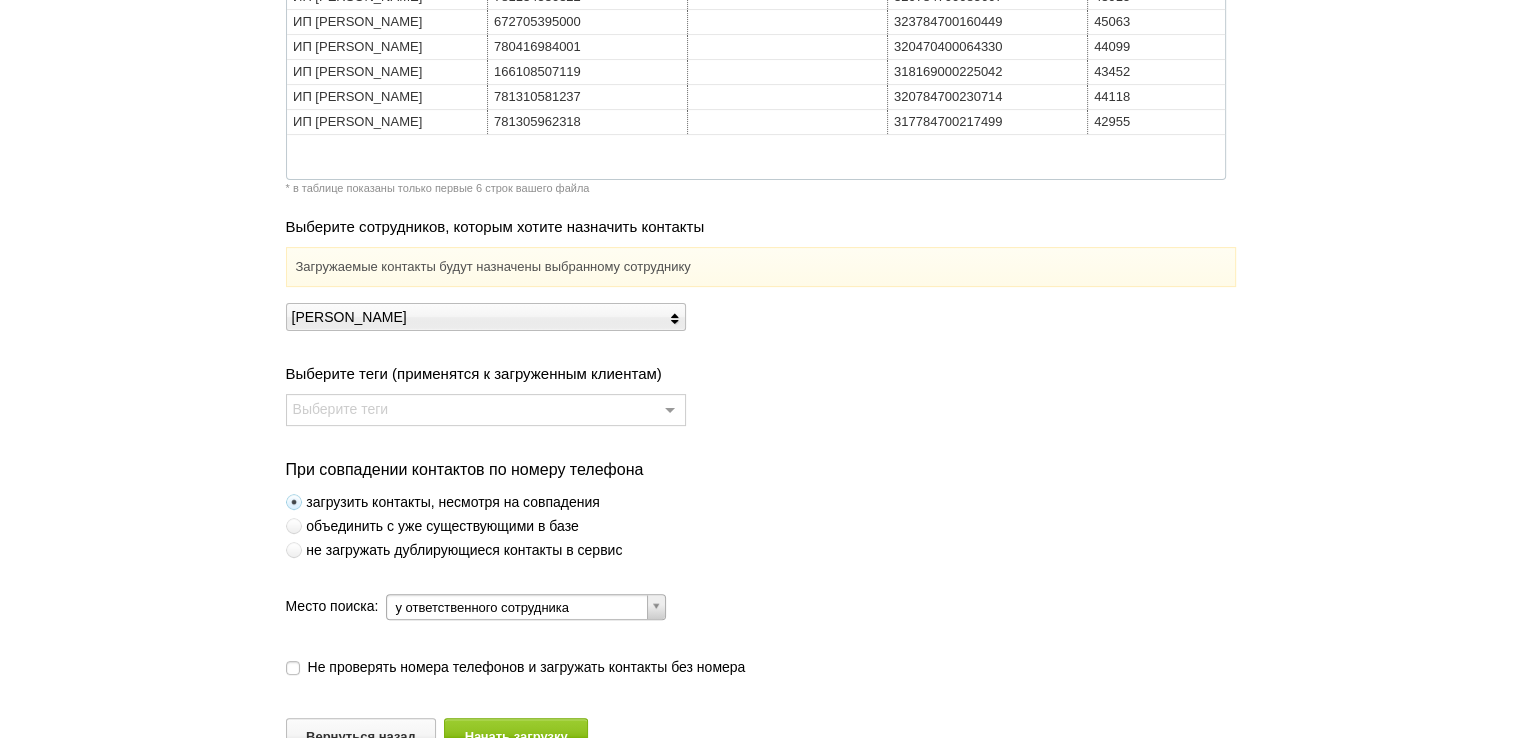 click at bounding box center (294, 550) 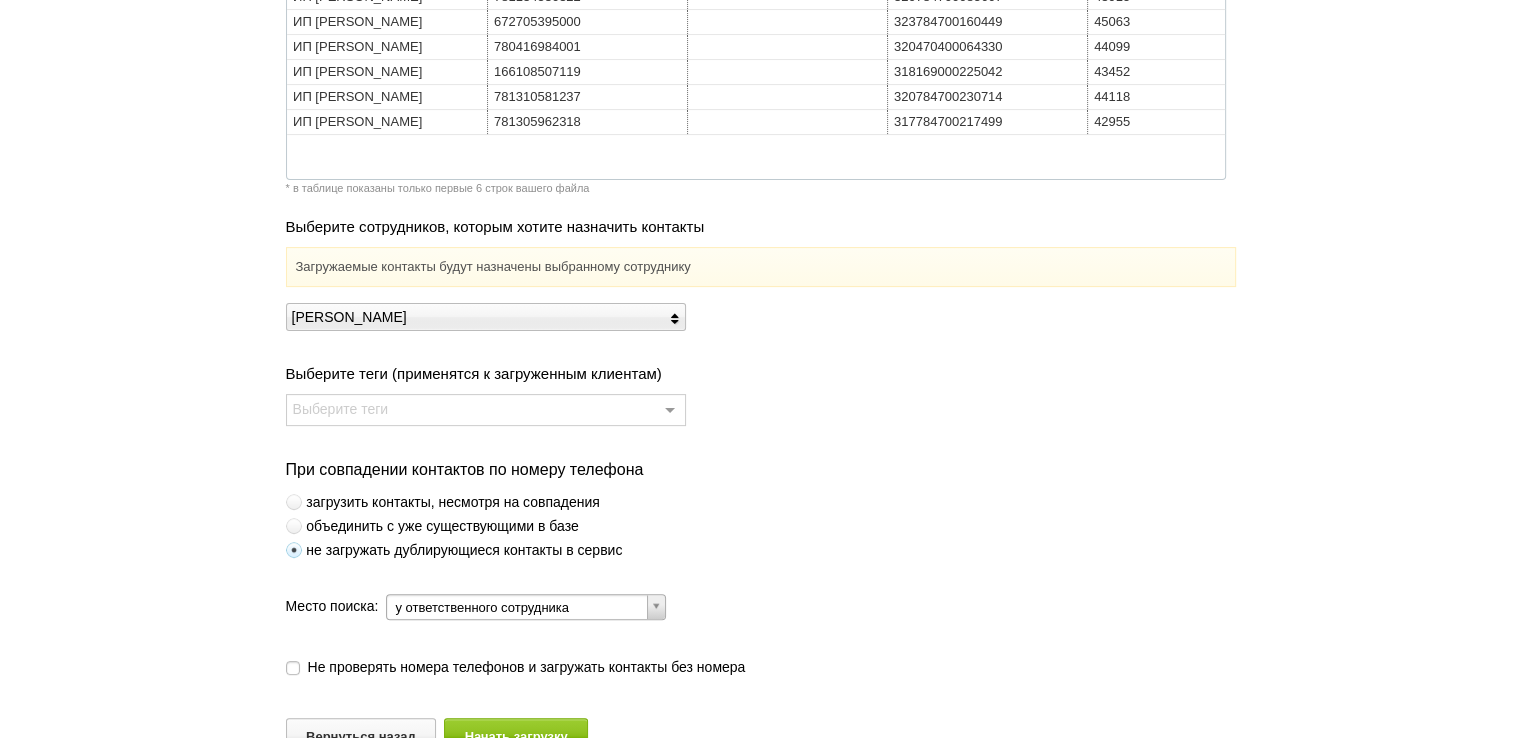scroll, scrollTop: 546, scrollLeft: 0, axis: vertical 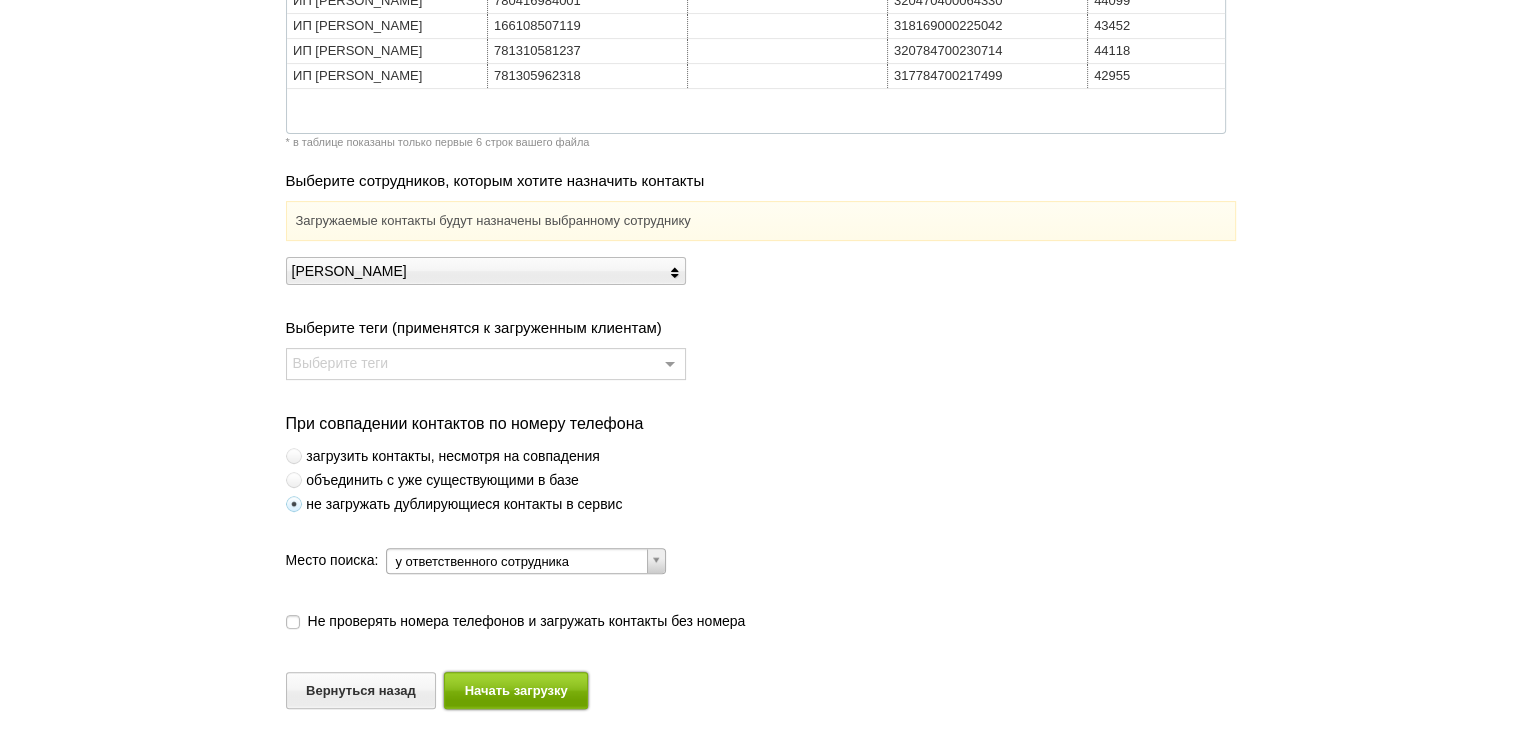 click on "Начать загрузку" at bounding box center (516, 690) 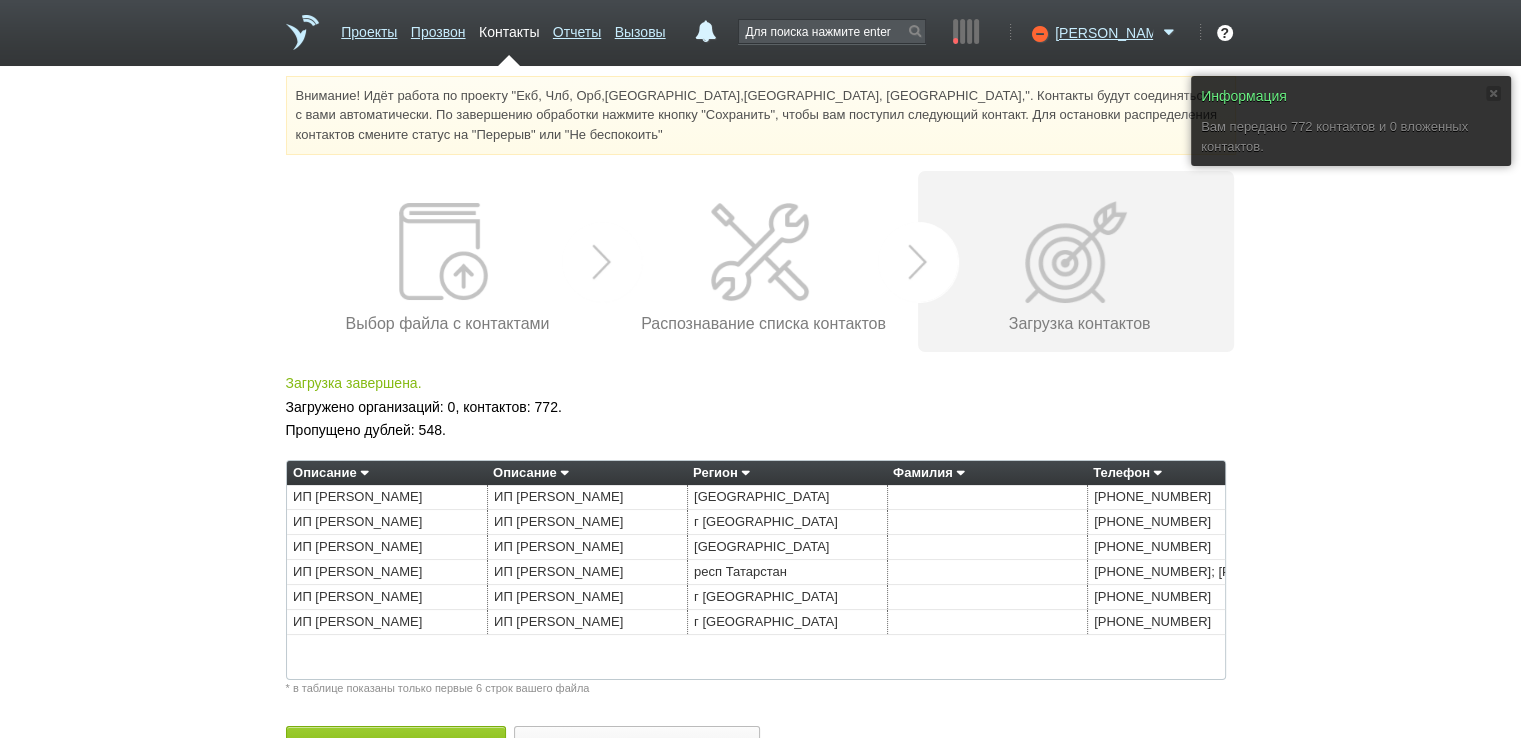 scroll, scrollTop: 55, scrollLeft: 0, axis: vertical 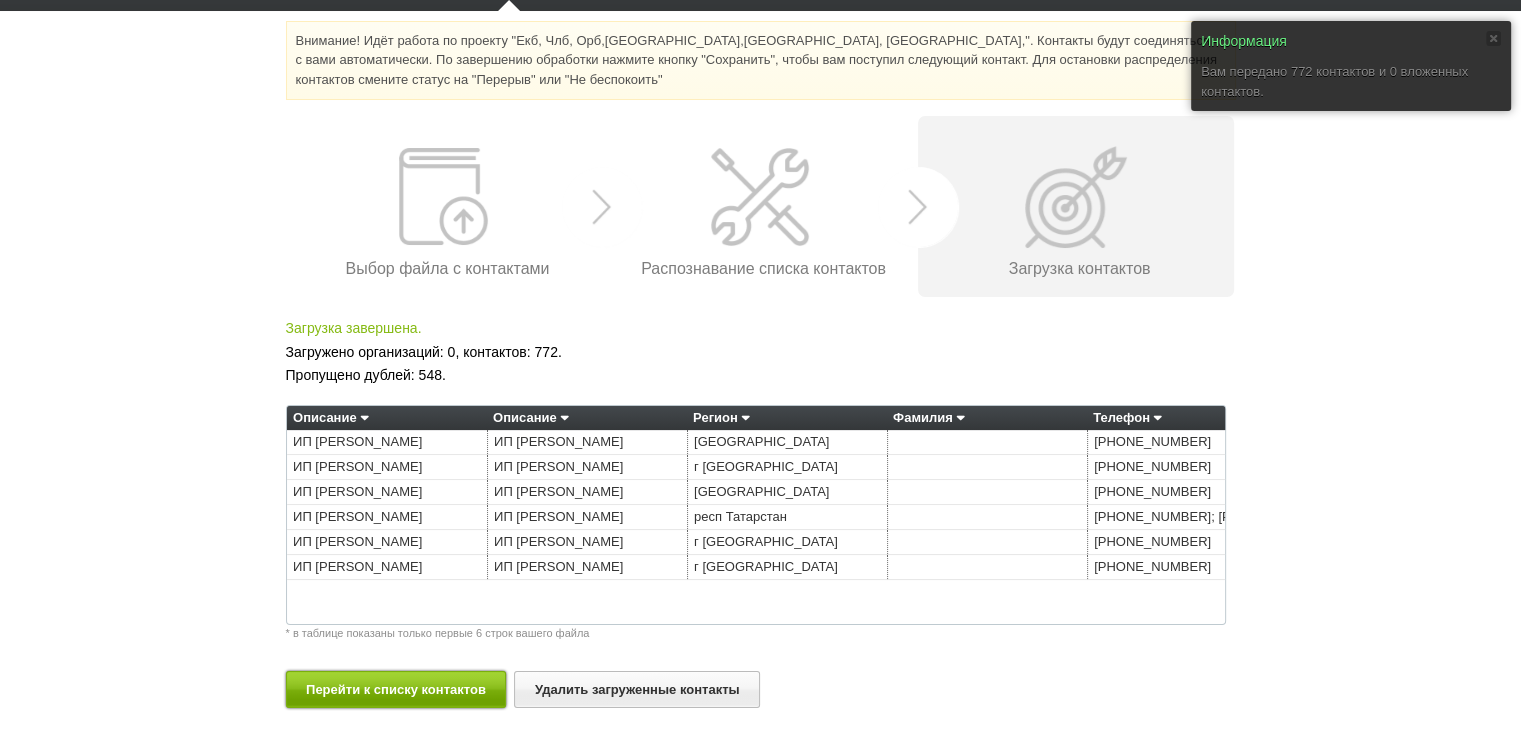 click on "Перейти к списку контактов" at bounding box center [396, 689] 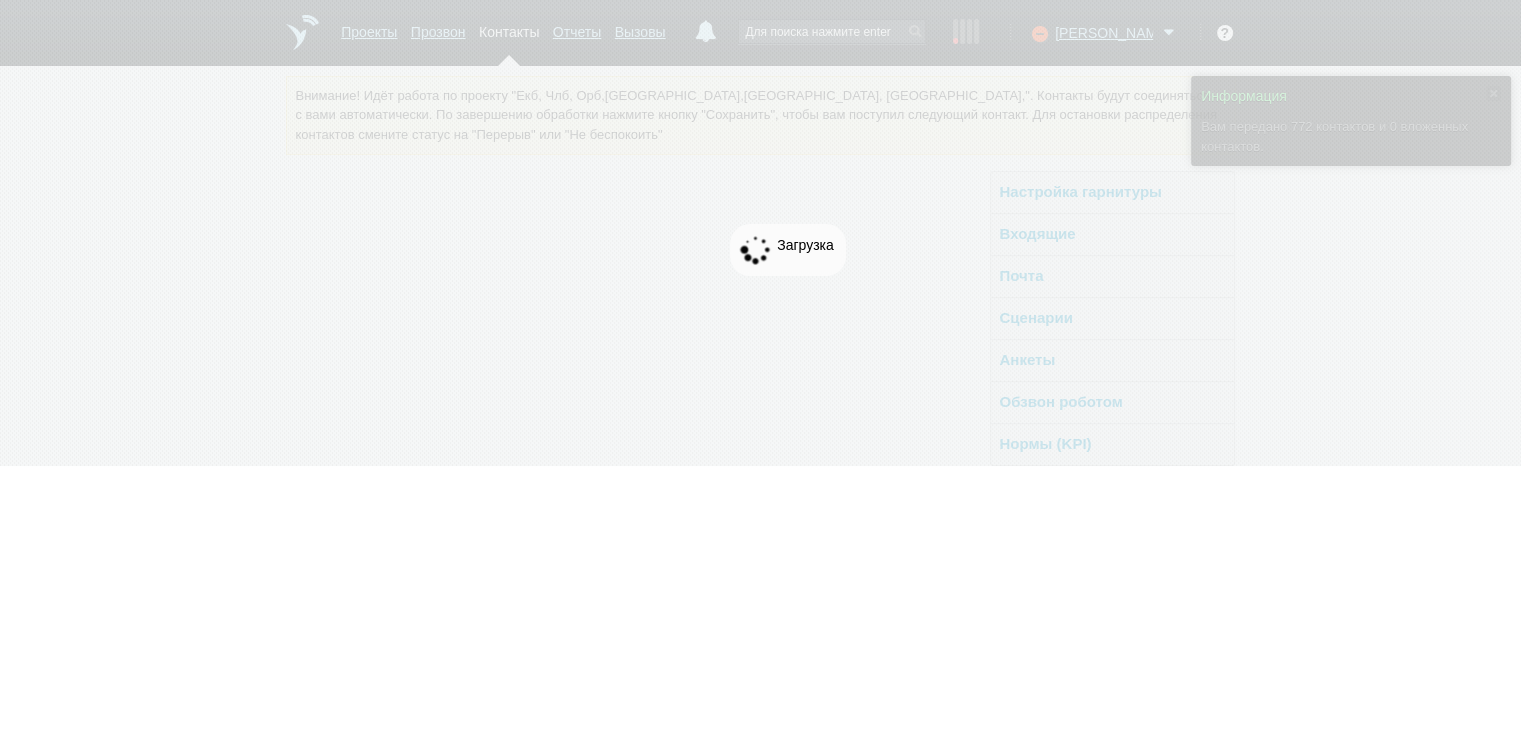 scroll, scrollTop: 0, scrollLeft: 0, axis: both 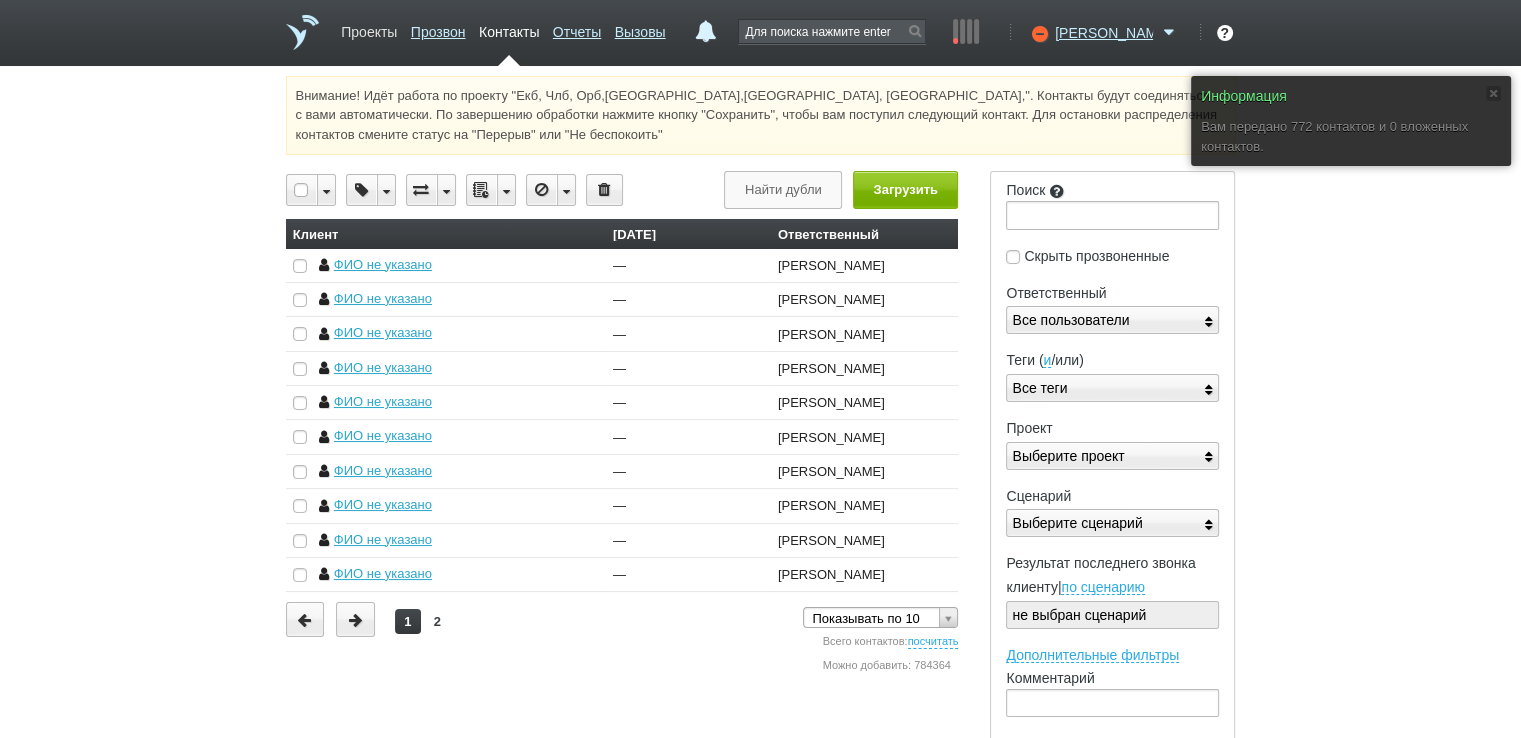 click on "Проекты" at bounding box center (369, 28) 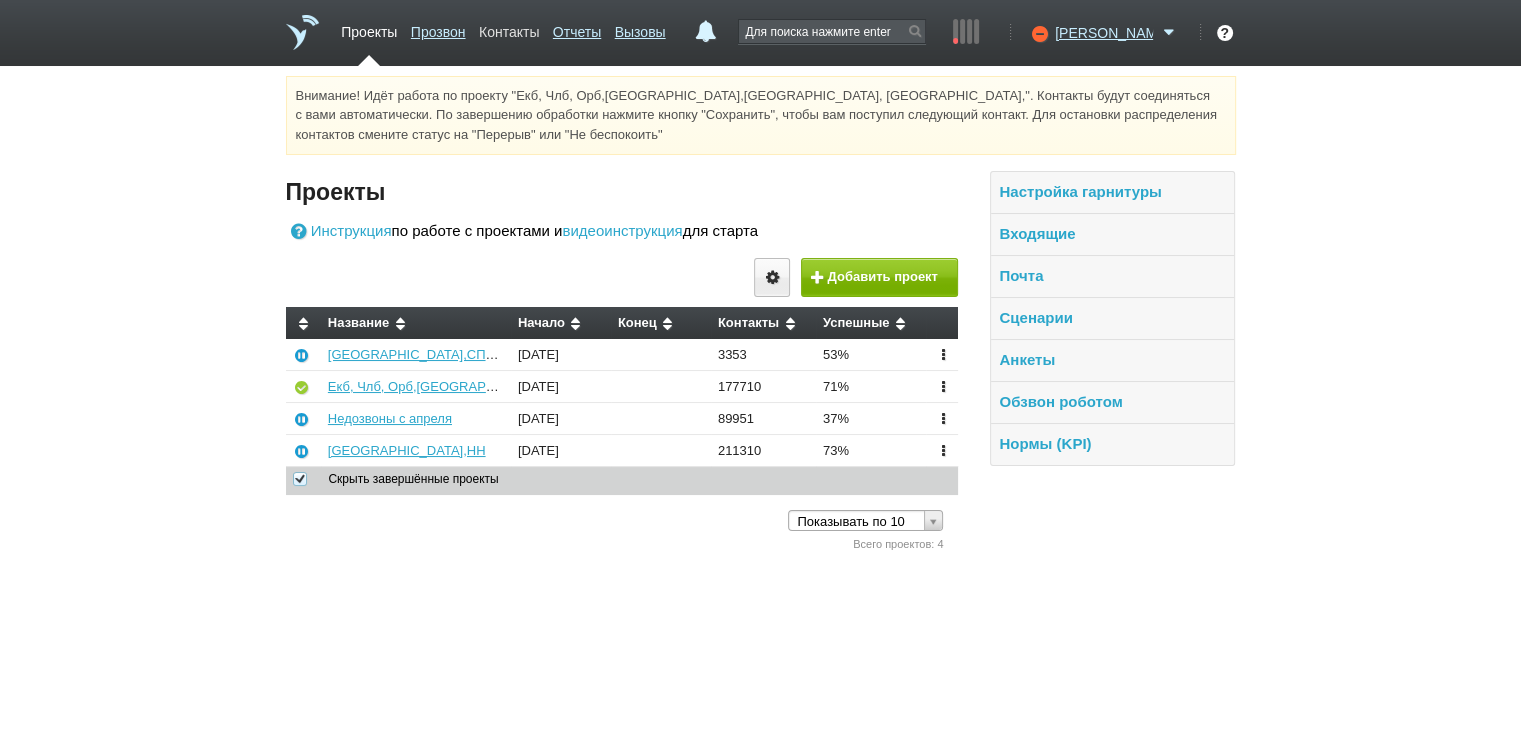 click on "Контакты" at bounding box center (509, 28) 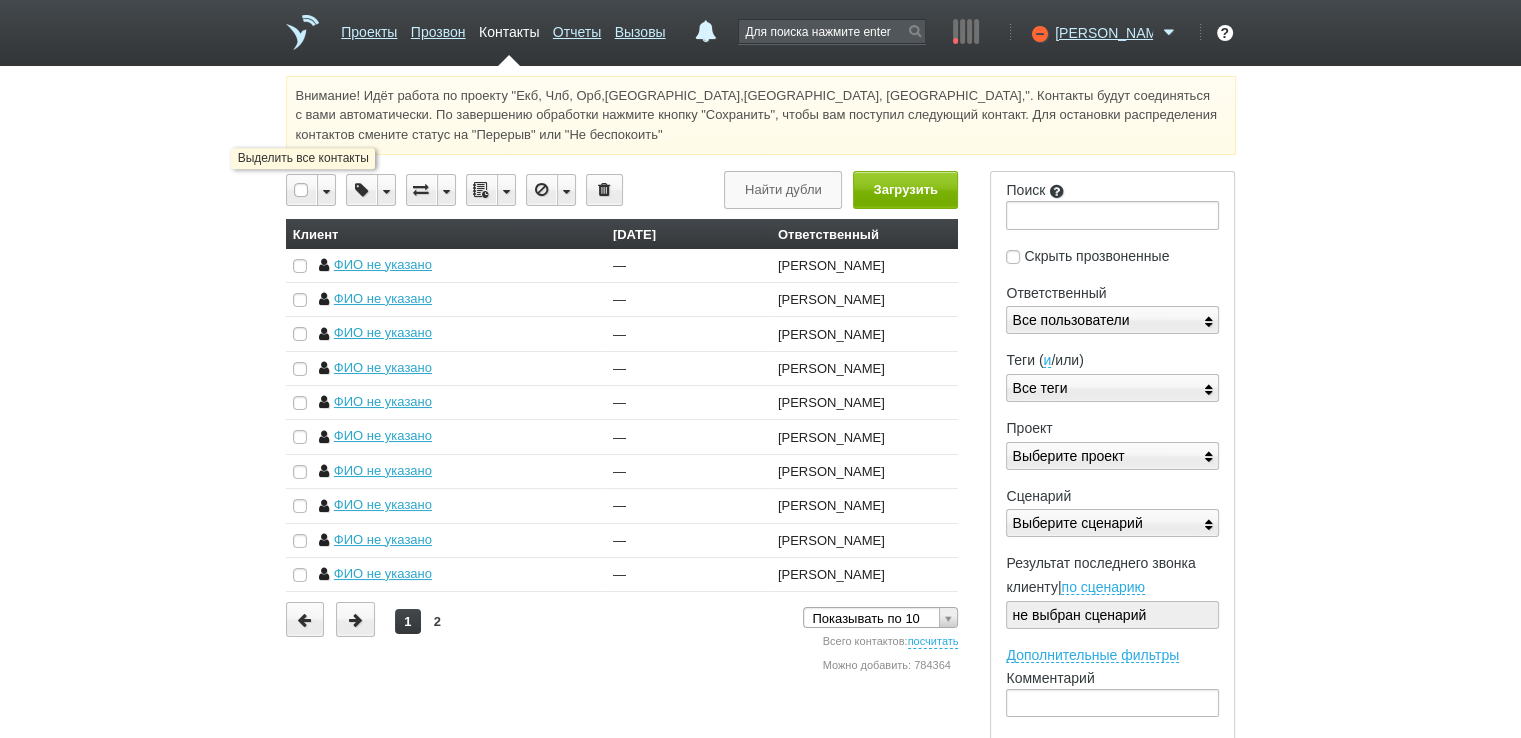 click at bounding box center (302, 190) 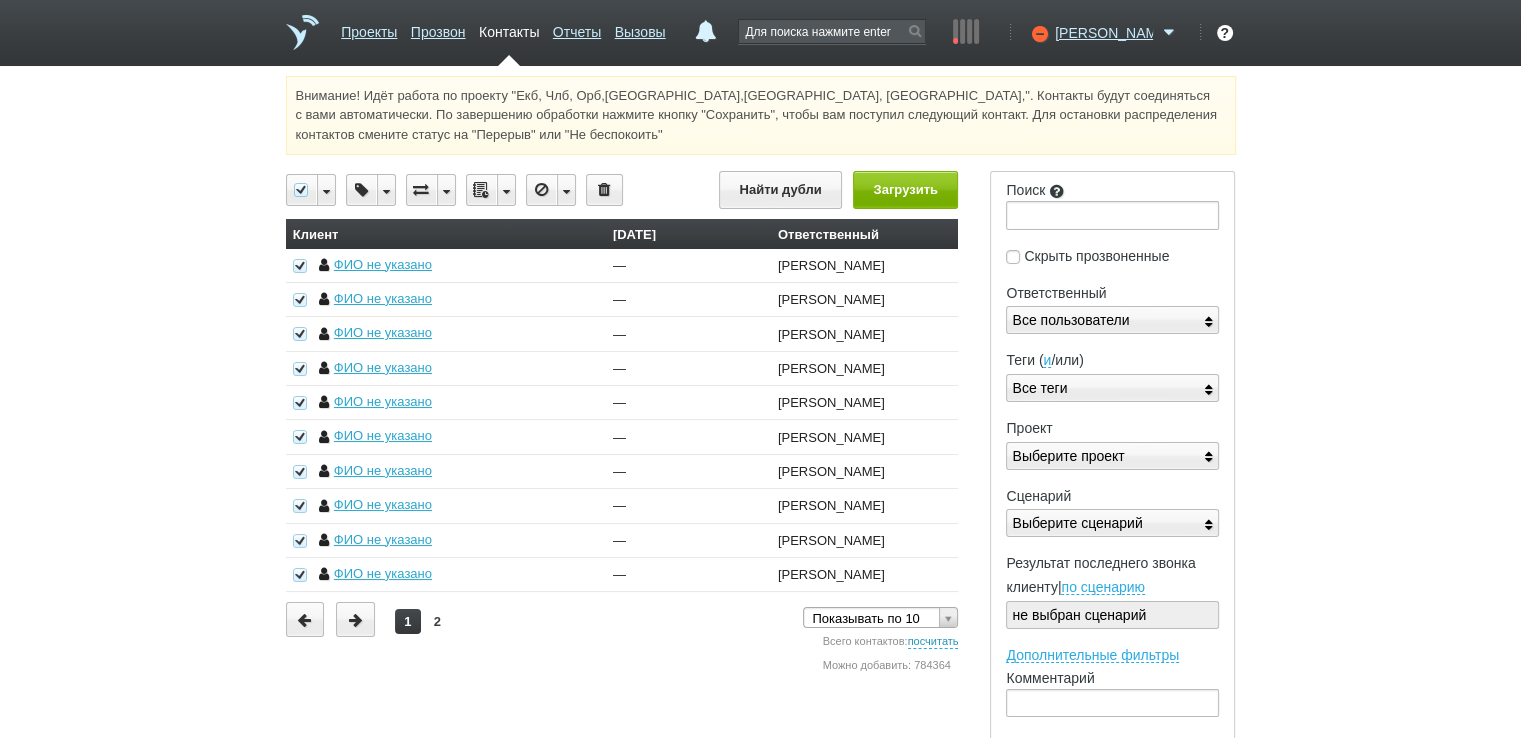 click on "посчитать" at bounding box center (933, 642) 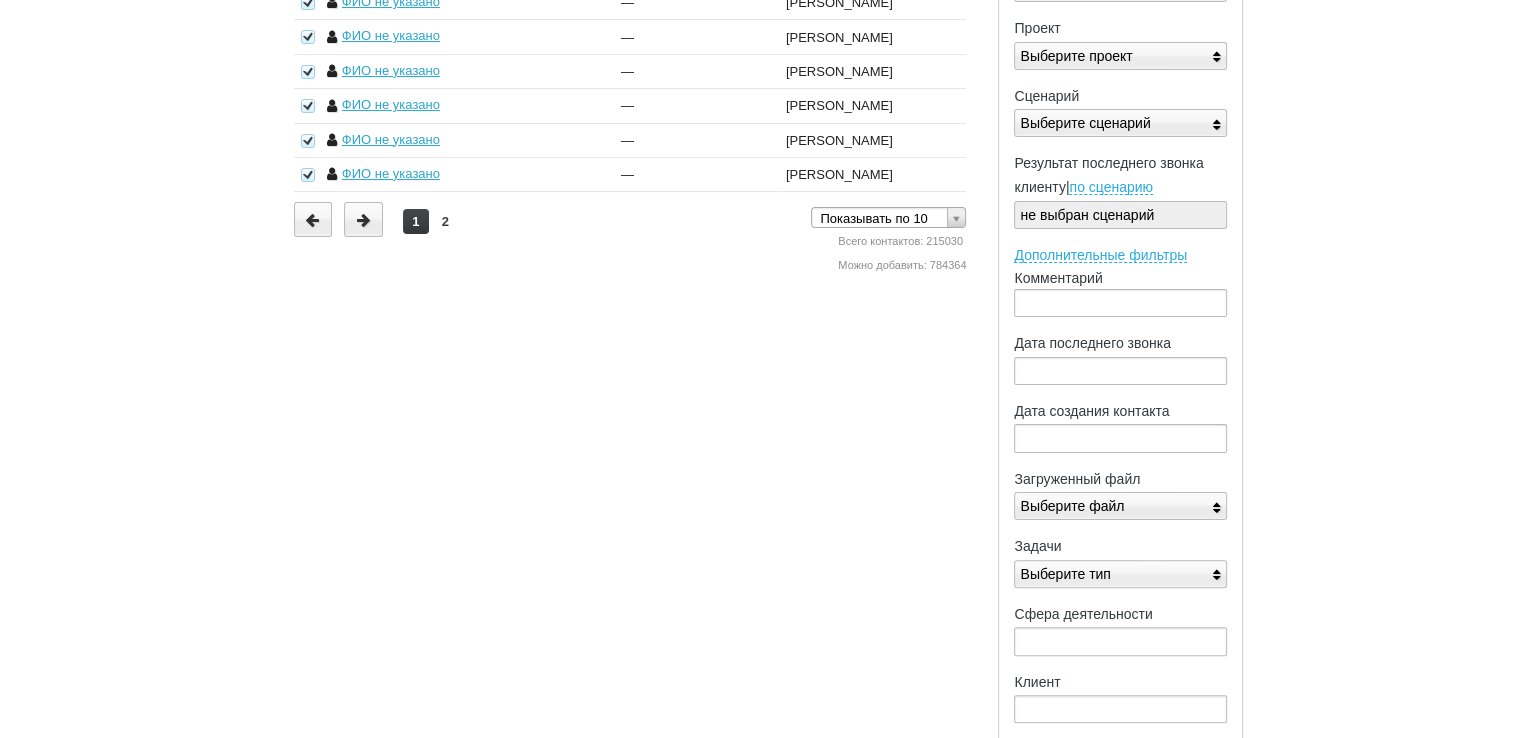 scroll, scrollTop: 556, scrollLeft: 0, axis: vertical 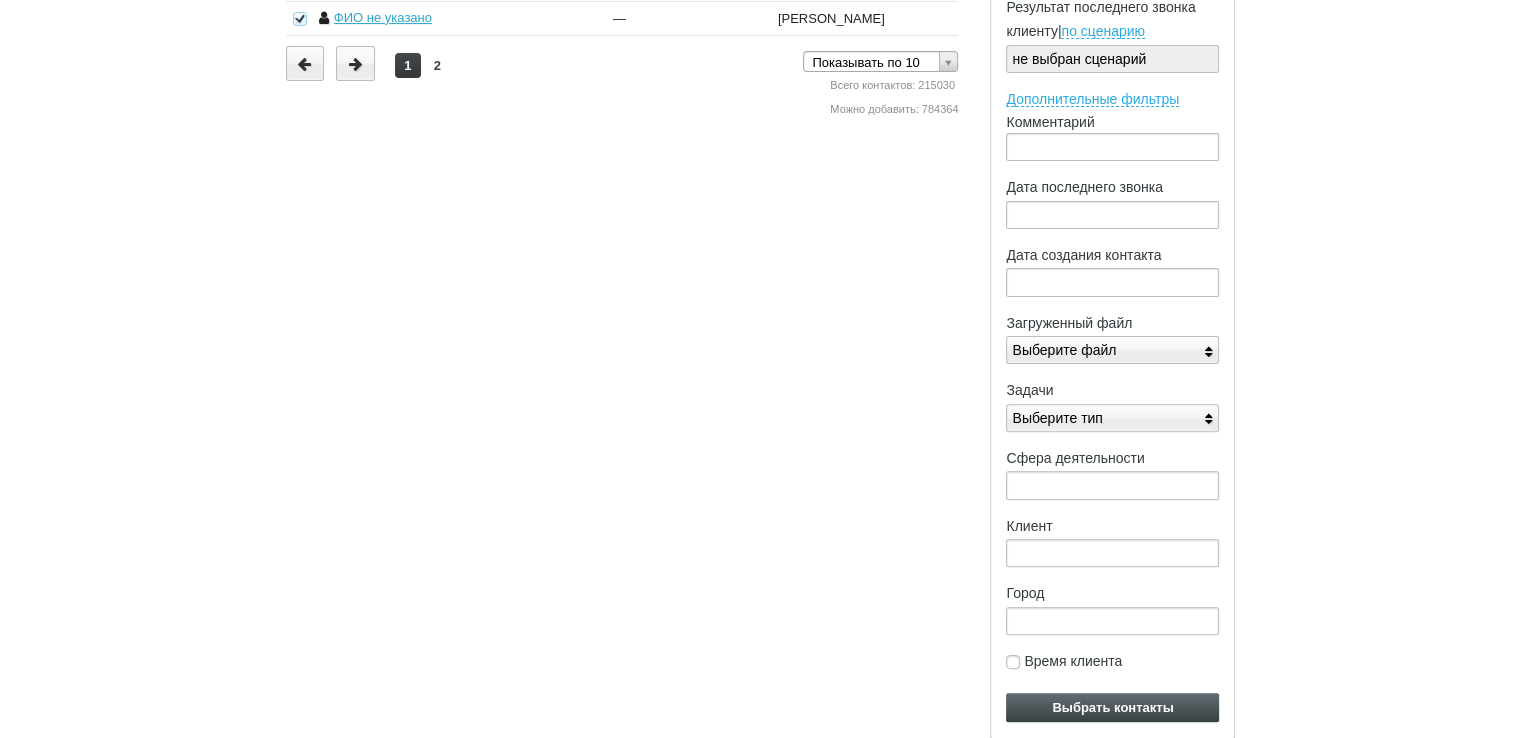 click on "Выберите файл" at bounding box center [1112, 350] 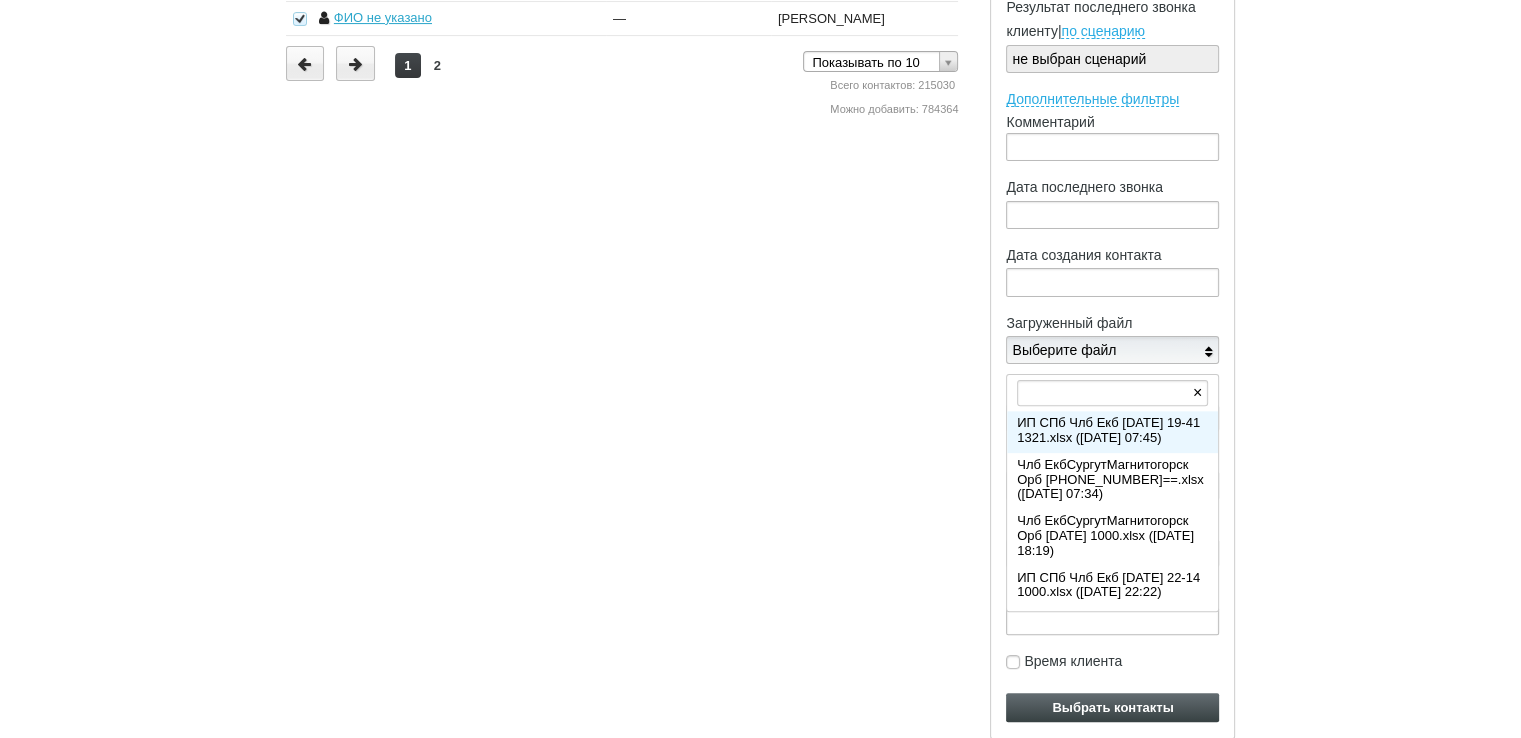click on "ИП СПб Члб Екб [DATE] 19-41 1321.xlsx ([DATE] 07:45)" at bounding box center [1108, 430] 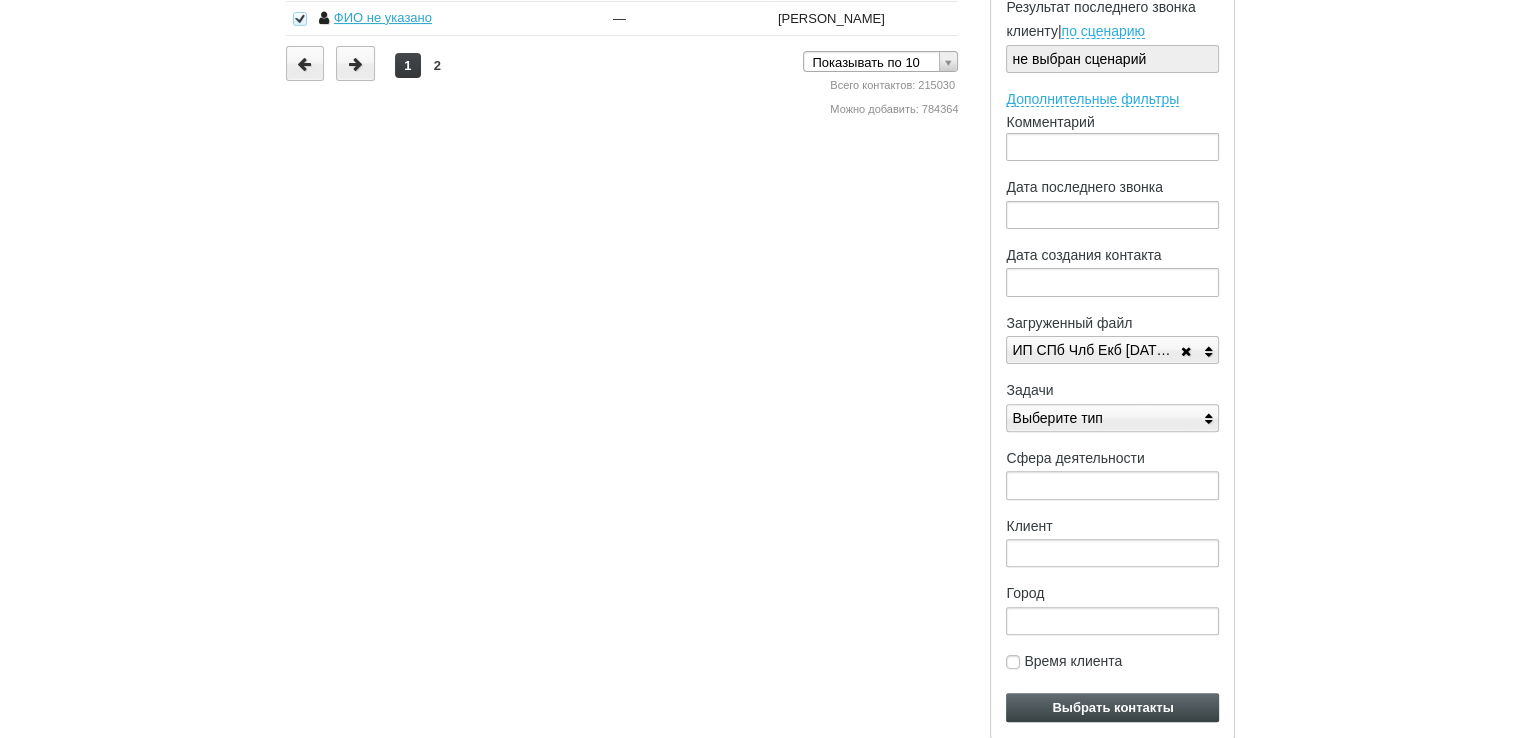 click on "Выбрать контакты" at bounding box center [1112, 707] 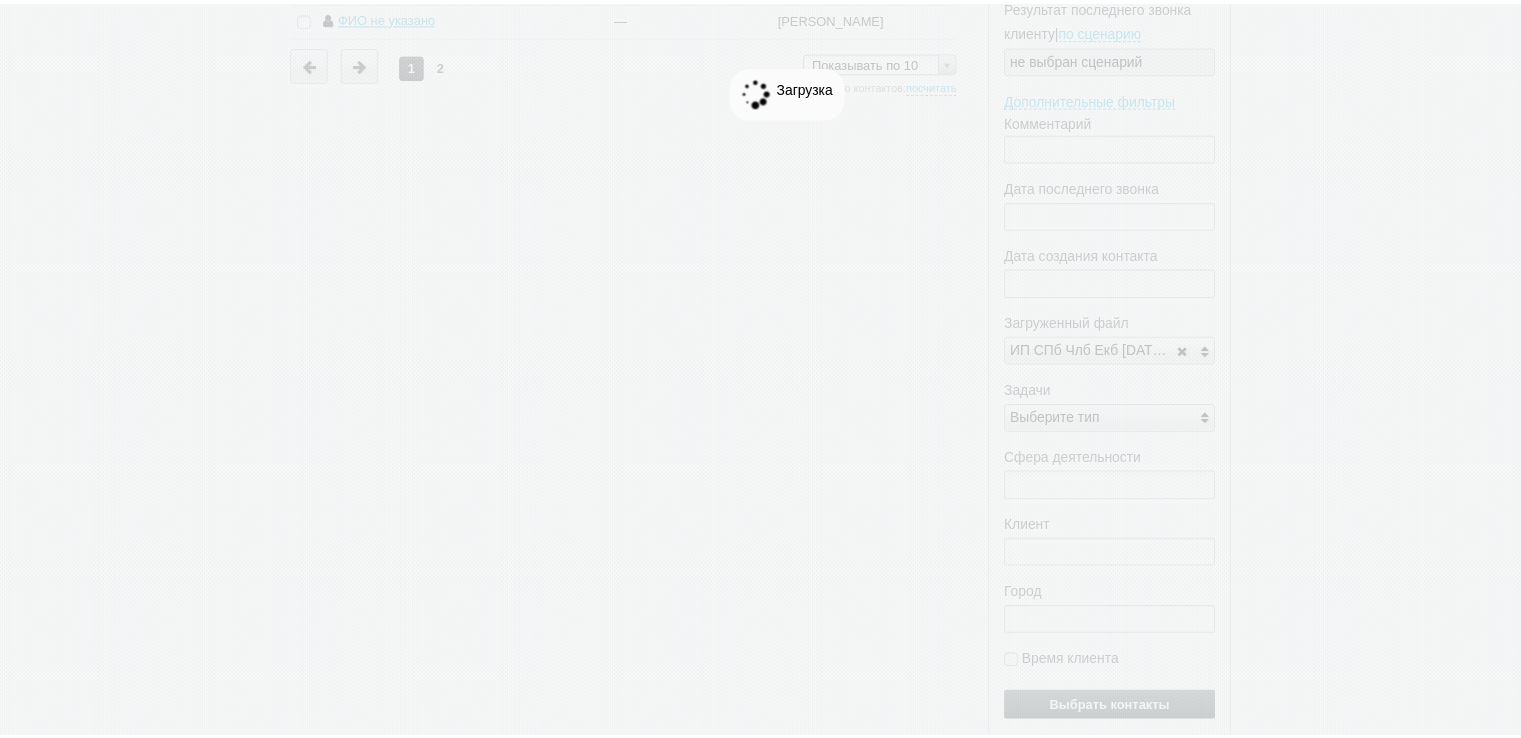 scroll, scrollTop: 0, scrollLeft: 0, axis: both 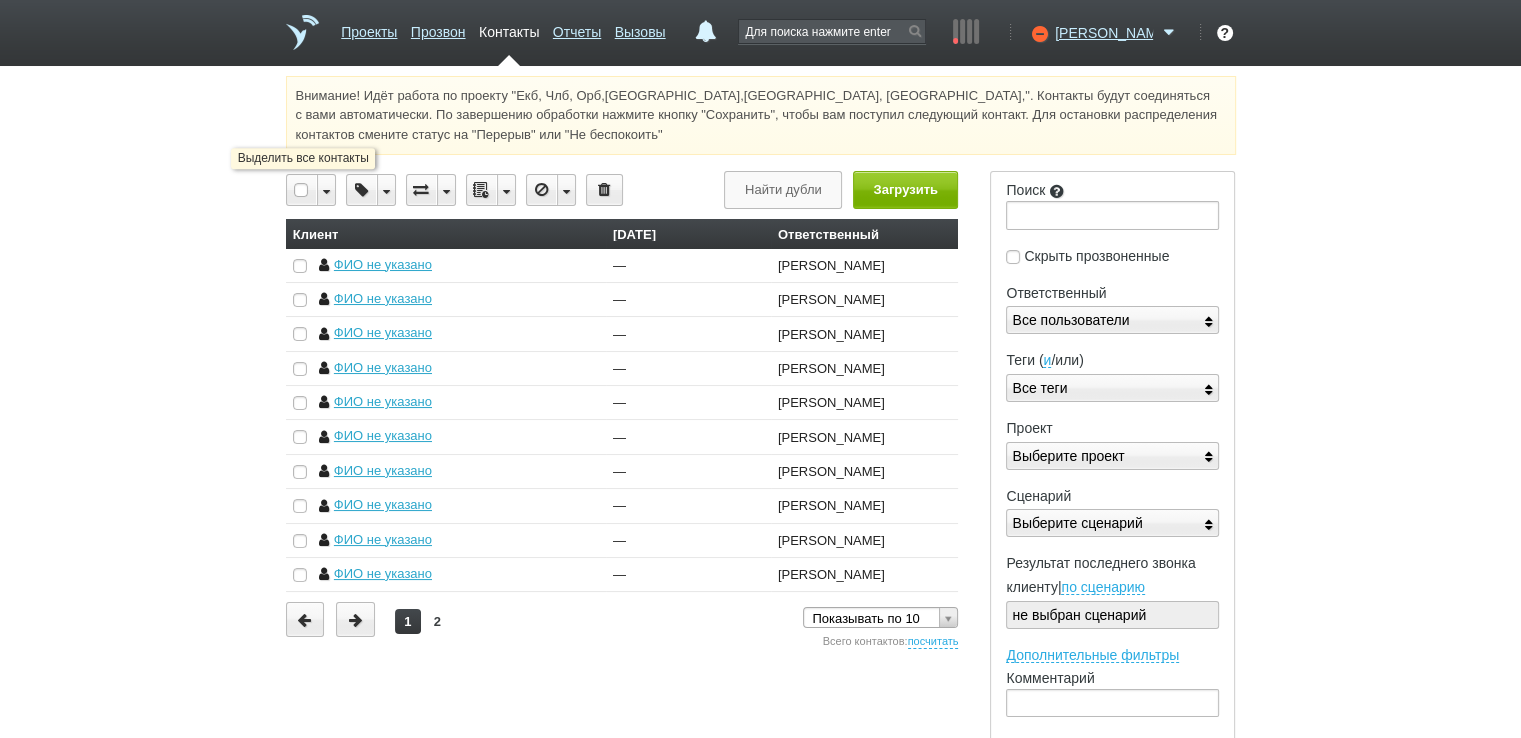 click at bounding box center (302, 190) 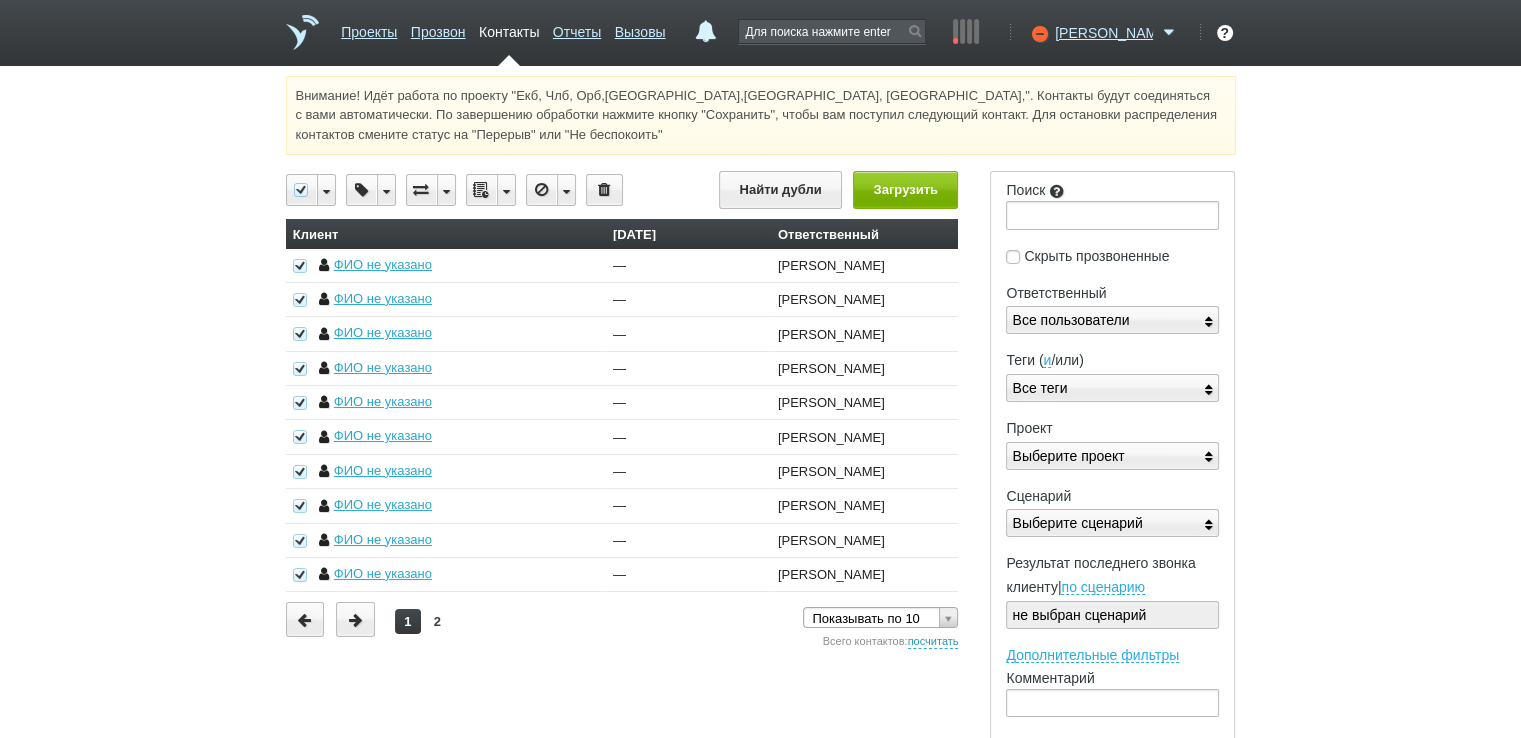 click on "посчитать" at bounding box center (933, 642) 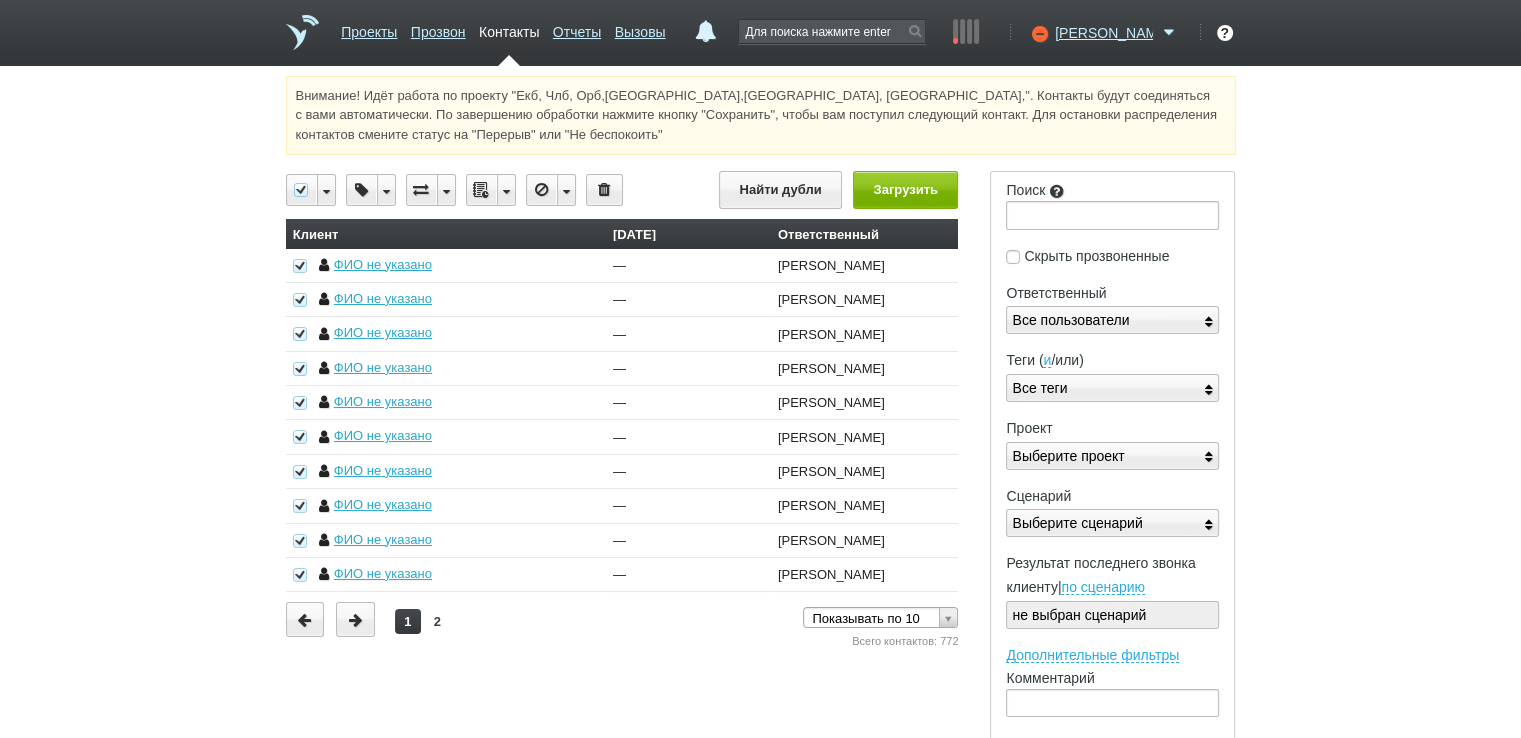 click at bounding box center (506, 190) 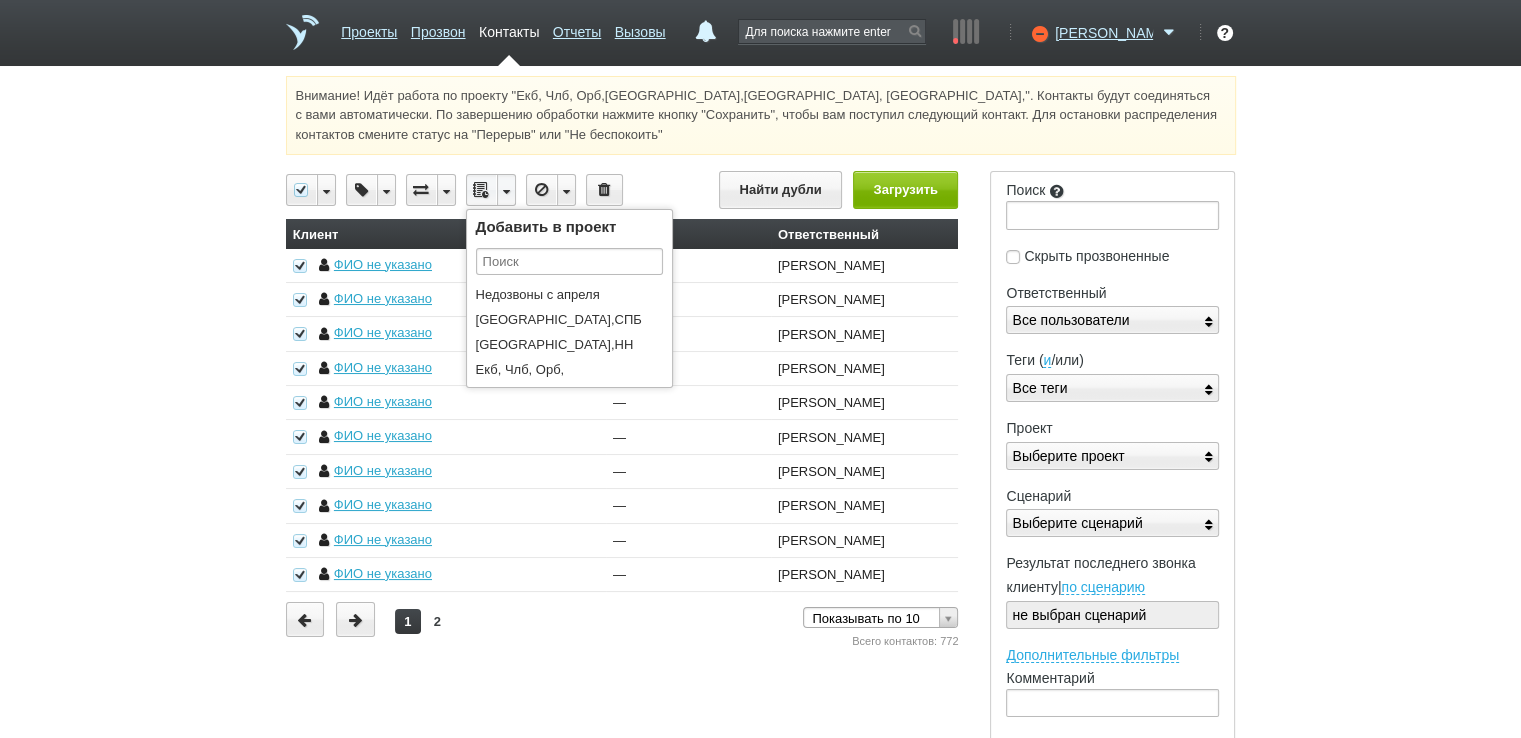 click on "[GEOGRAPHIC_DATA],НН" at bounding box center (574, 344) 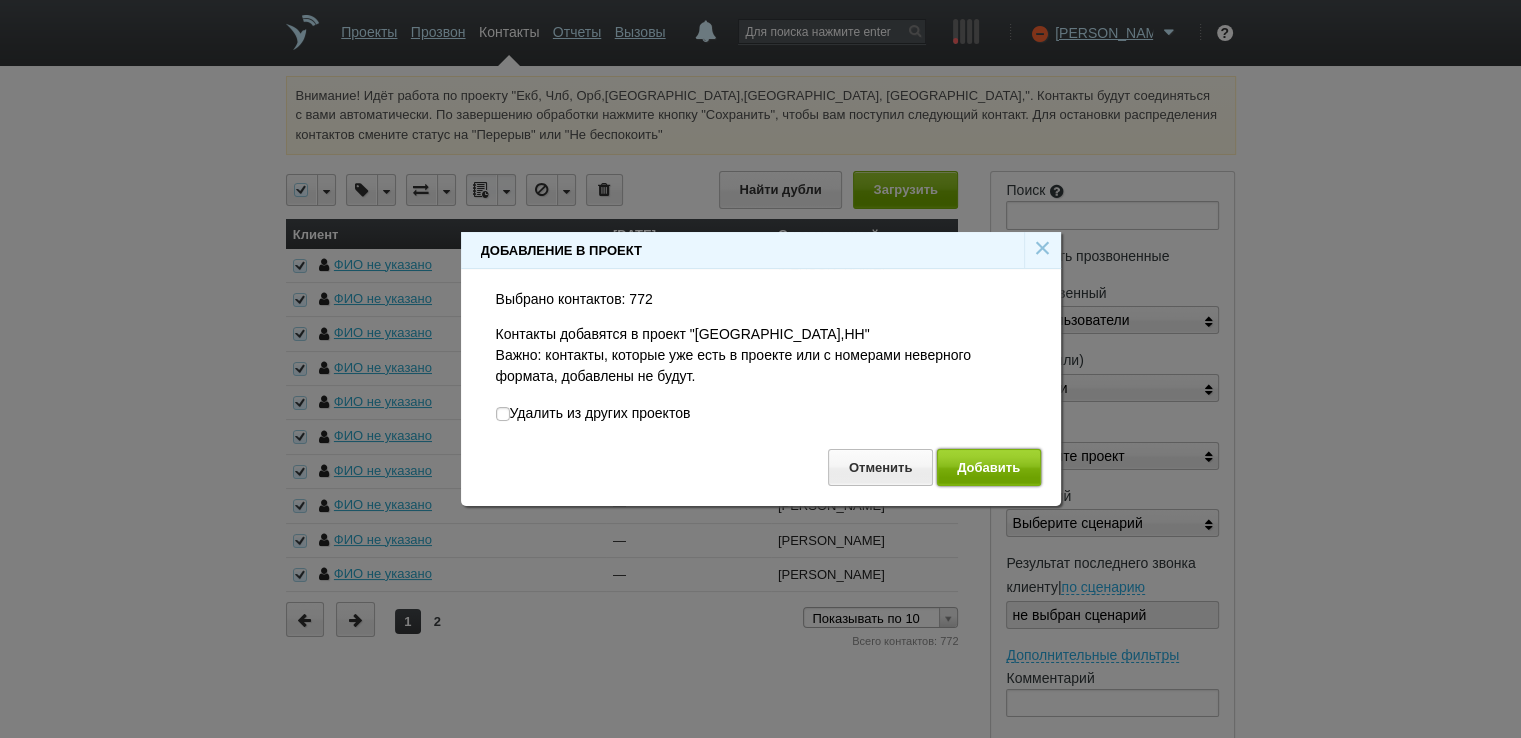 click on "Добавить" at bounding box center [989, 467] 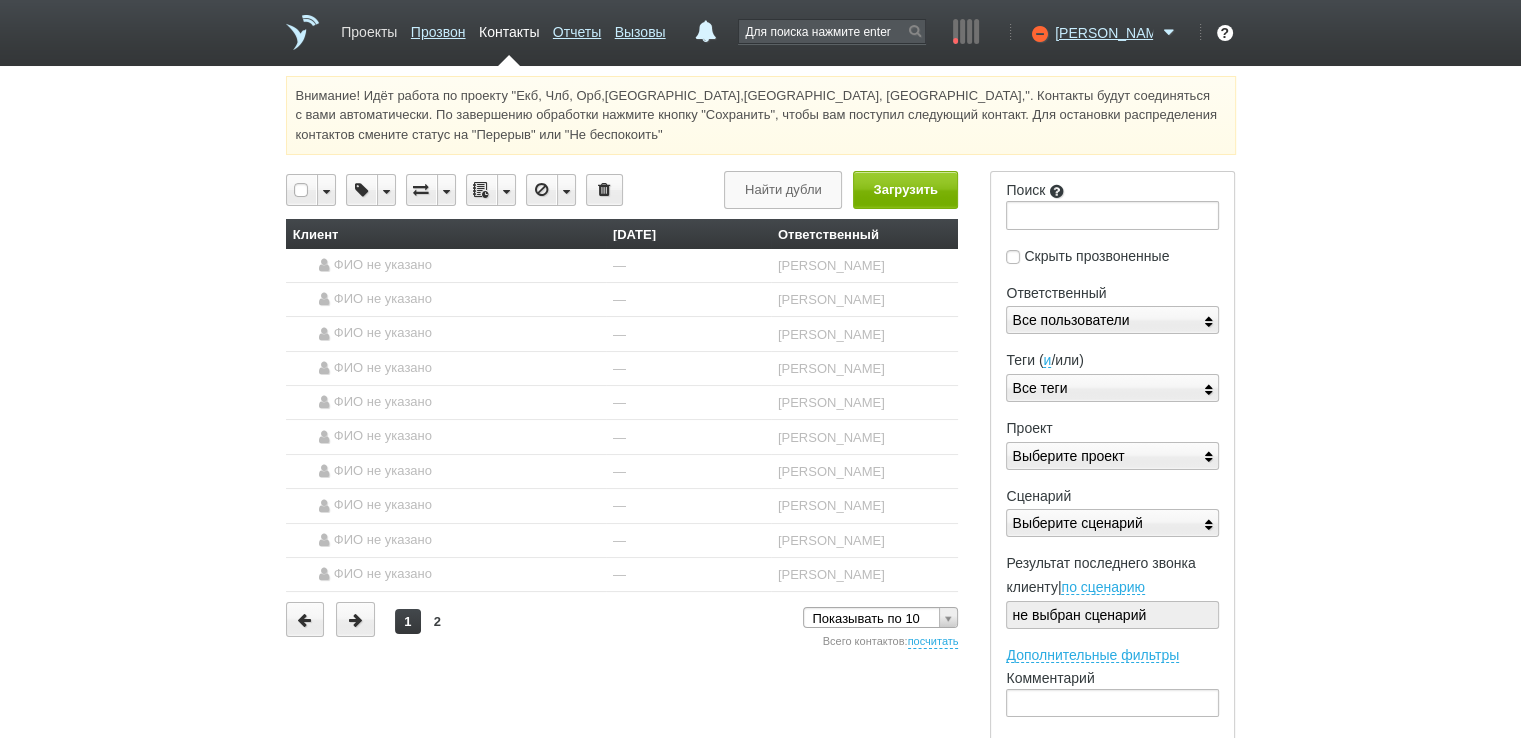 click on "Проекты" at bounding box center [369, 28] 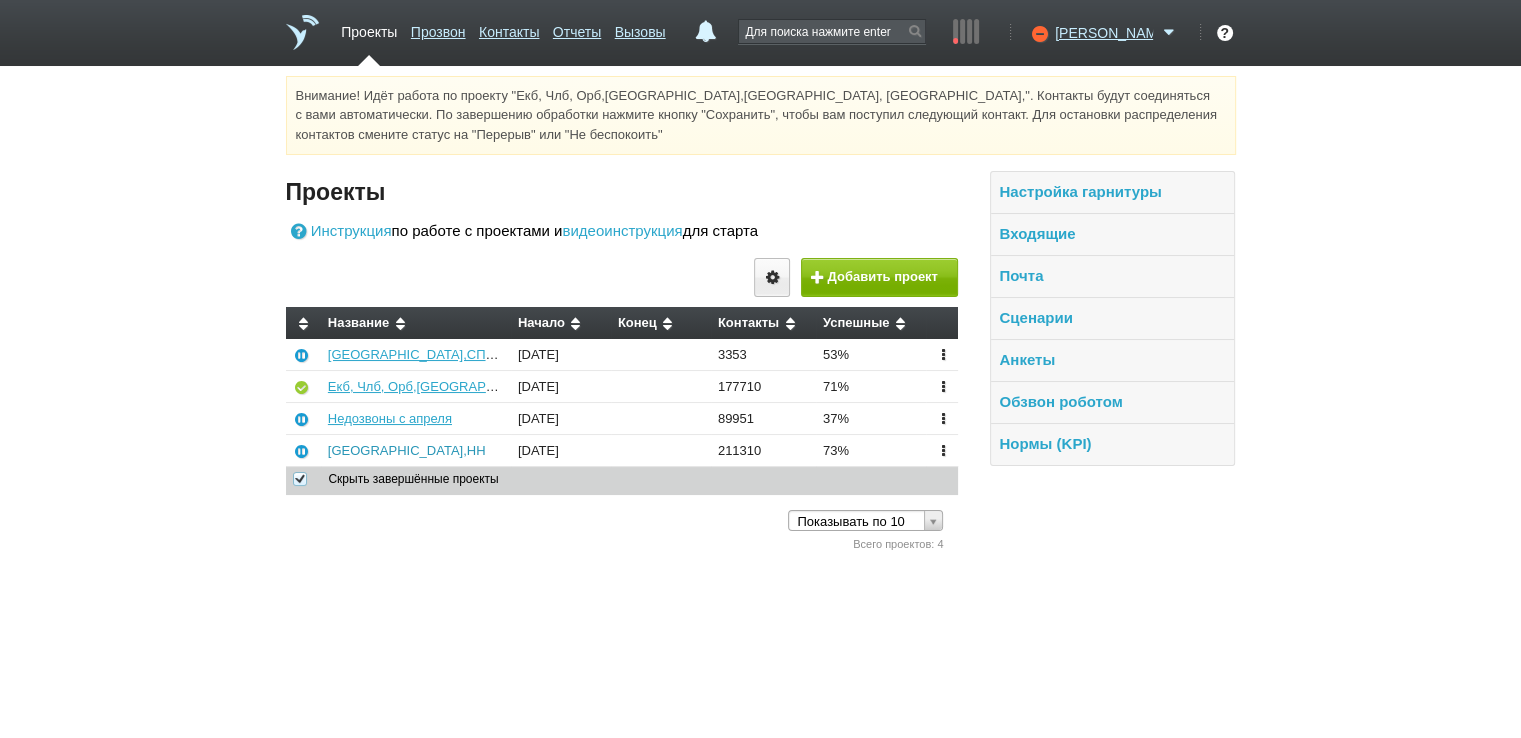 click on "[GEOGRAPHIC_DATA],НН" at bounding box center [407, 450] 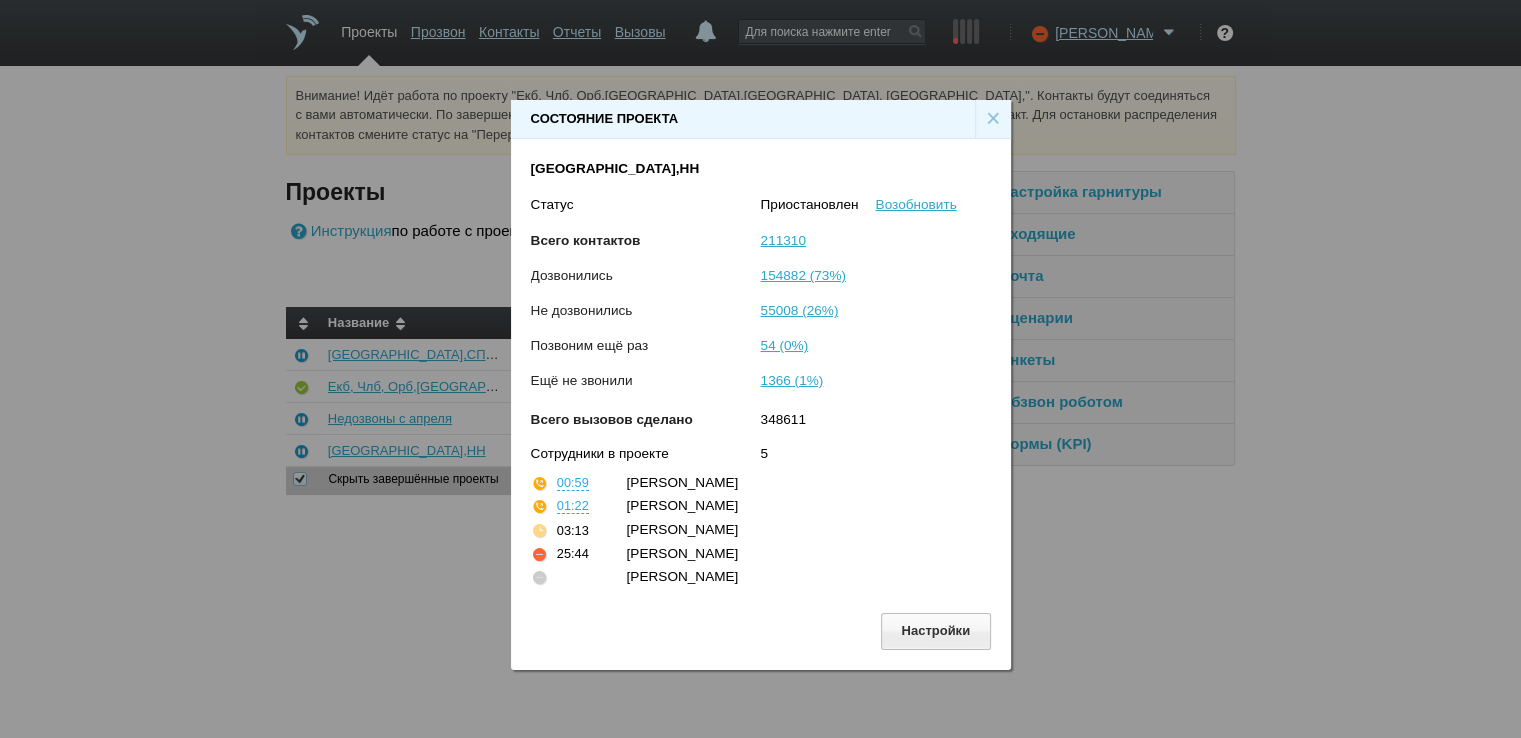 click on "×" at bounding box center [993, 119] 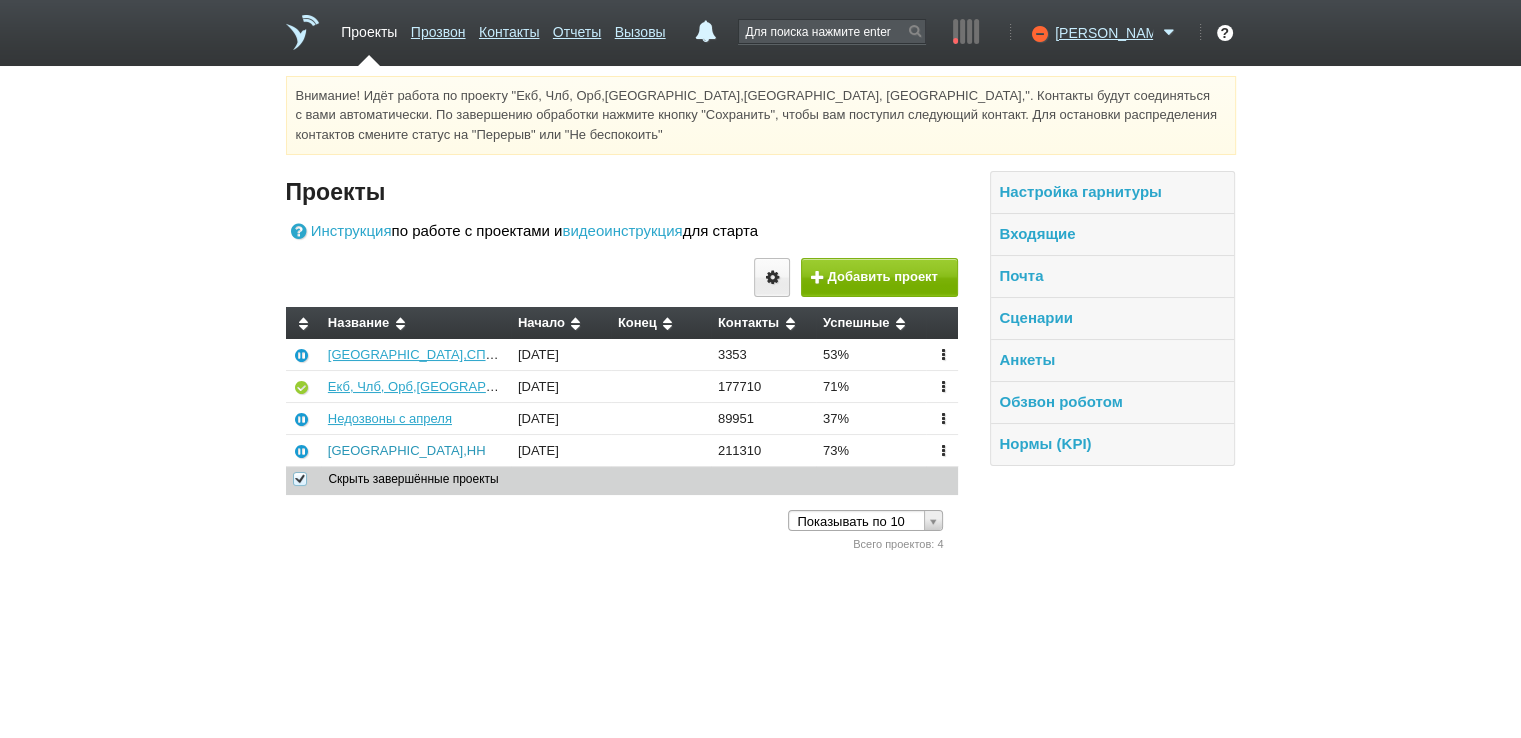 click on "[GEOGRAPHIC_DATA],НН" at bounding box center (407, 450) 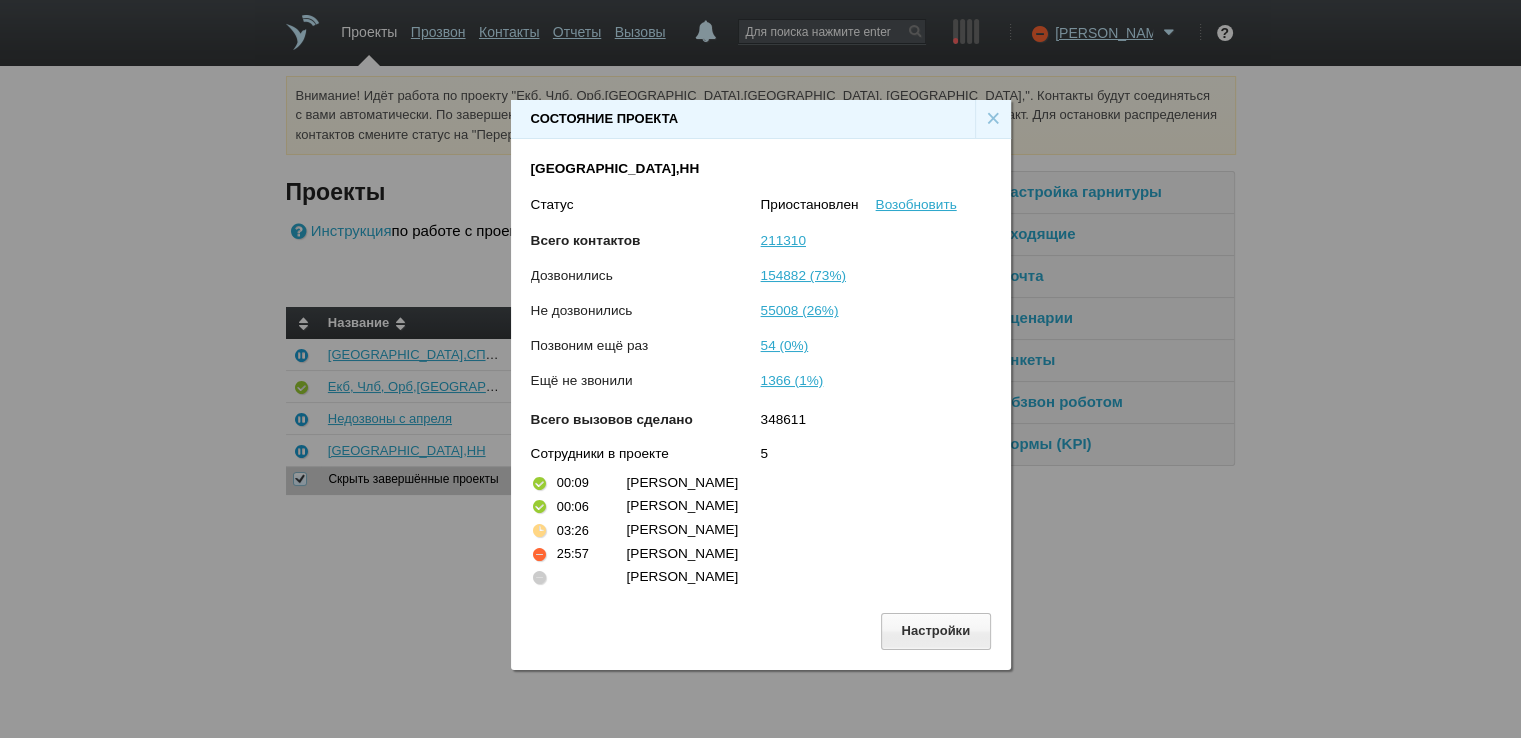 click on "×" at bounding box center (993, 119) 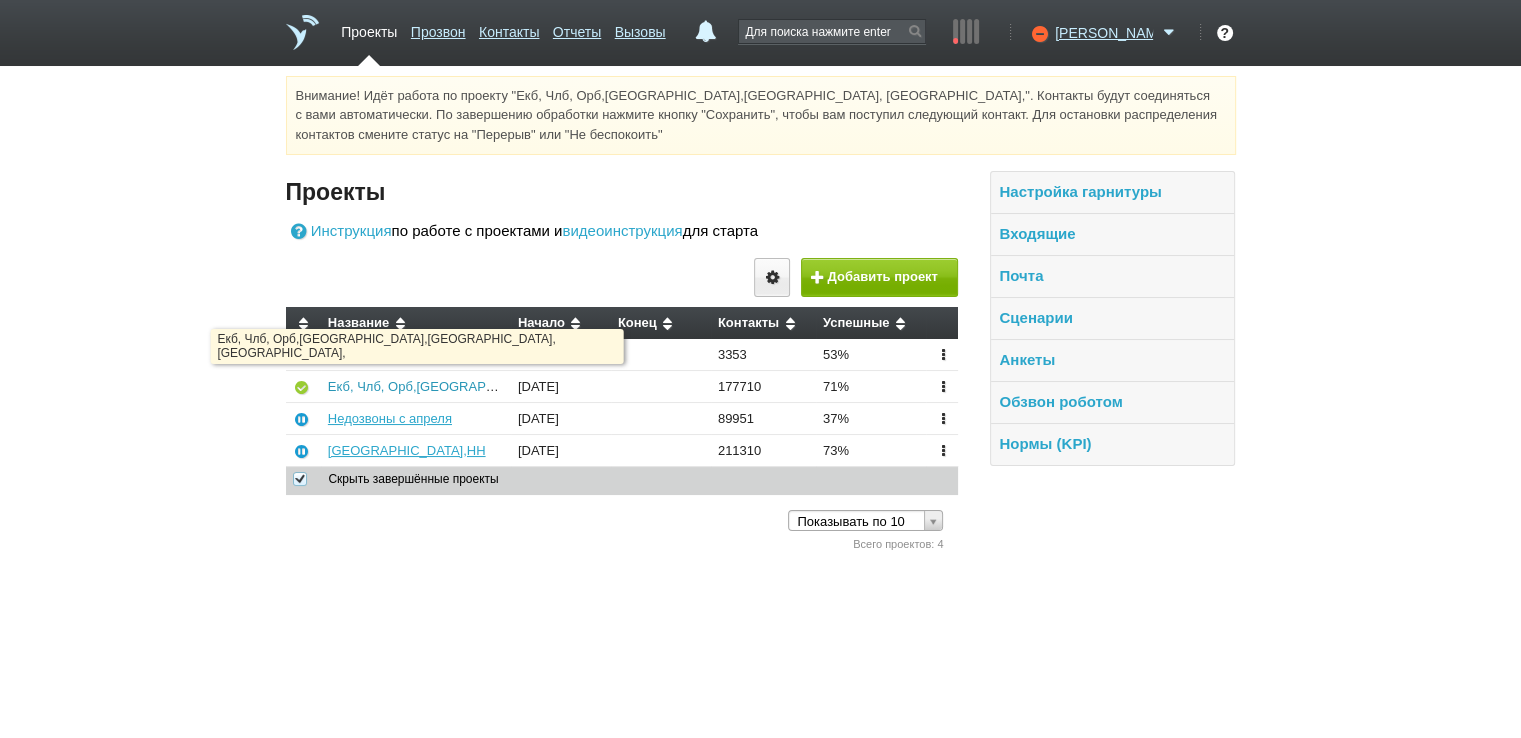 click on "Екб, Члб, Орб,[GEOGRAPHIC_DATA],[GEOGRAPHIC_DATA], [GEOGRAPHIC_DATA]," at bounding box center [582, 386] 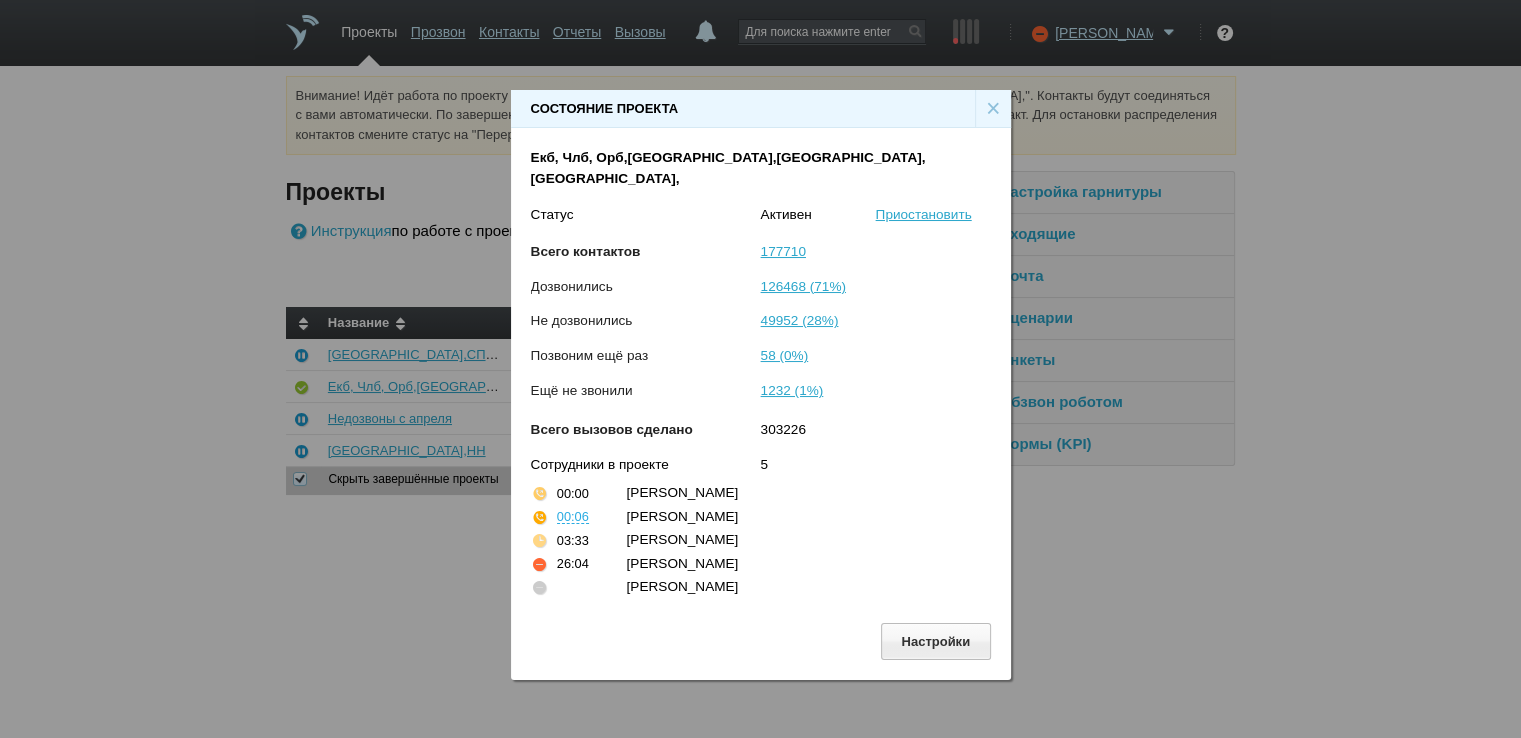 click on "×" at bounding box center [993, 109] 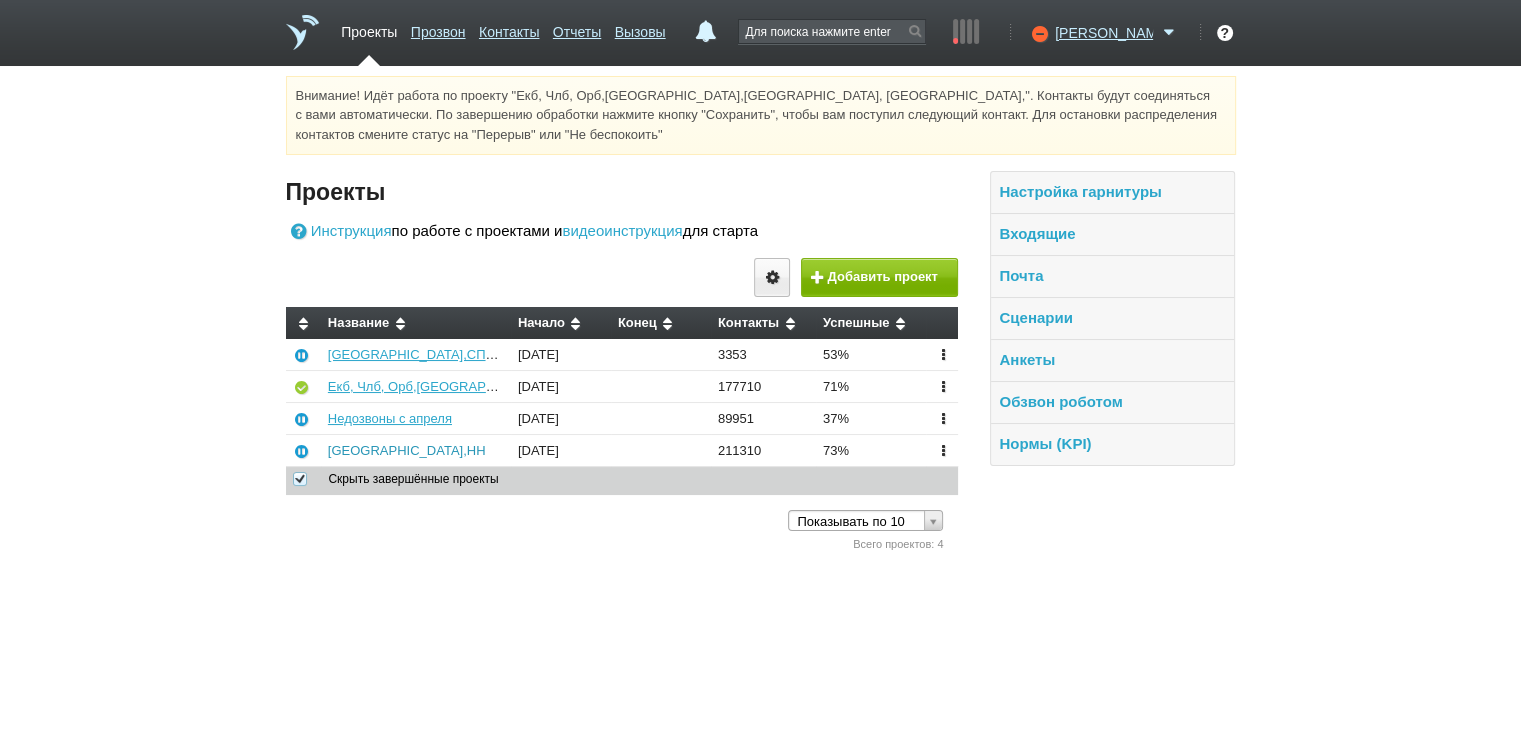 click on "[GEOGRAPHIC_DATA],НН" at bounding box center (407, 450) 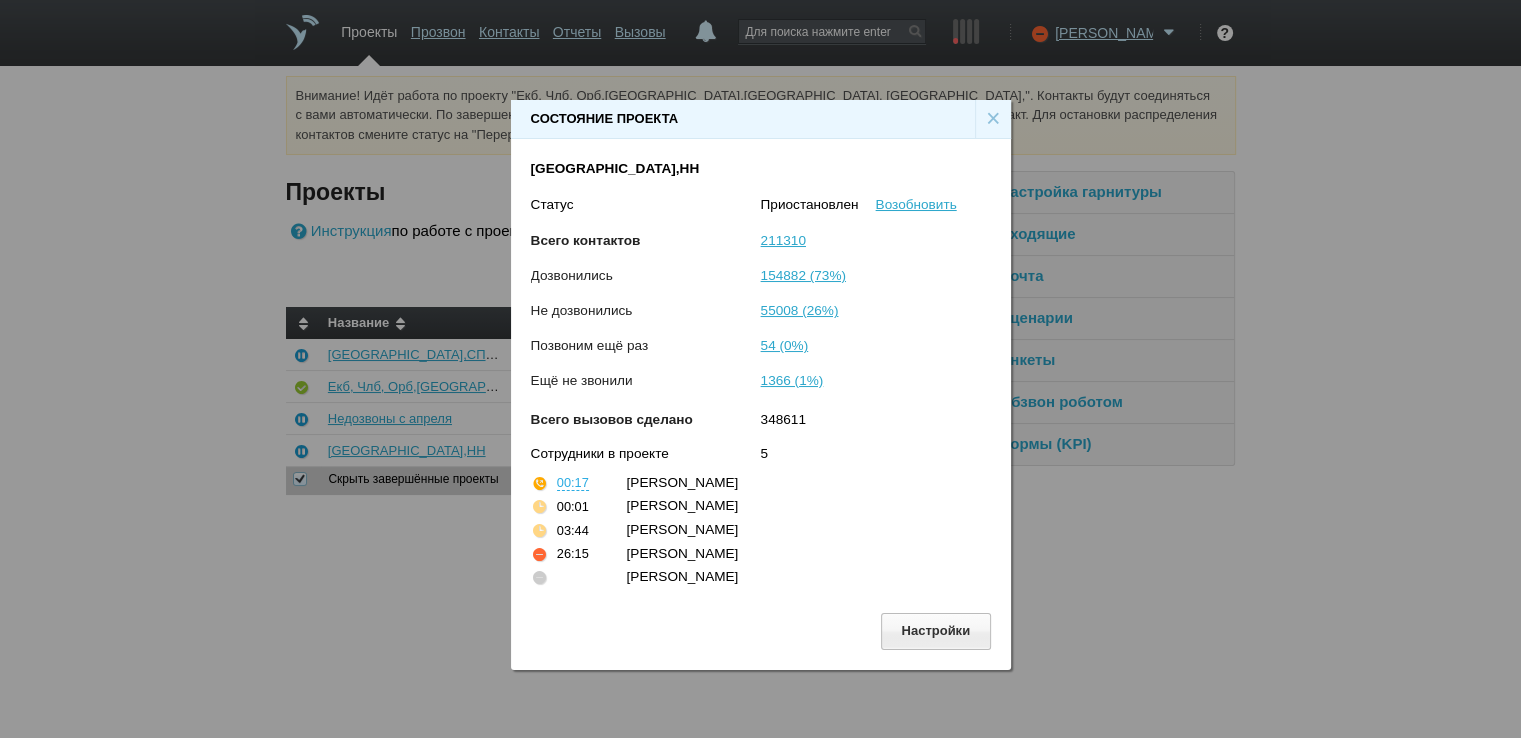 click on "×" at bounding box center (993, 119) 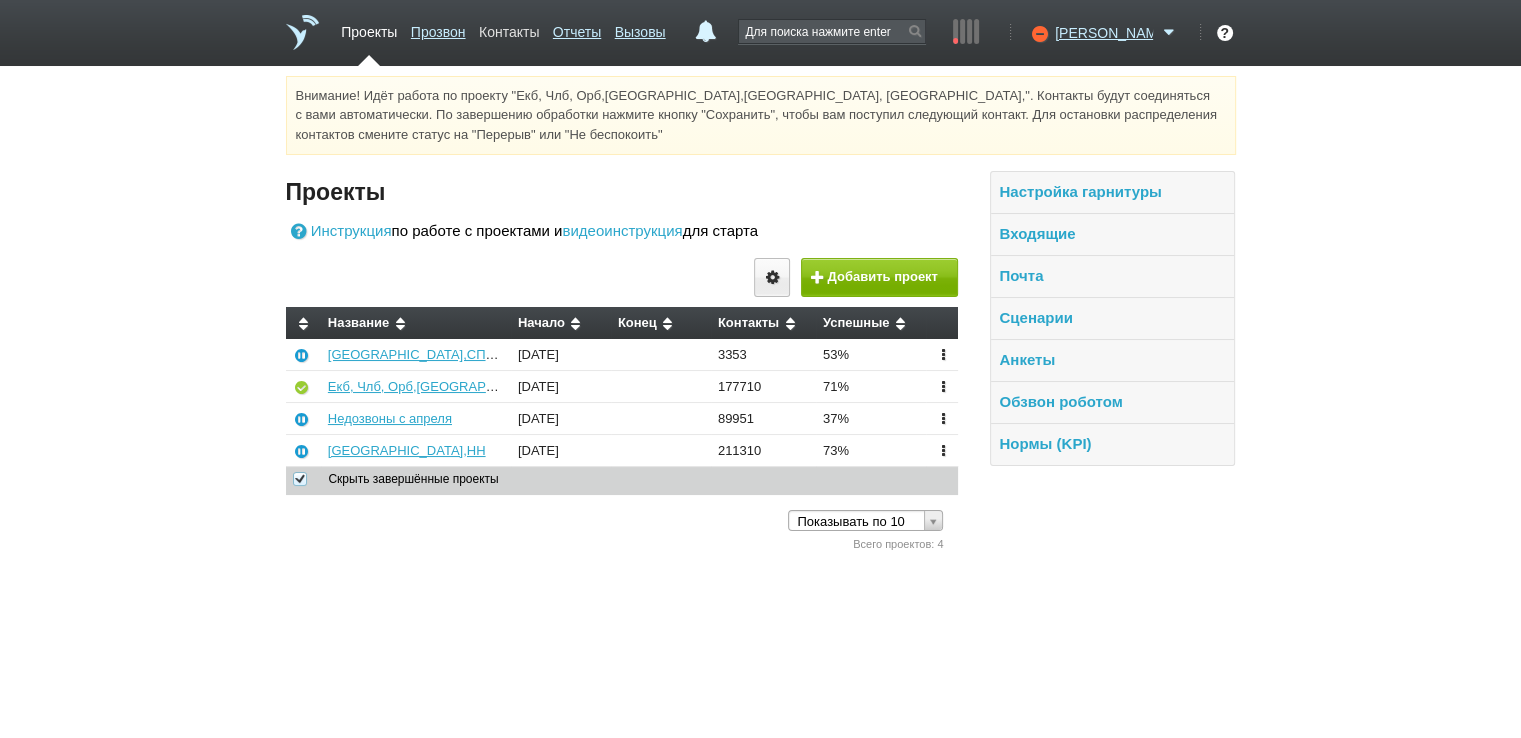 click on "Контакты" at bounding box center [509, 28] 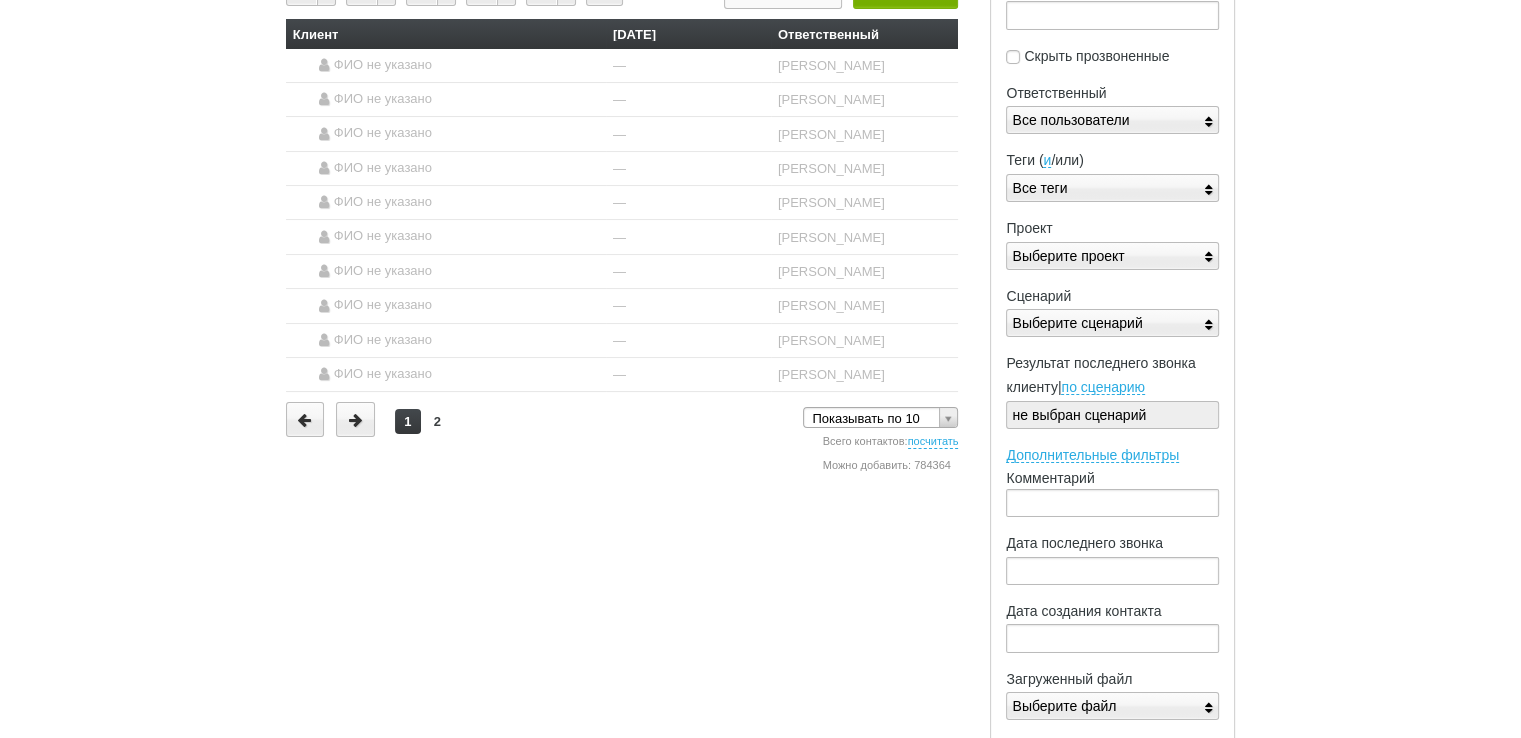 scroll, scrollTop: 100, scrollLeft: 0, axis: vertical 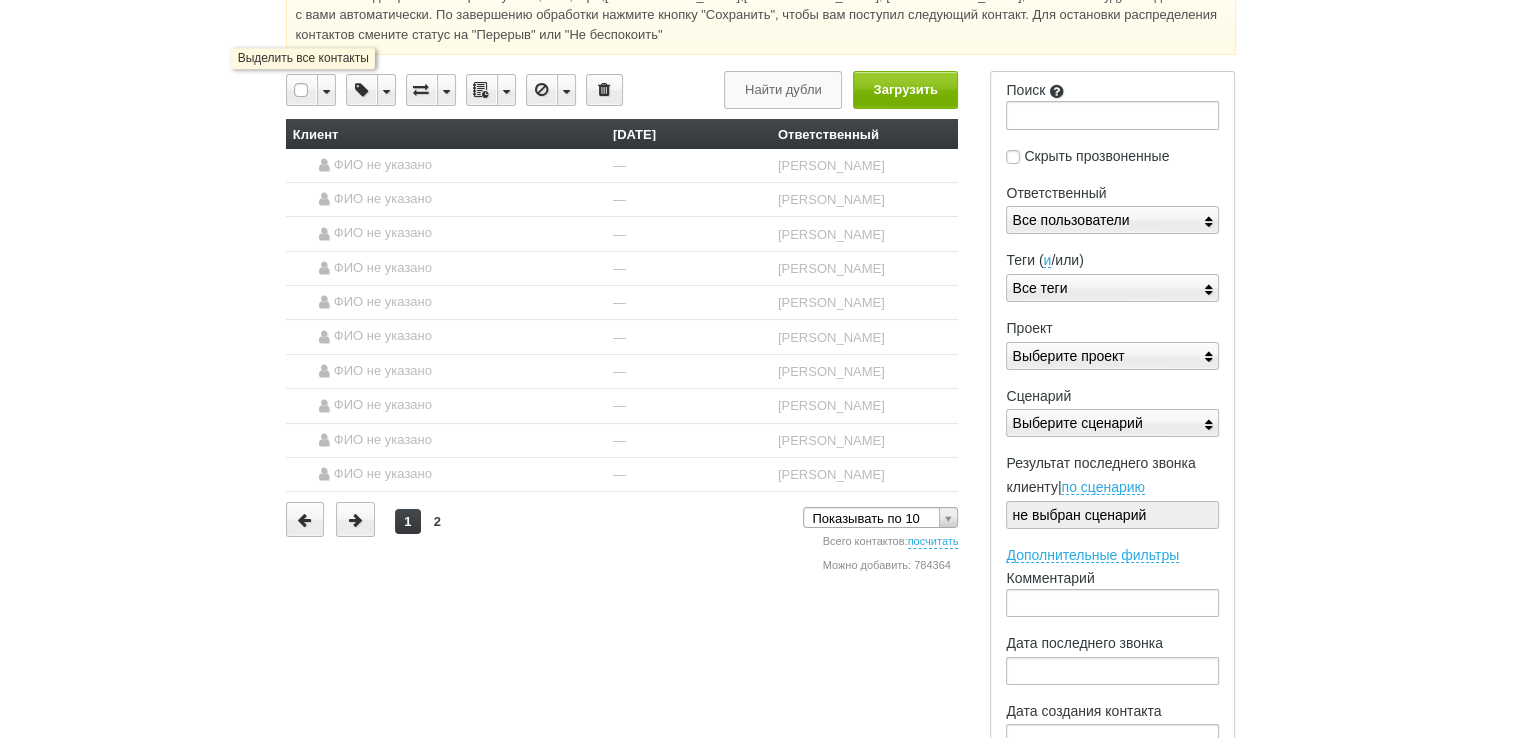 click at bounding box center (302, 90) 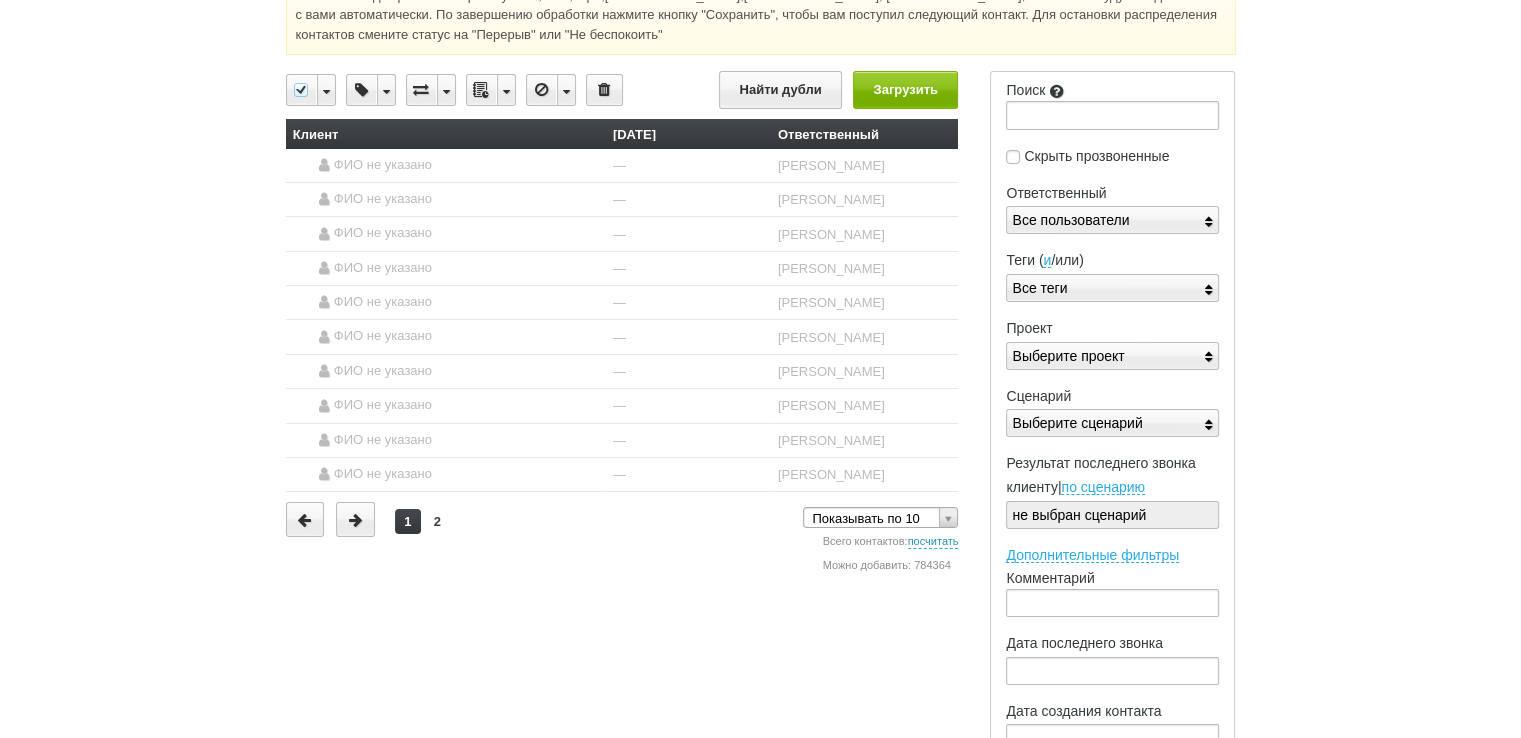 click on "посчитать" at bounding box center (933, 542) 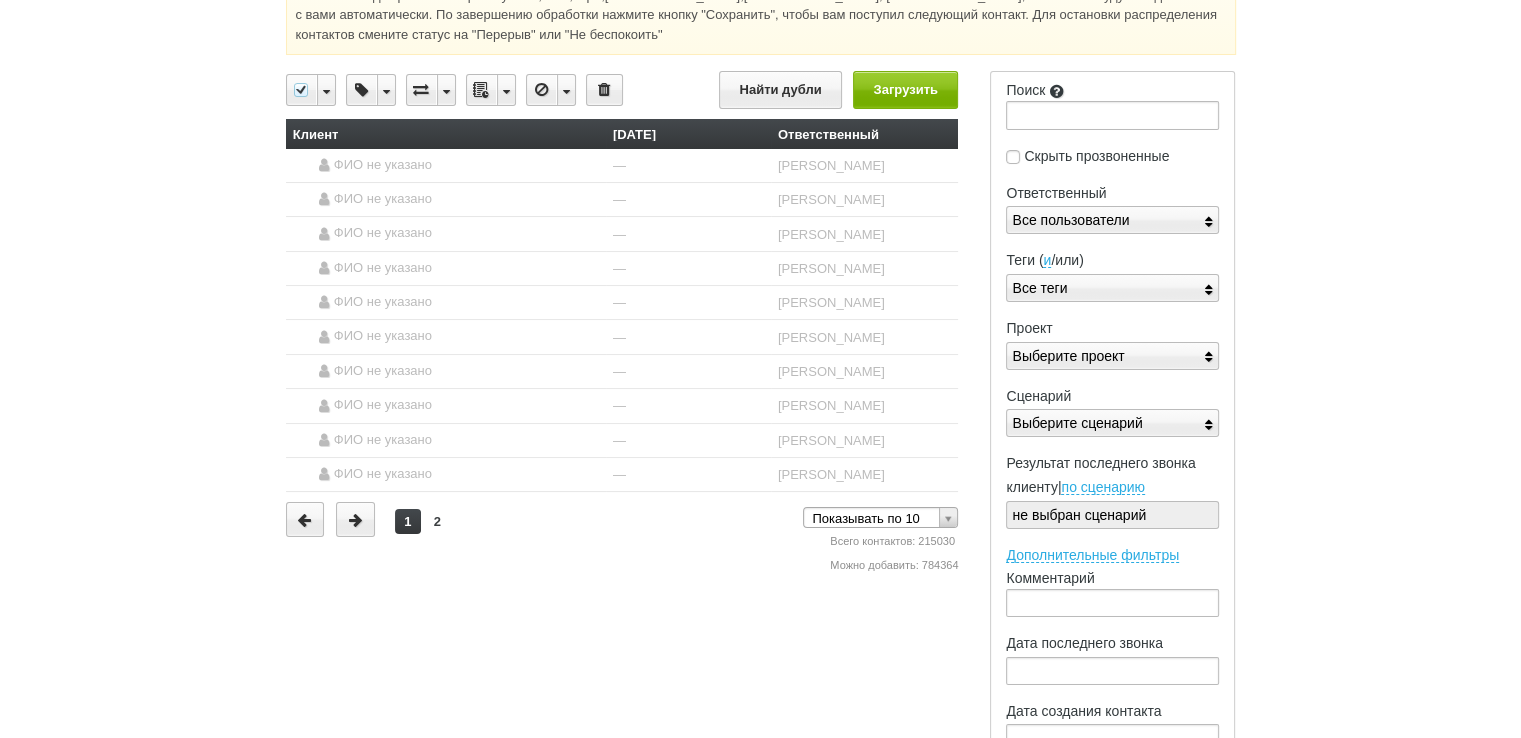 click on "Все контакты
На странице
Управление тегами
Назначить выбранные теги
Передать контакты
(выбрать всех)
[PERSON_NAME]
[PERSON_NAME]
[PERSON_NAME]
[PERSON_NAME]
Крашник [PERSON_NAME]" at bounding box center (622, 632) 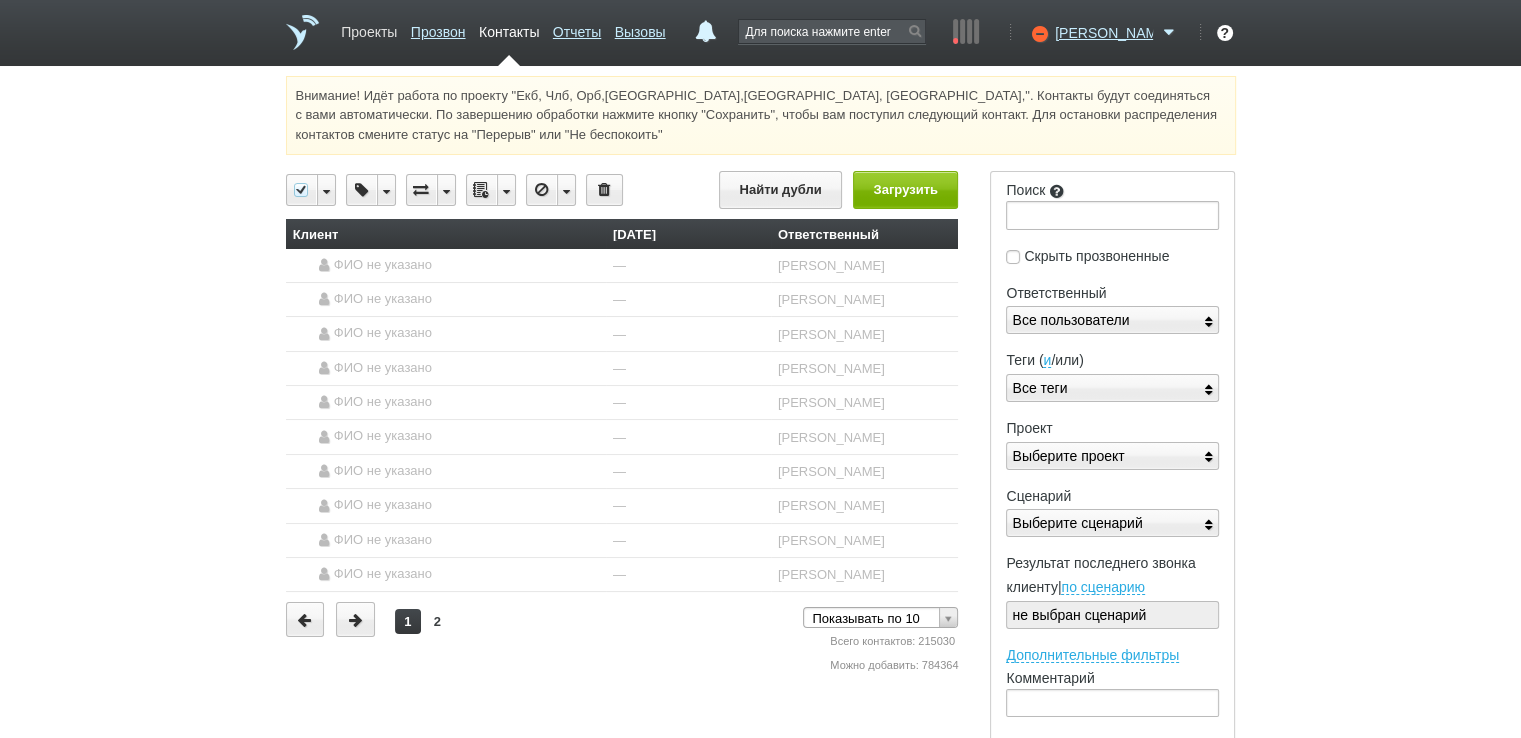 click on "Проекты" at bounding box center (369, 28) 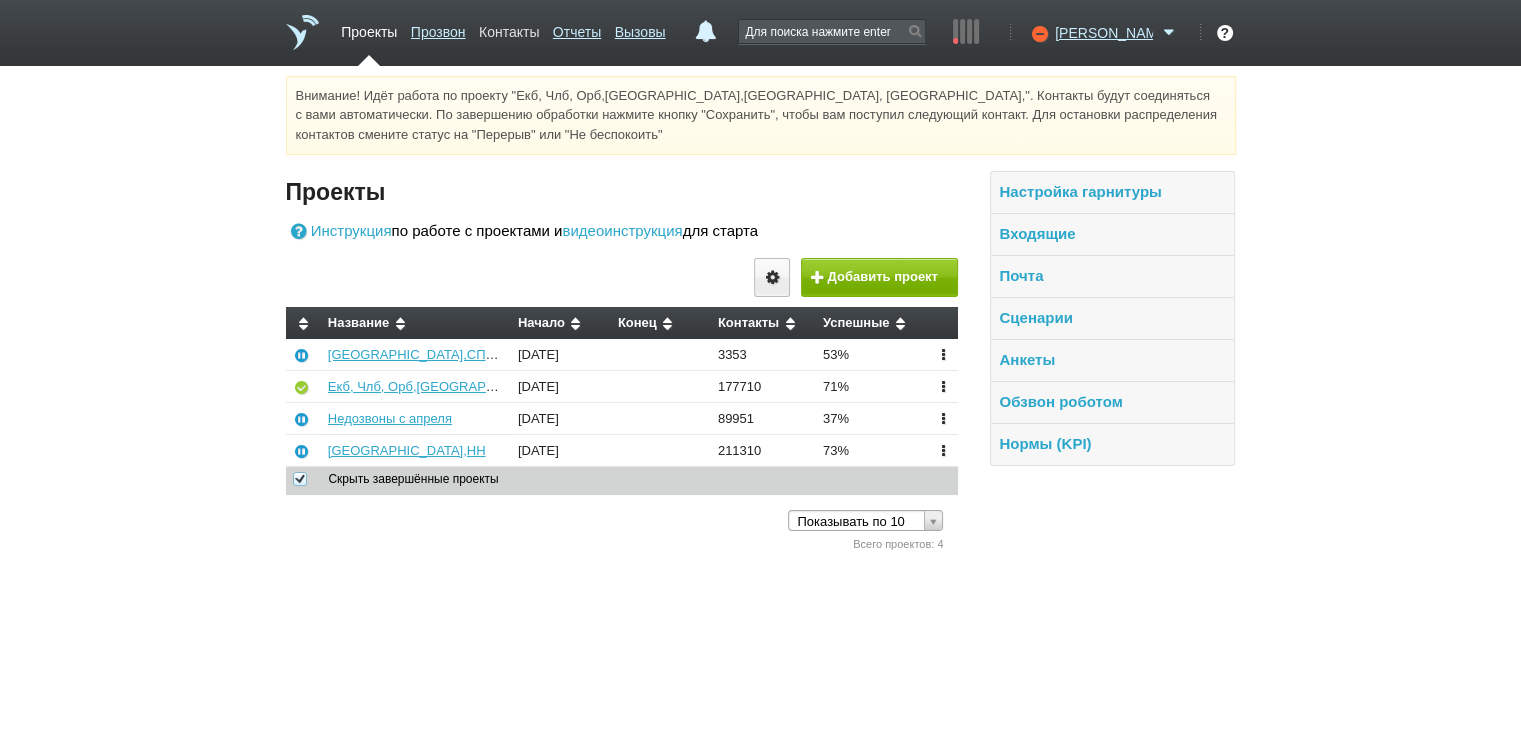 click on "Контакты" at bounding box center (509, 28) 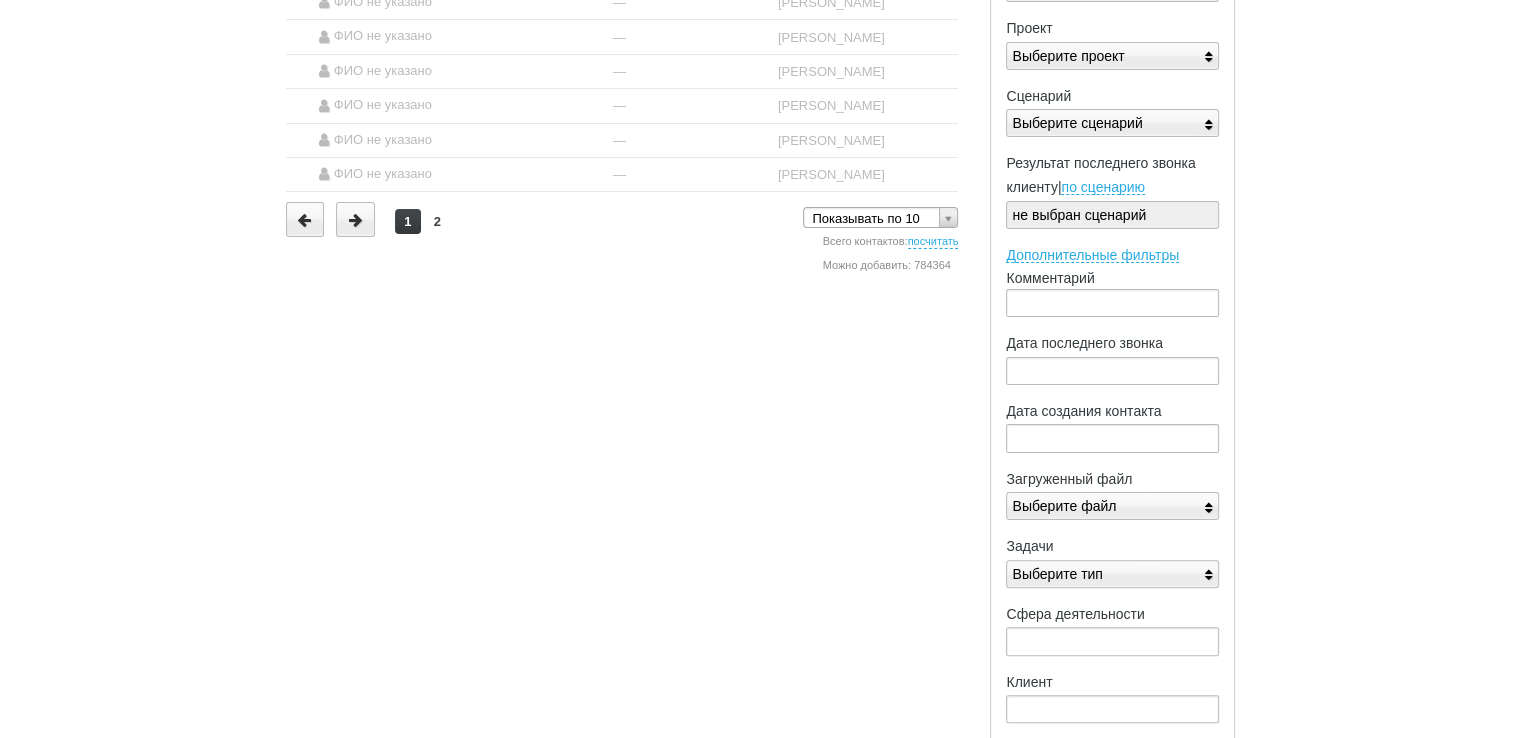 scroll, scrollTop: 0, scrollLeft: 0, axis: both 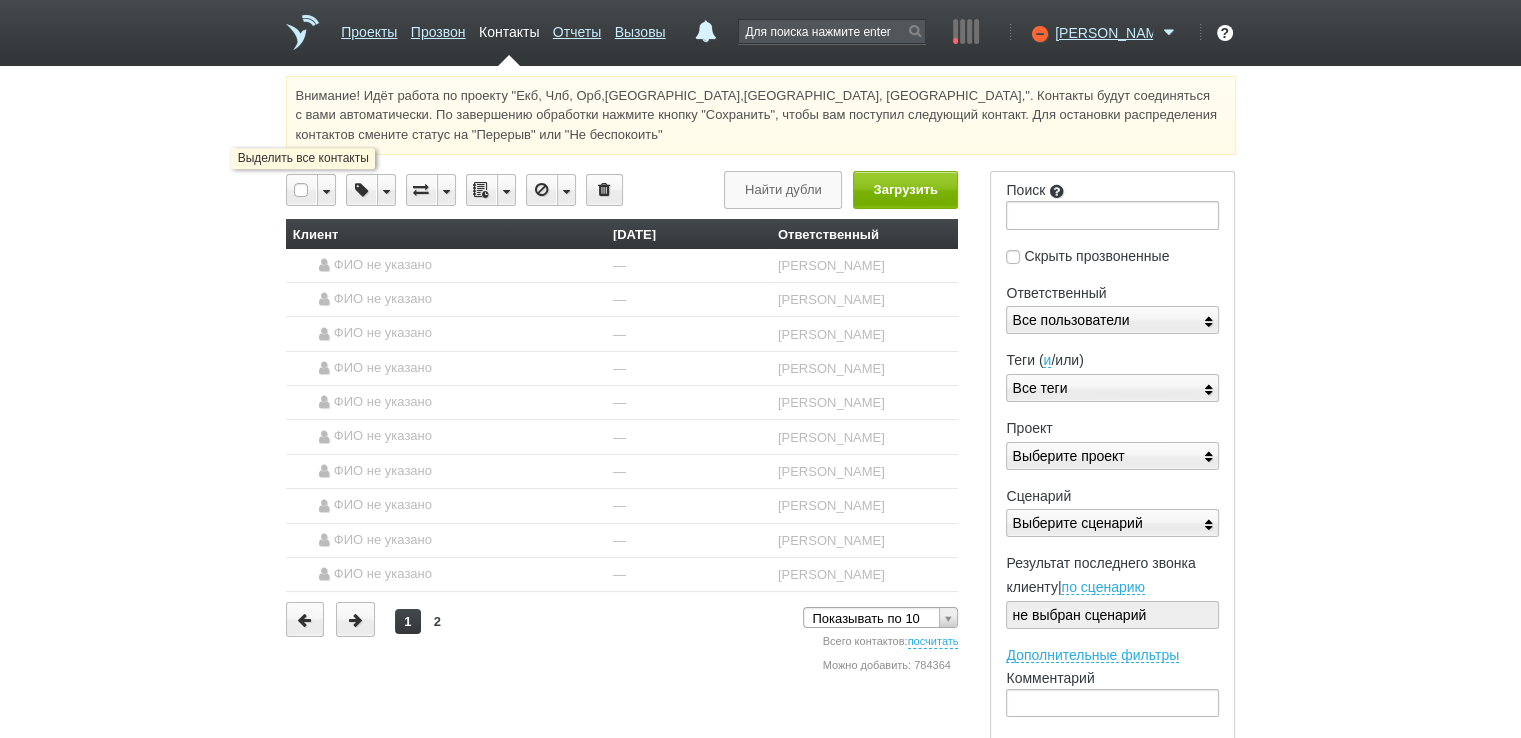 click at bounding box center [302, 190] 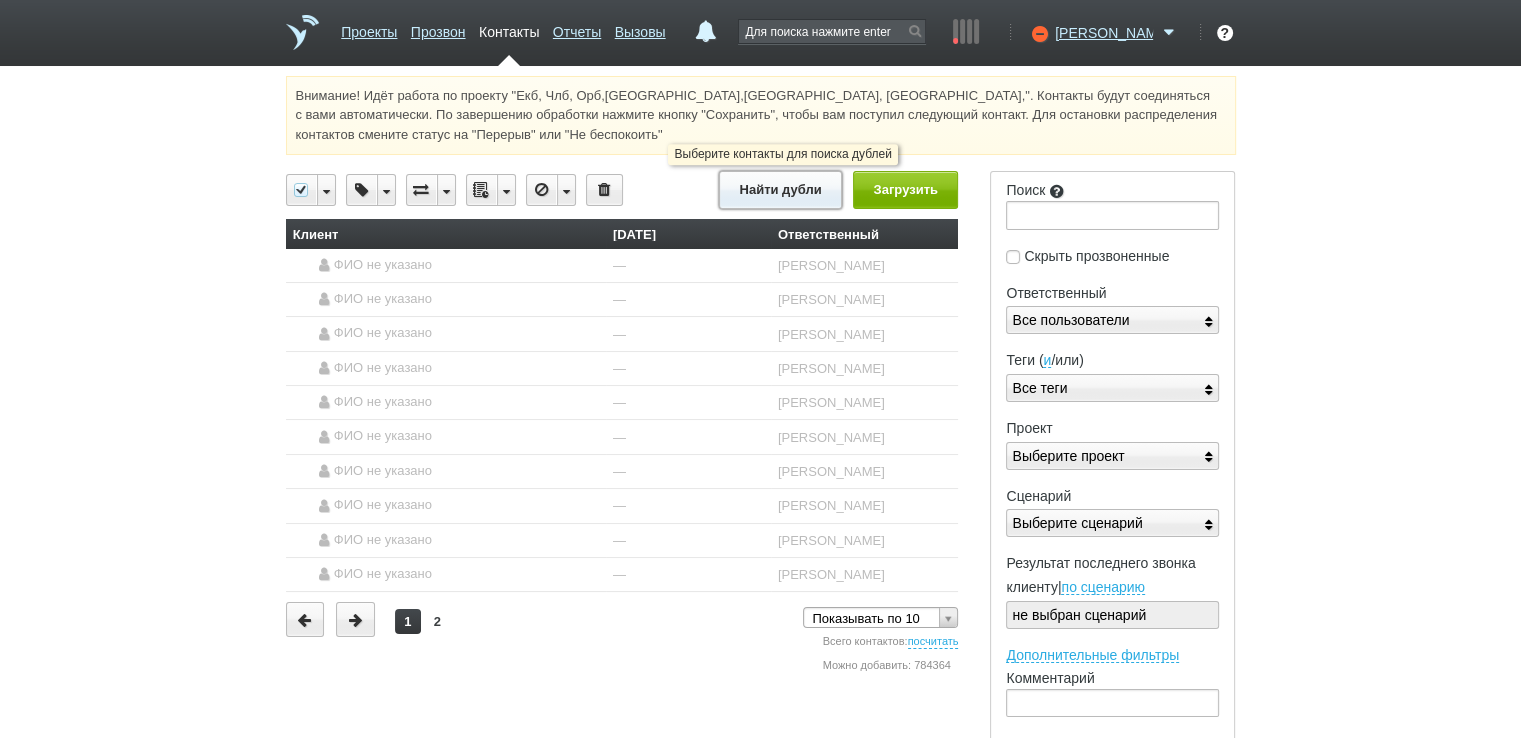 click on "Найти дубли" at bounding box center (780, 189) 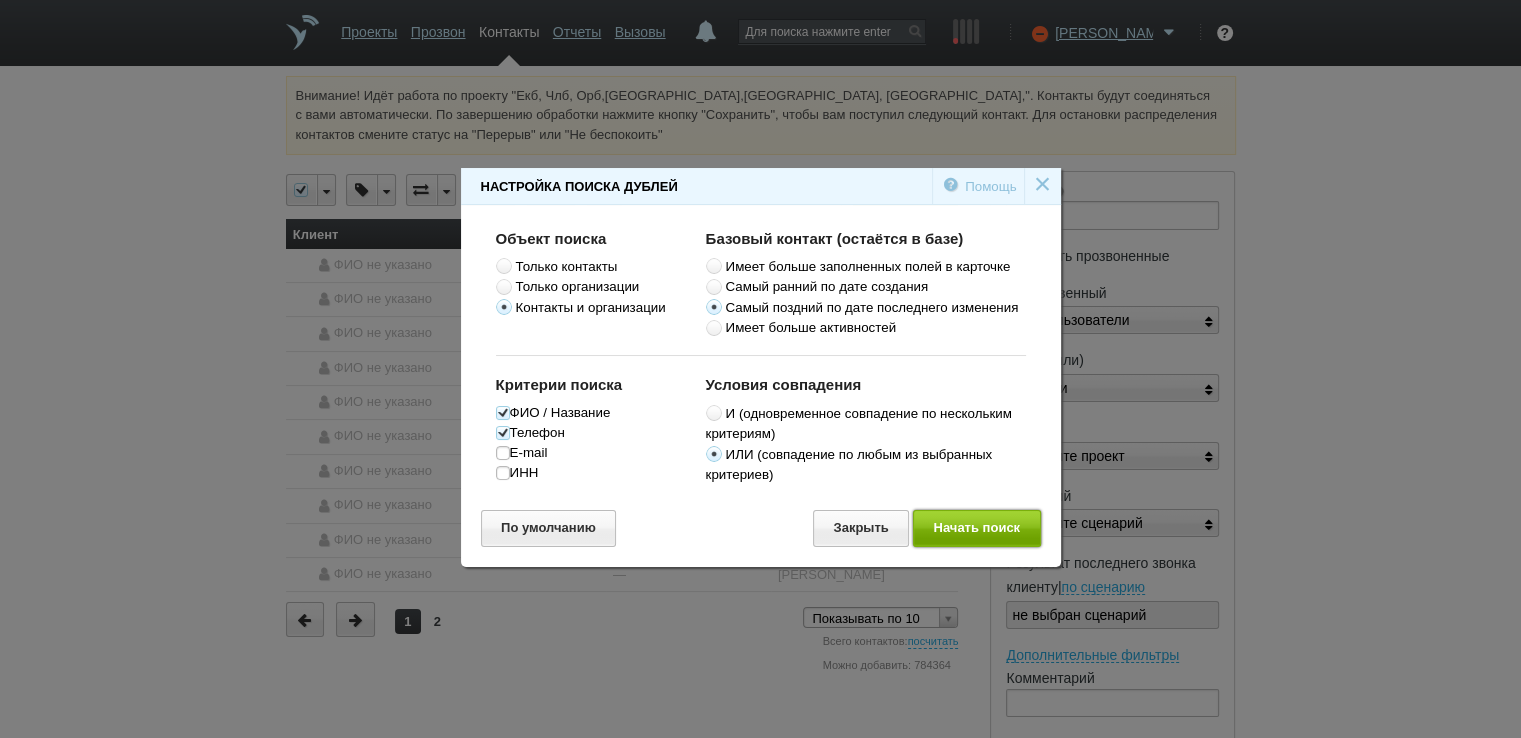 click on "Начать поиск" at bounding box center [977, 528] 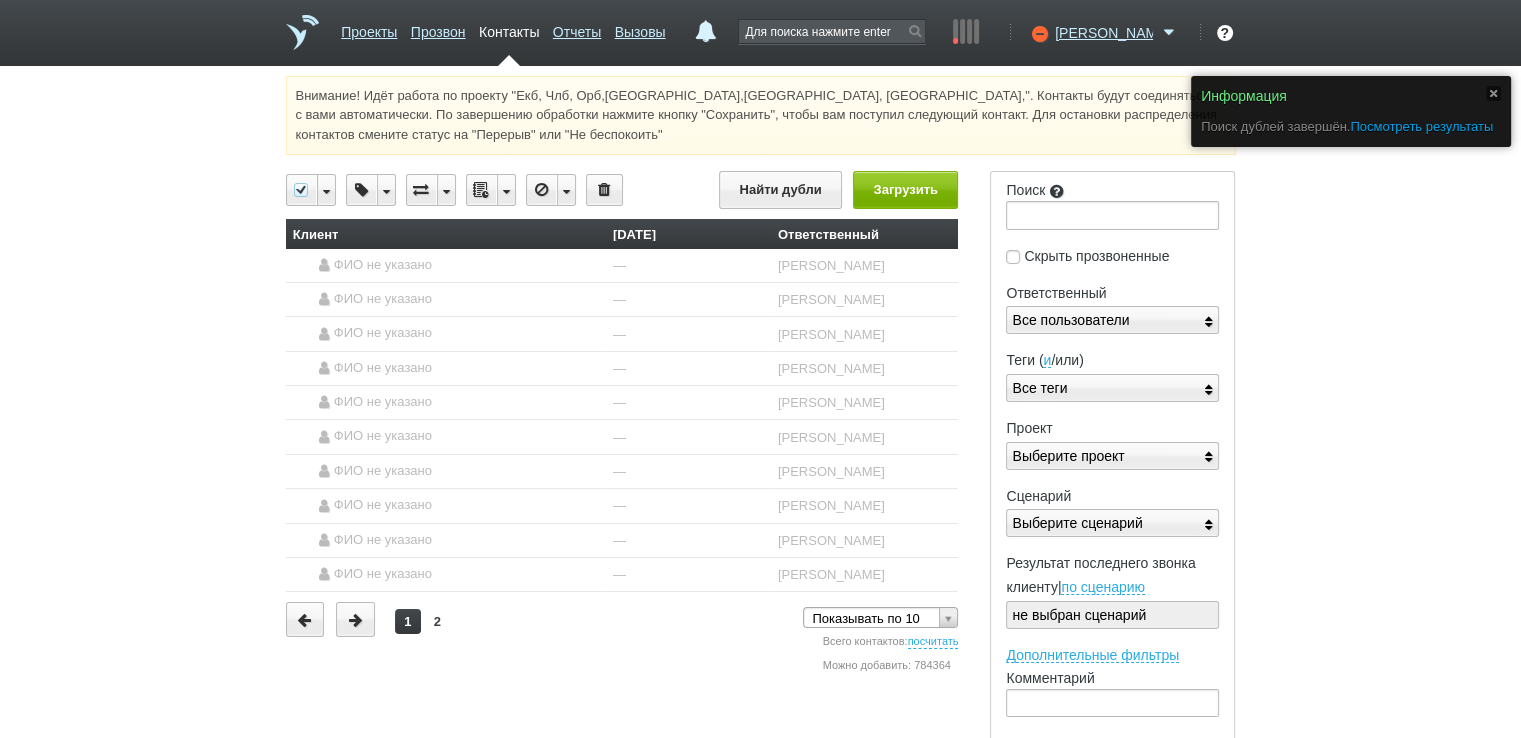 click on "Посмотреть результаты" at bounding box center (1421, 126) 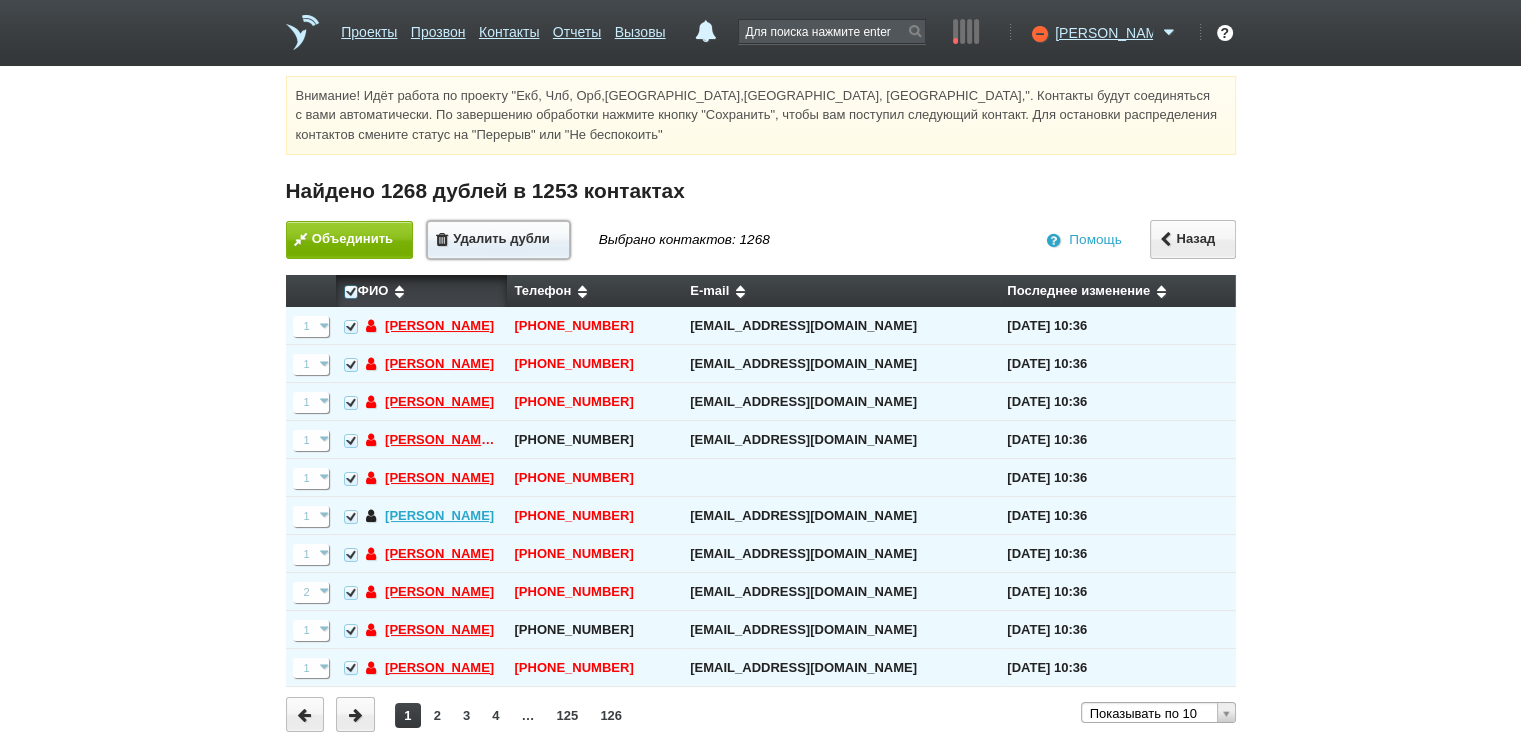 click on "Удалить дубли" at bounding box center (498, 240) 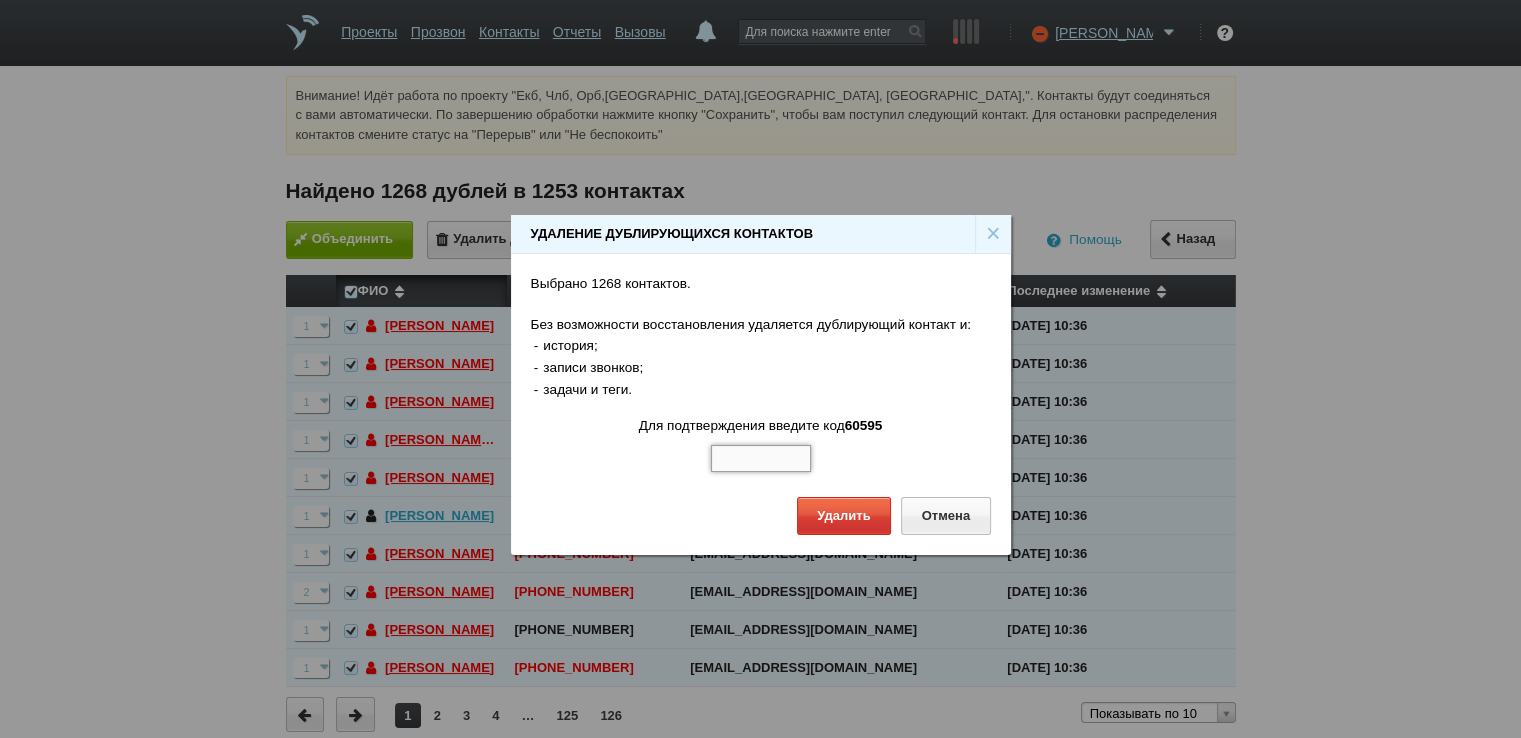 click at bounding box center (761, 459) 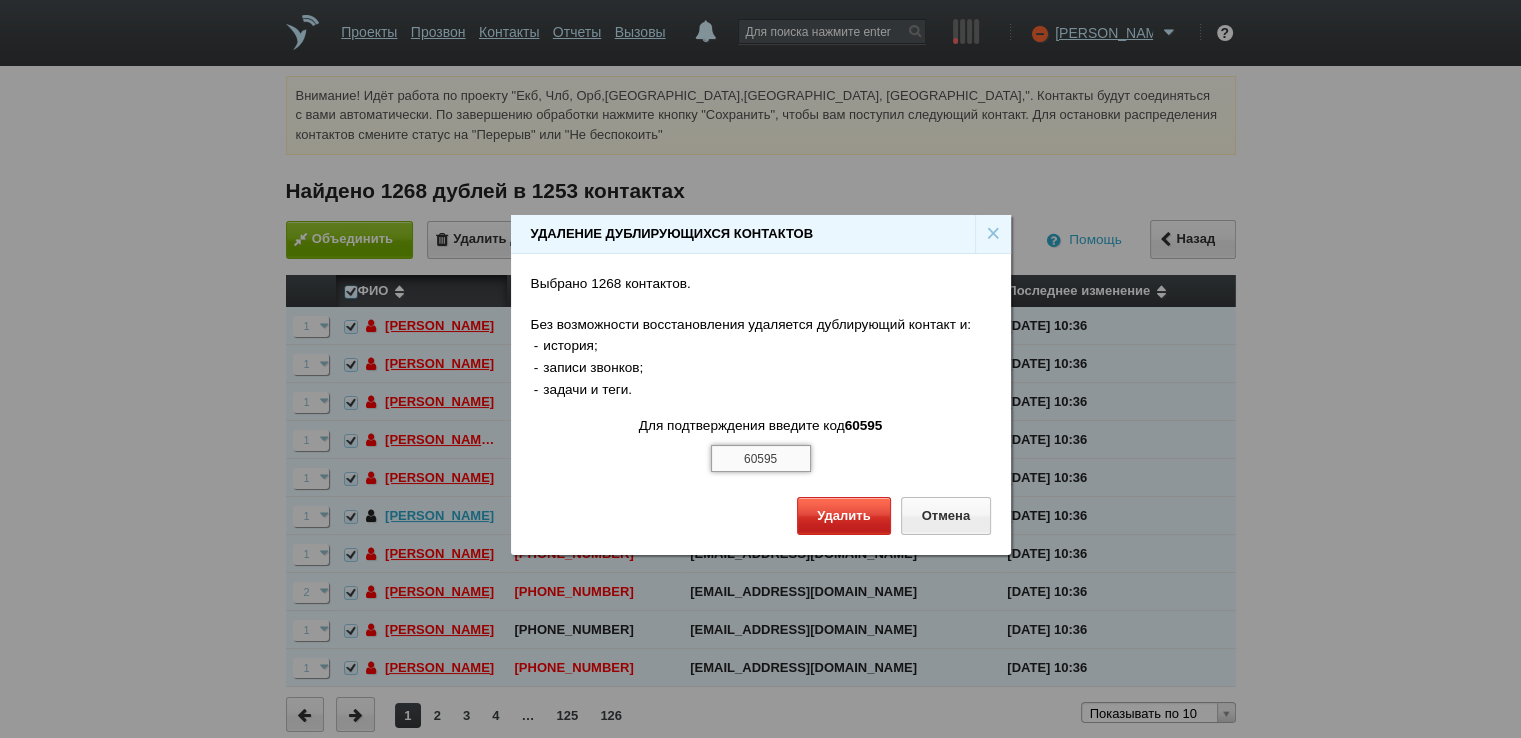 type on "60595" 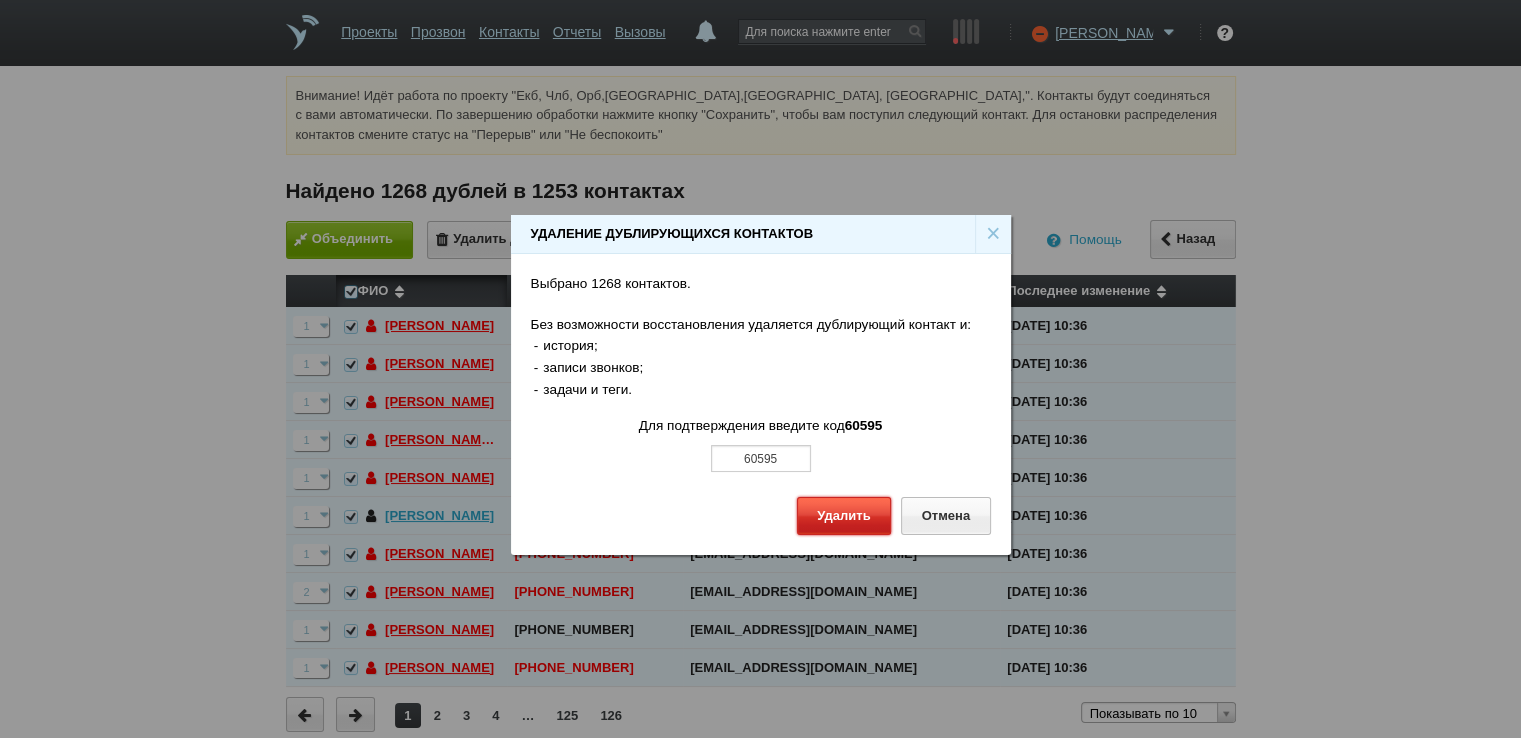 click on "Удалить" at bounding box center (844, 515) 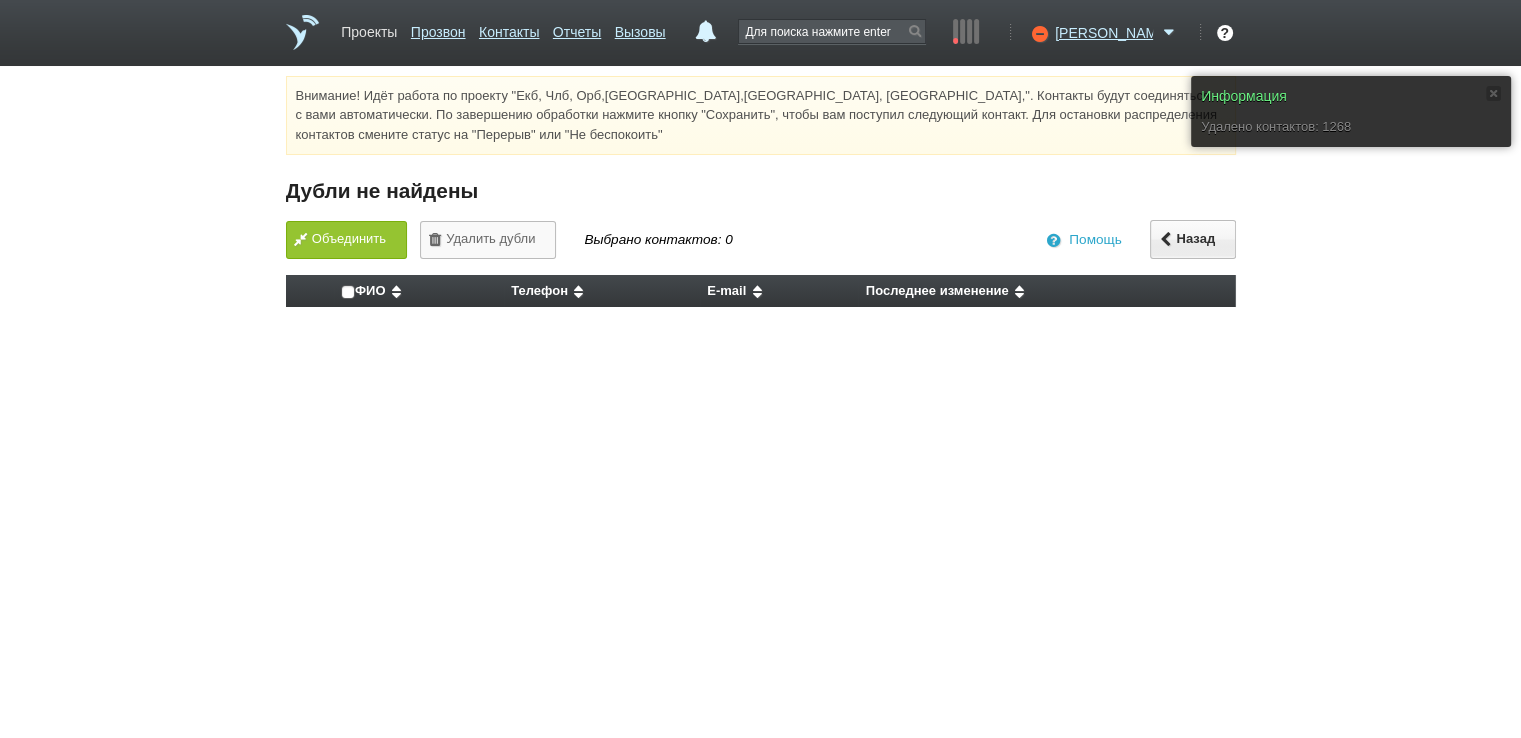click on "Проекты" at bounding box center [369, 28] 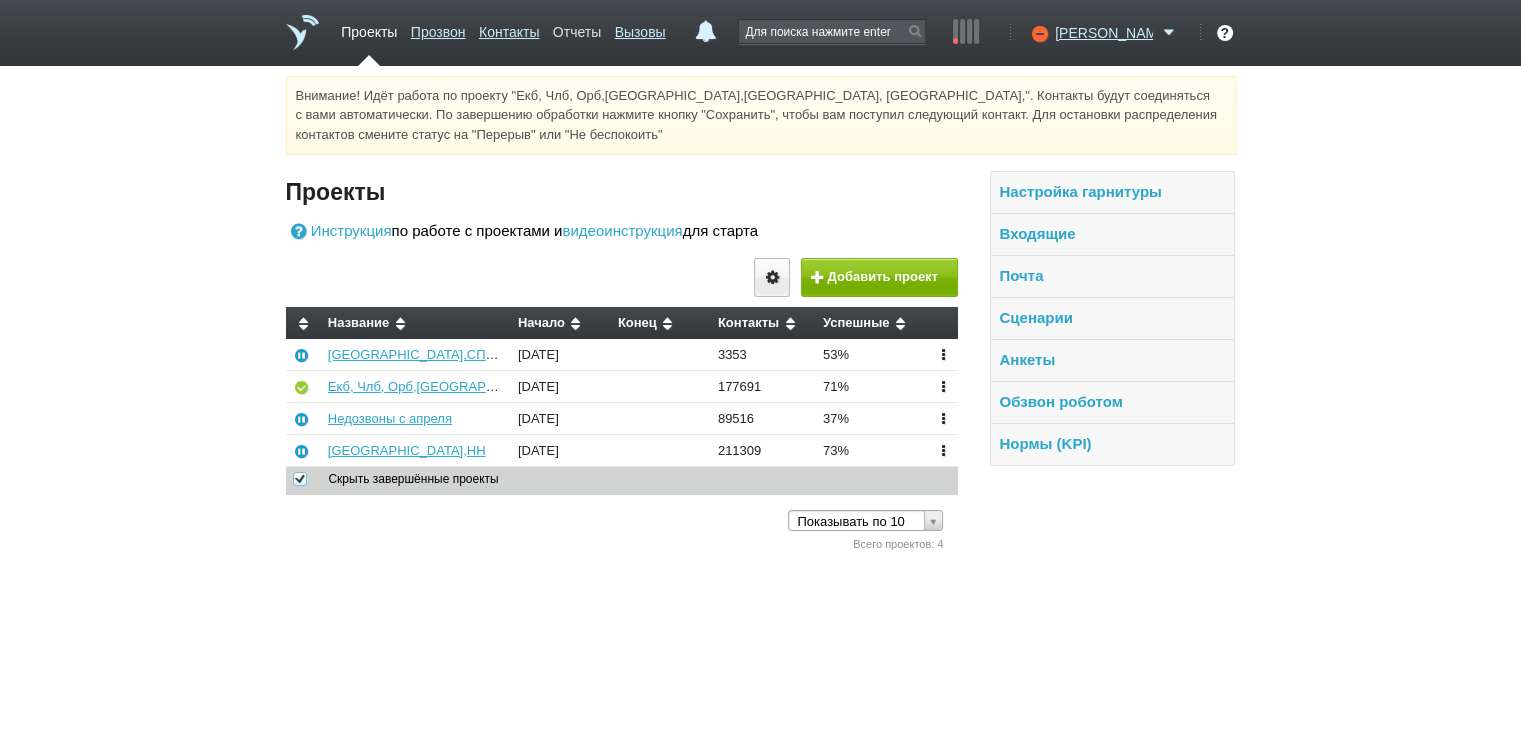 click on "Отчеты" at bounding box center (577, 28) 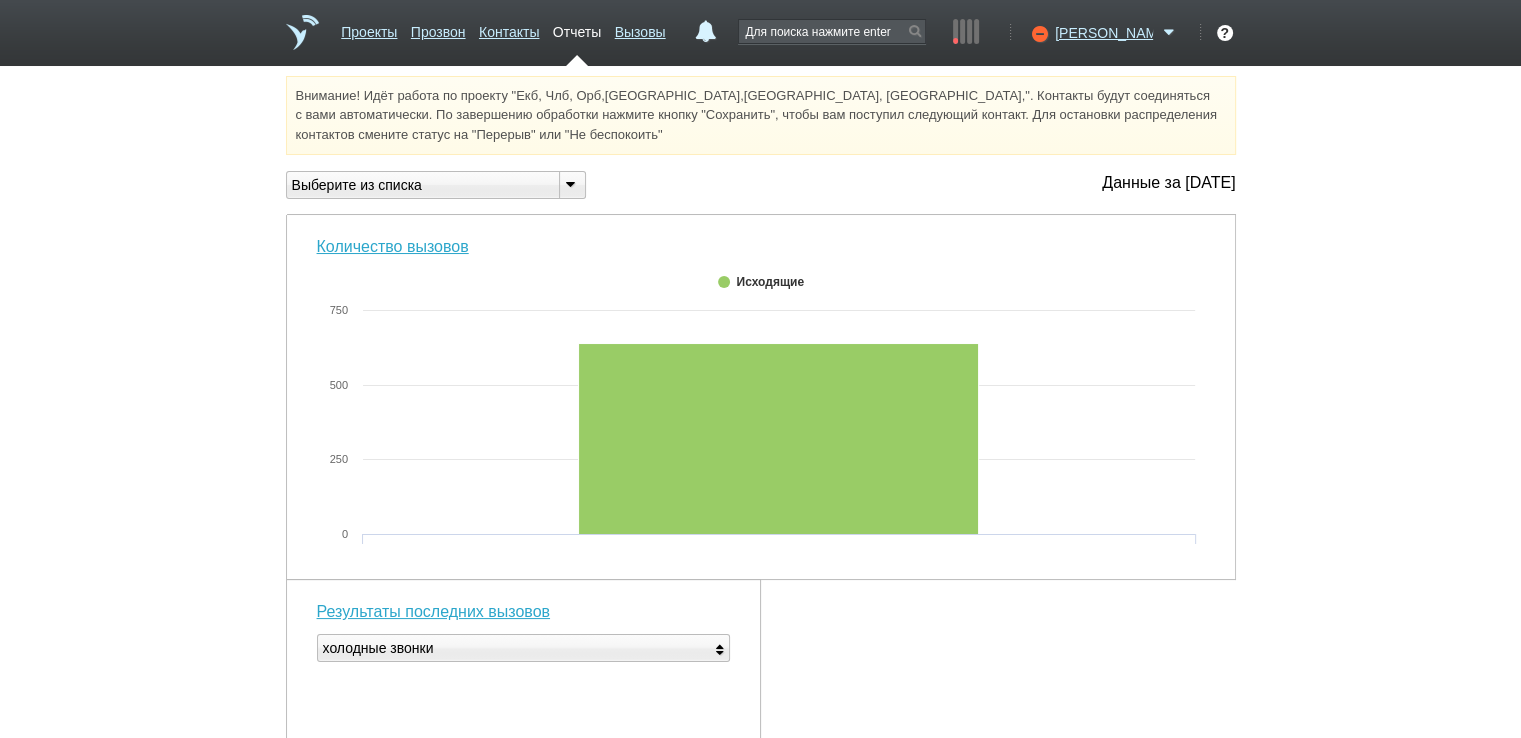 click at bounding box center [571, 183] 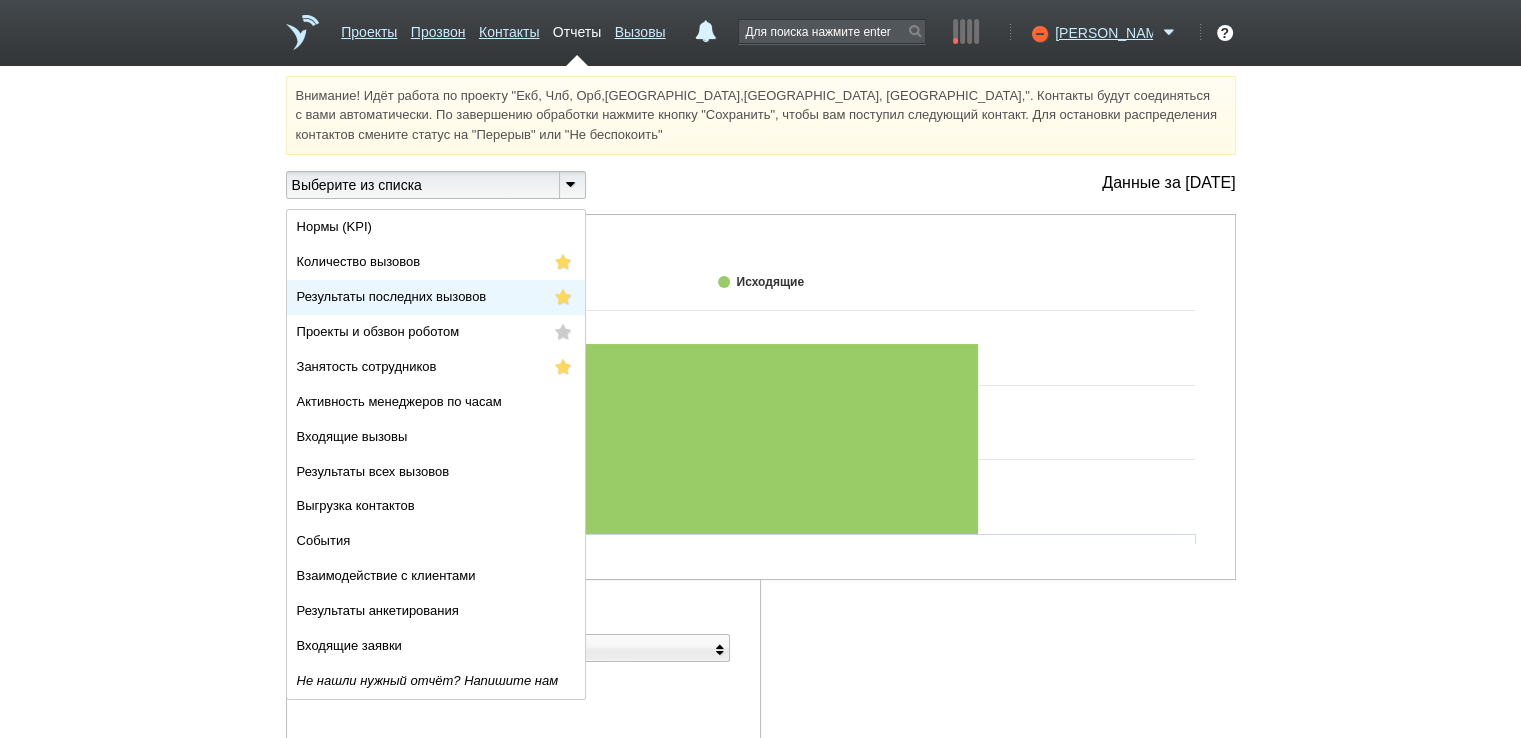 click on "Результаты последних вызовов" at bounding box center [392, 296] 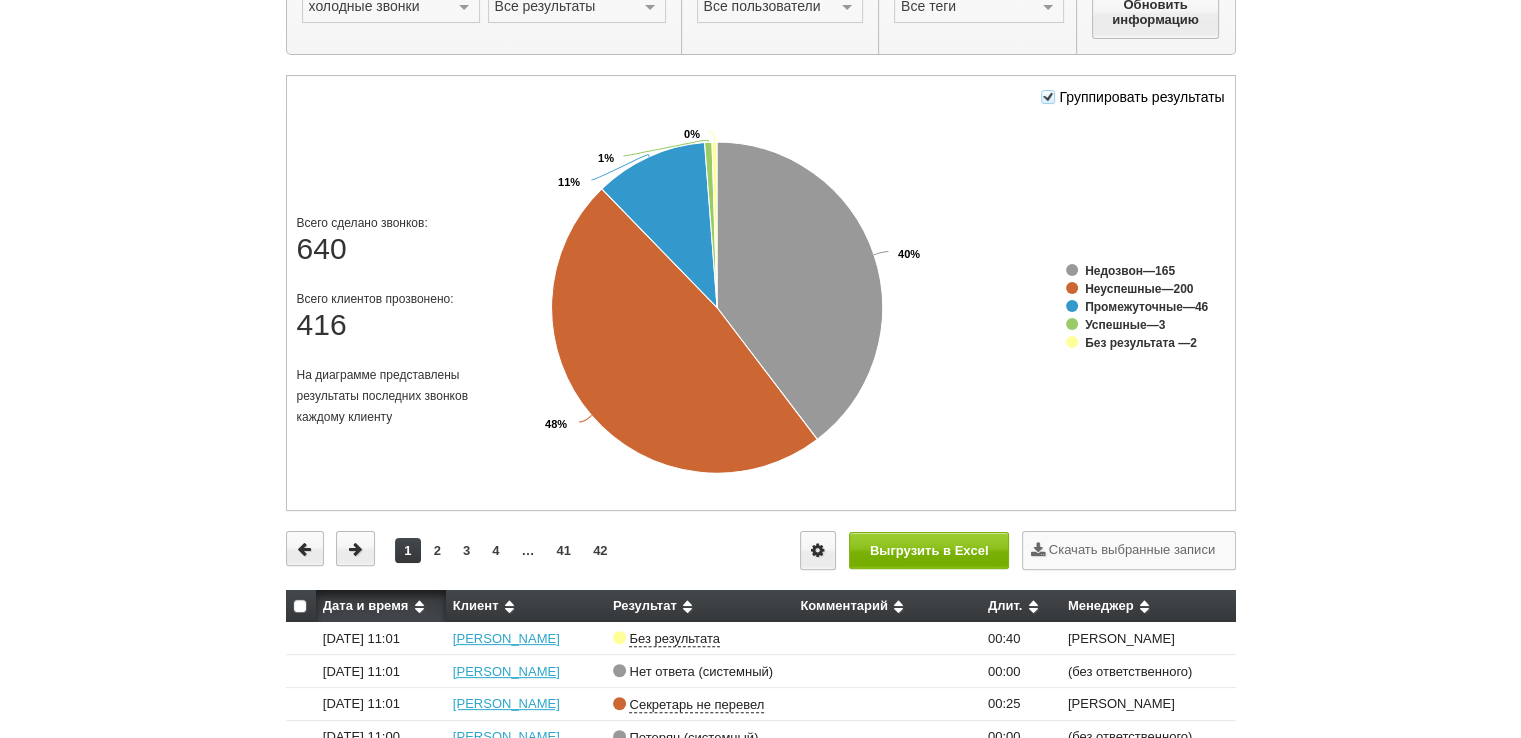 scroll, scrollTop: 200, scrollLeft: 0, axis: vertical 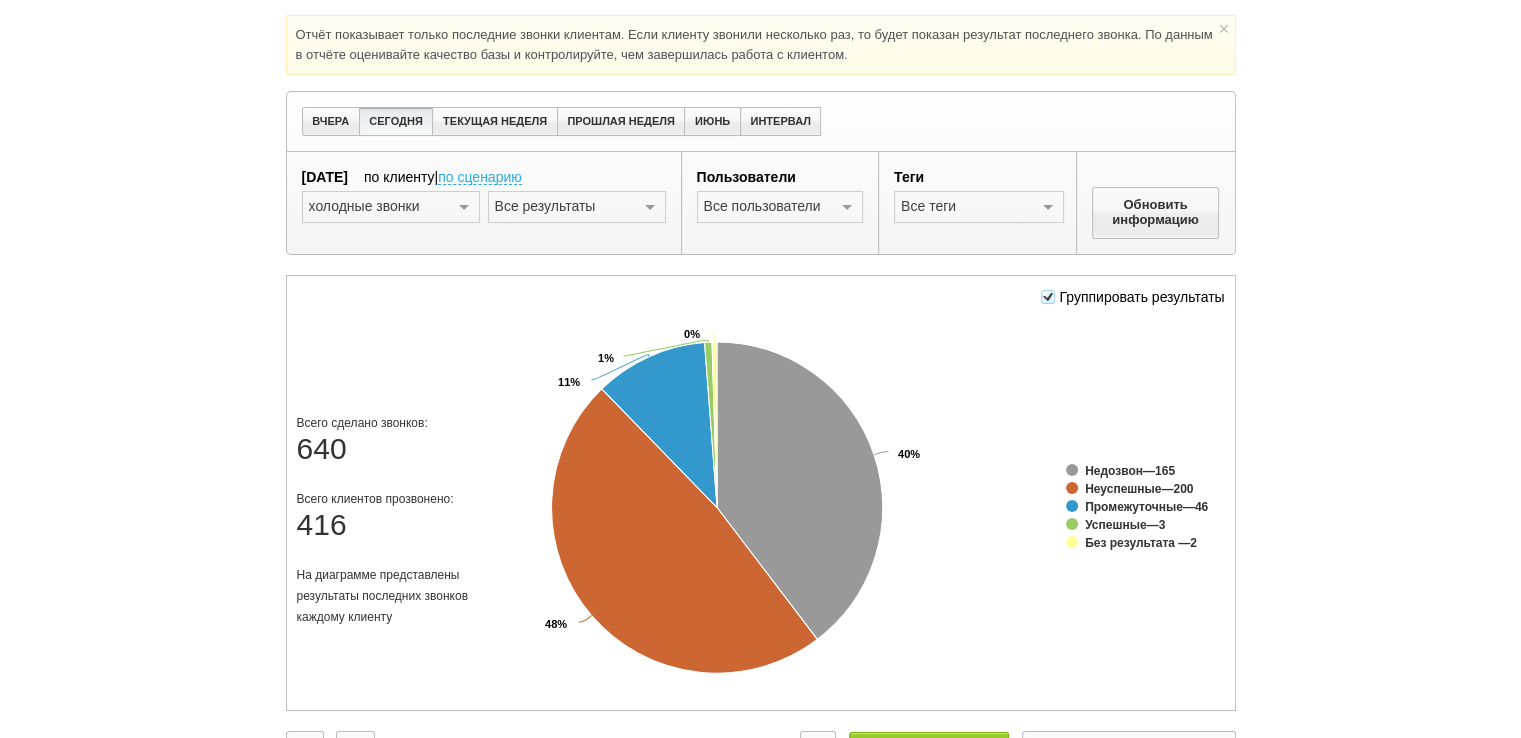 click at bounding box center (1048, 297) 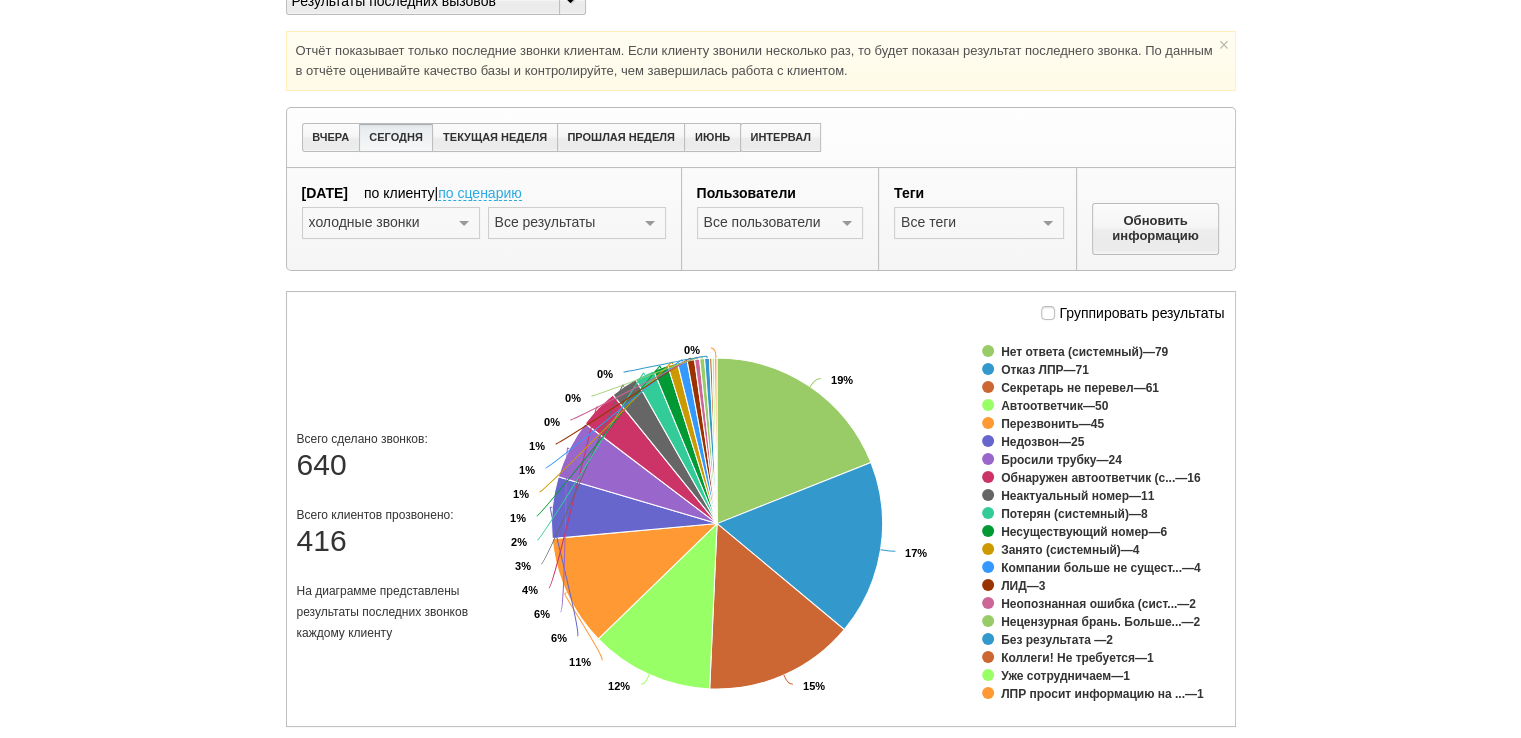 scroll, scrollTop: 84, scrollLeft: 0, axis: vertical 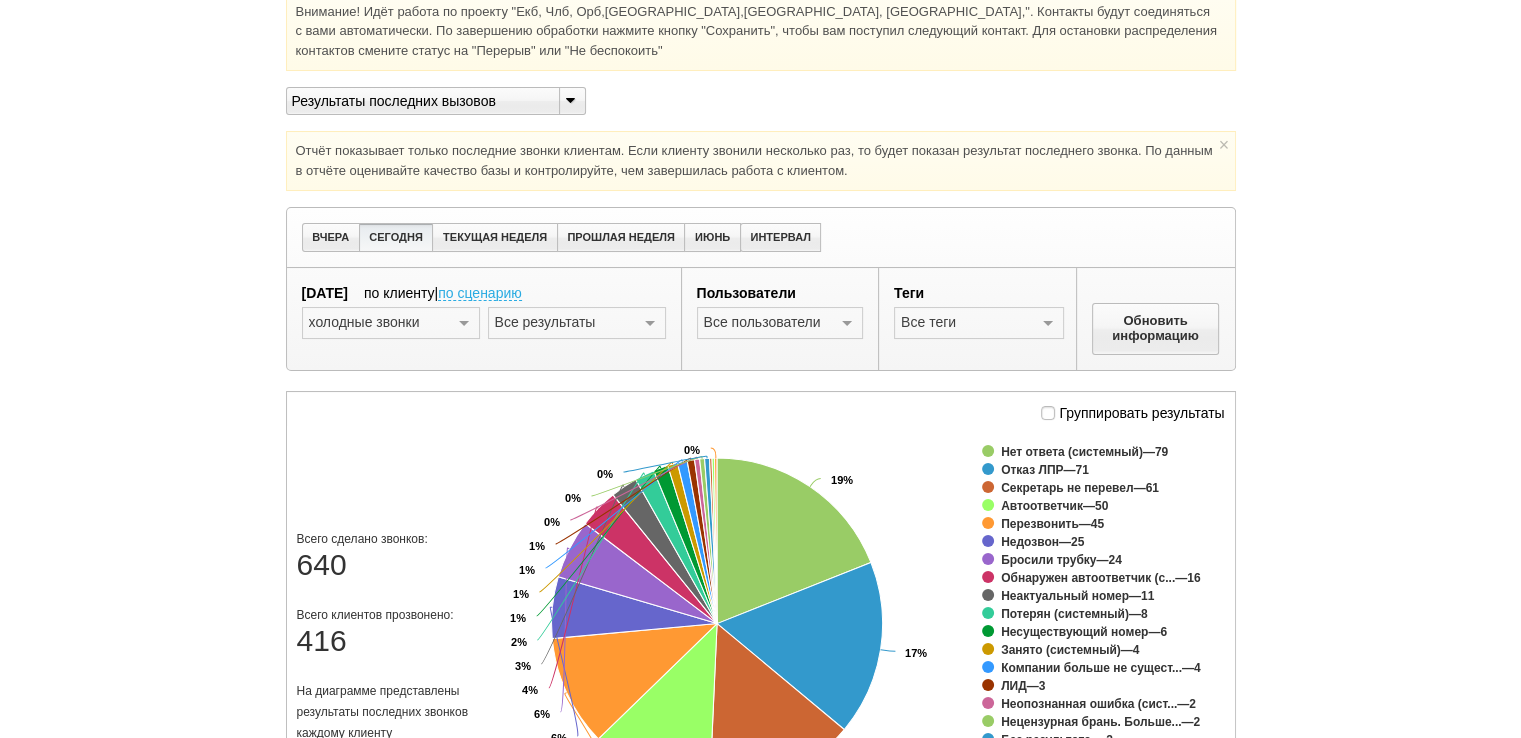 click at bounding box center [1048, 413] 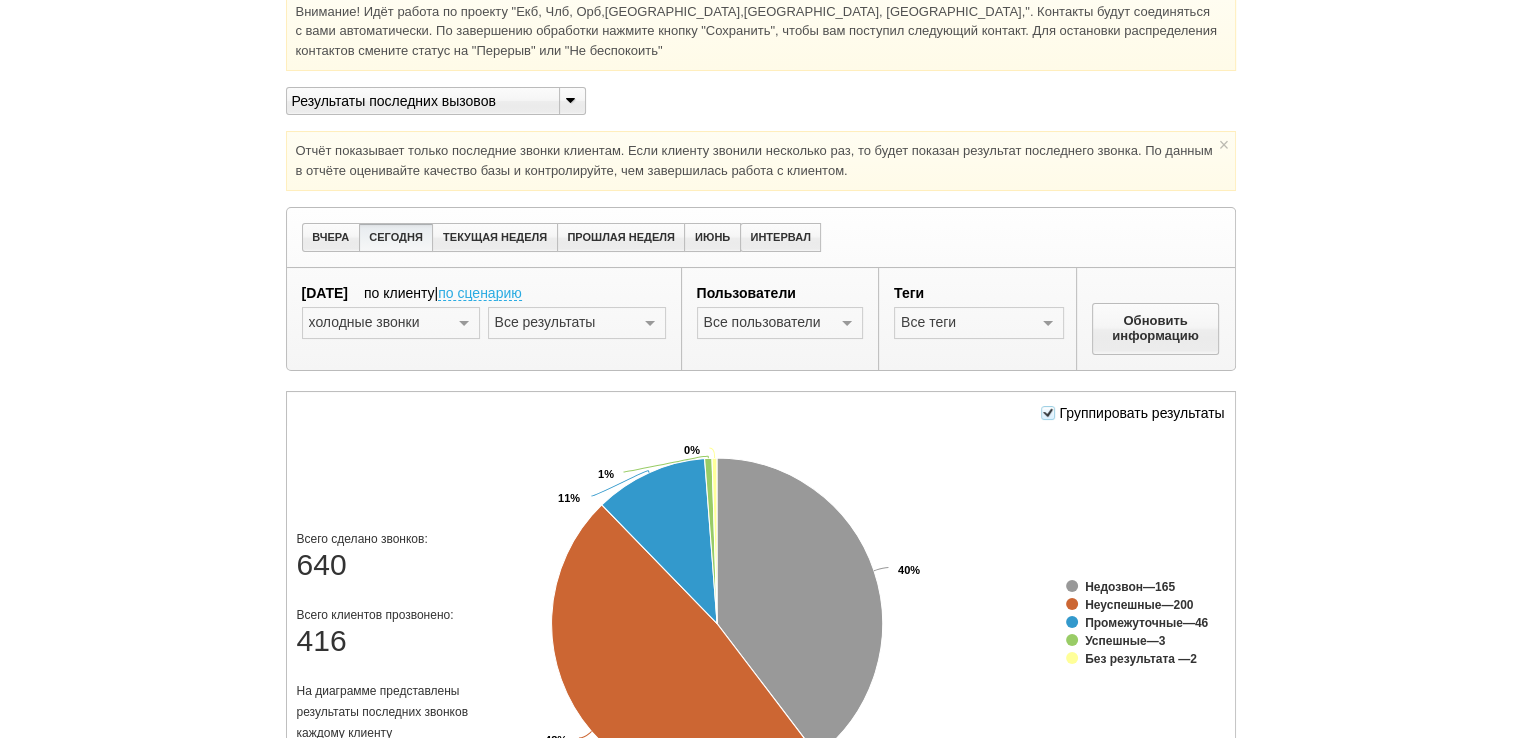 click at bounding box center (847, 324) 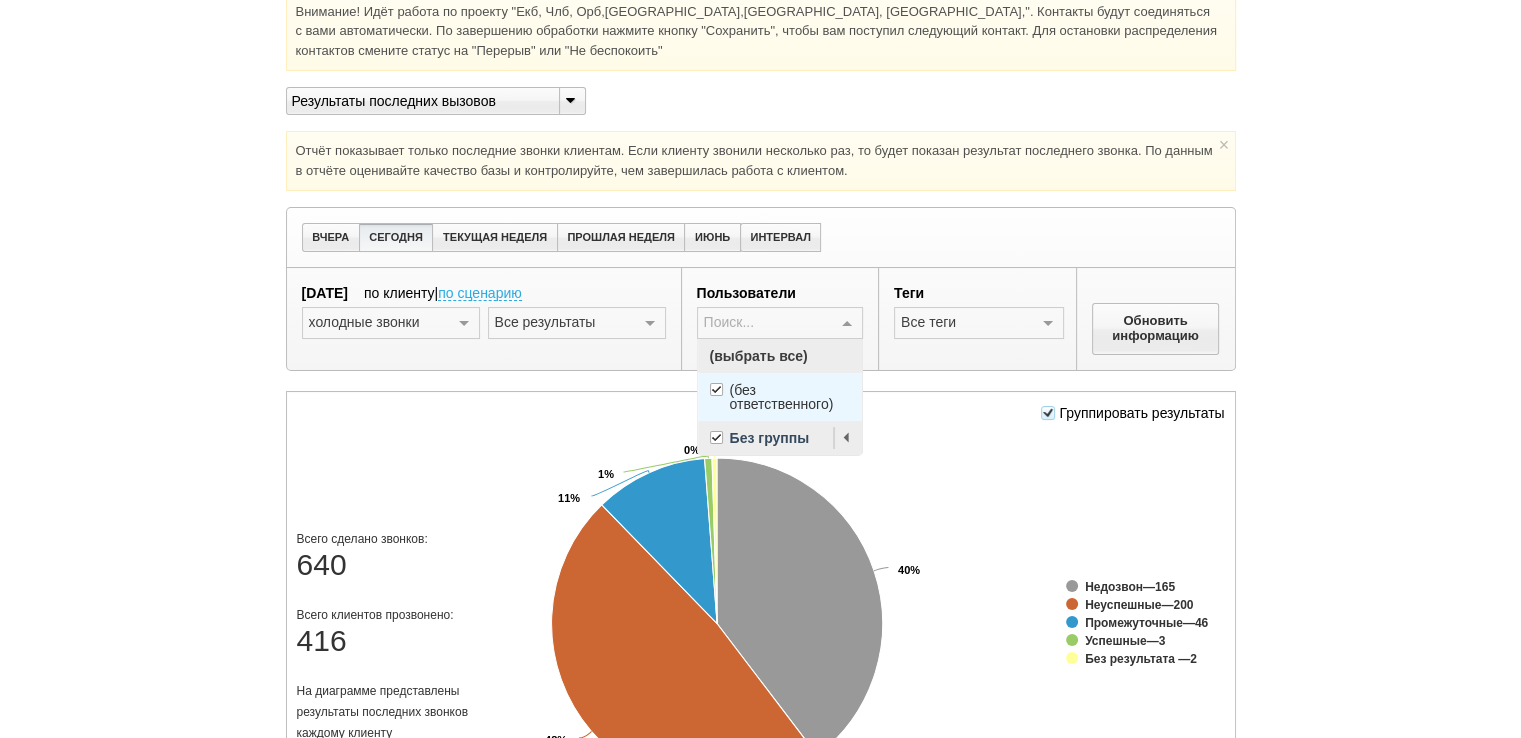 click at bounding box center (716, 389) 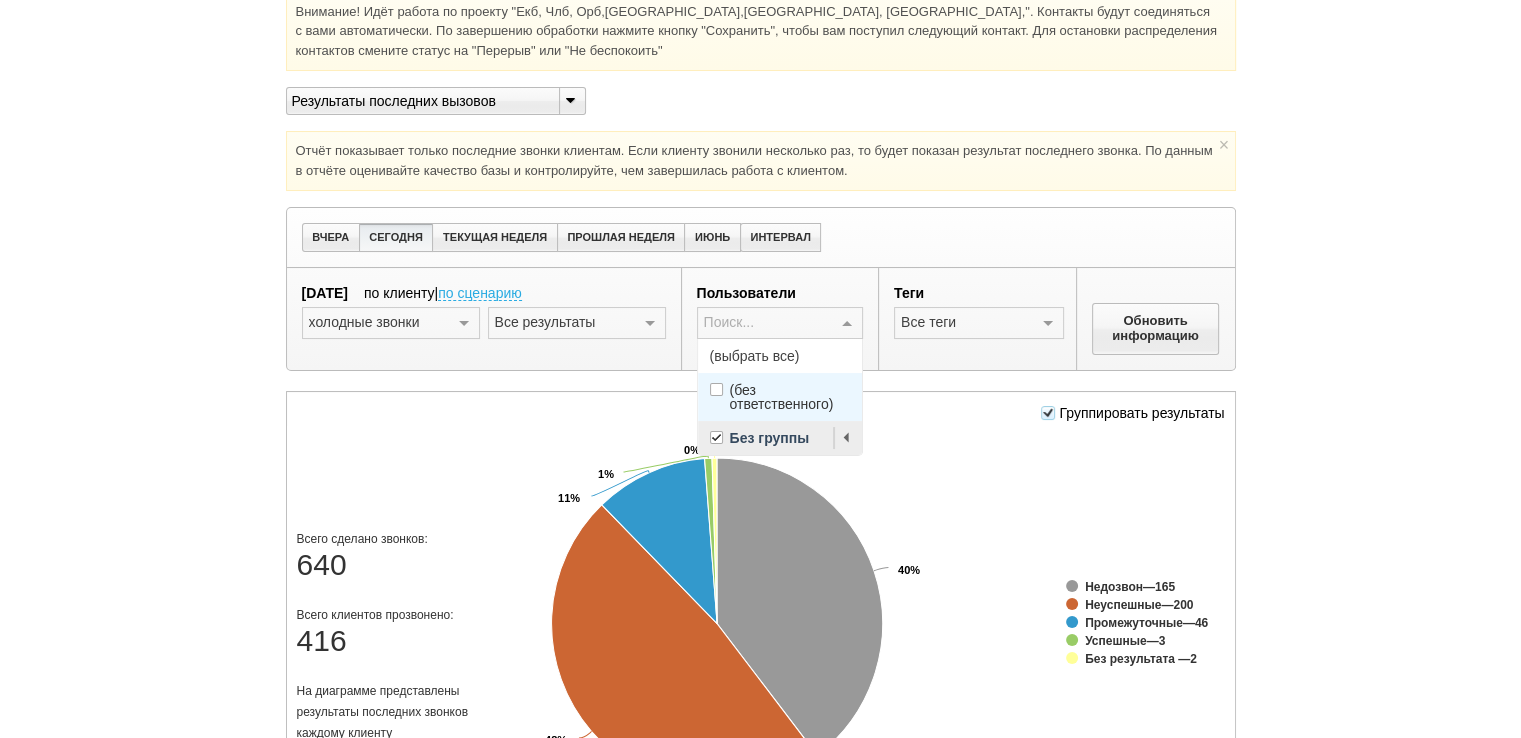 scroll, scrollTop: 184, scrollLeft: 0, axis: vertical 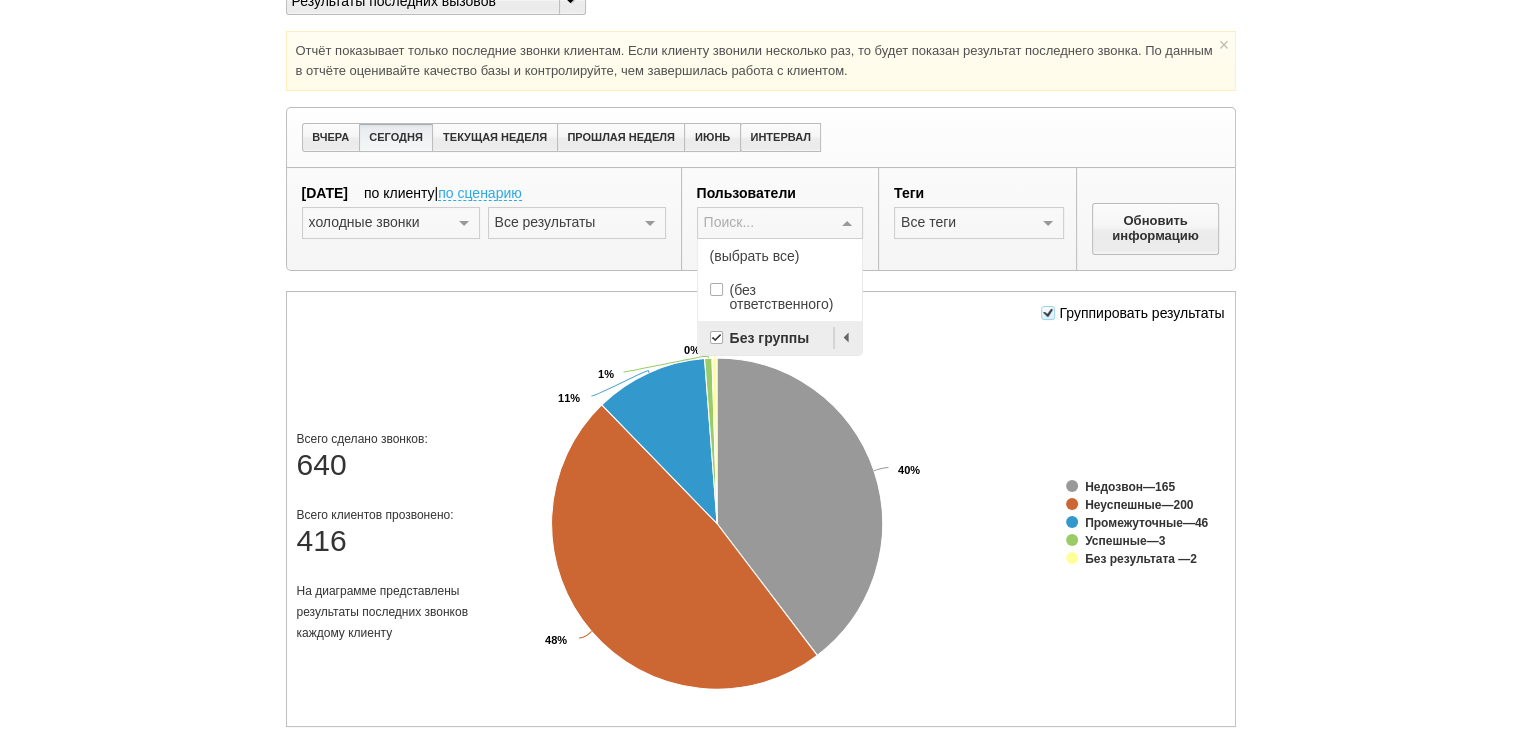 click at bounding box center [716, 337] 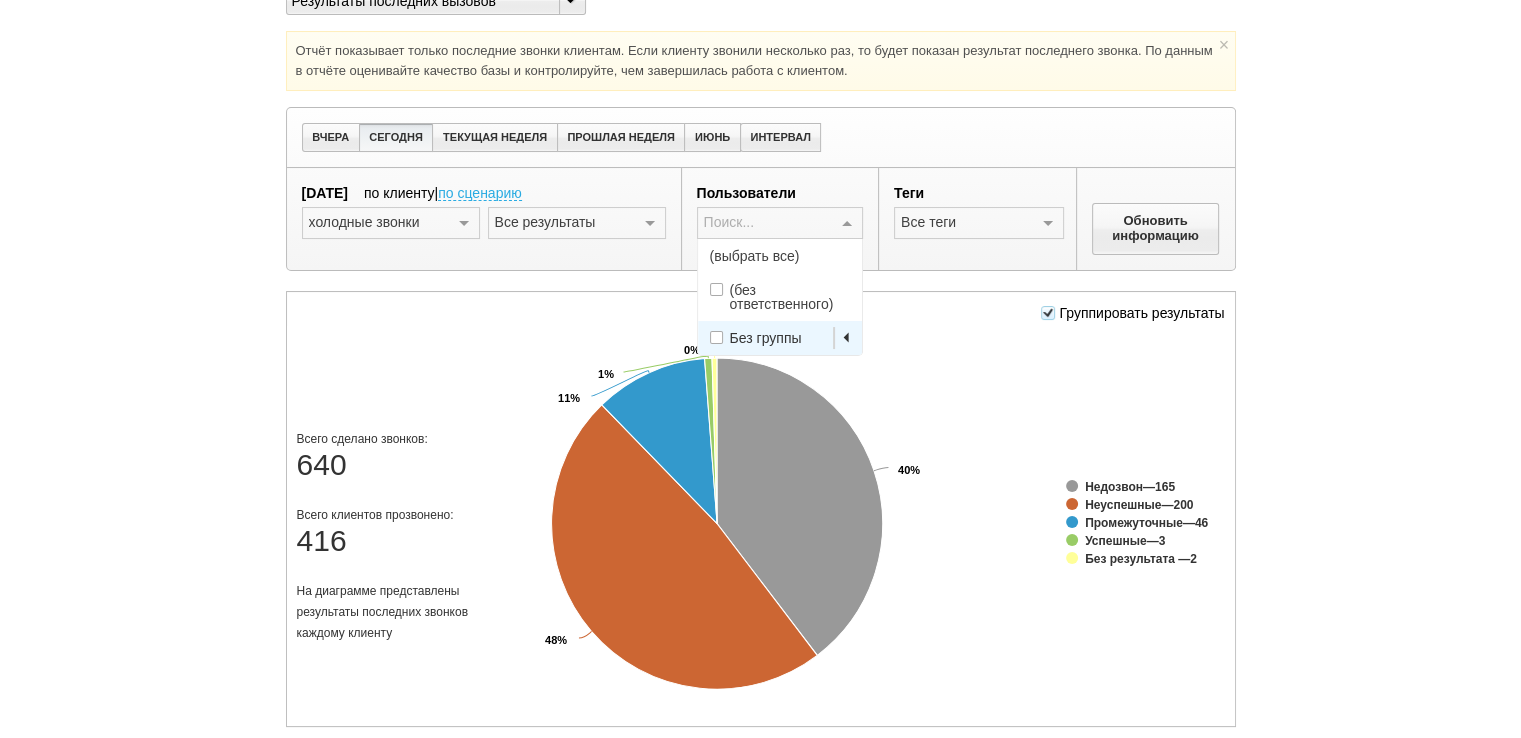 click at bounding box center [848, 338] 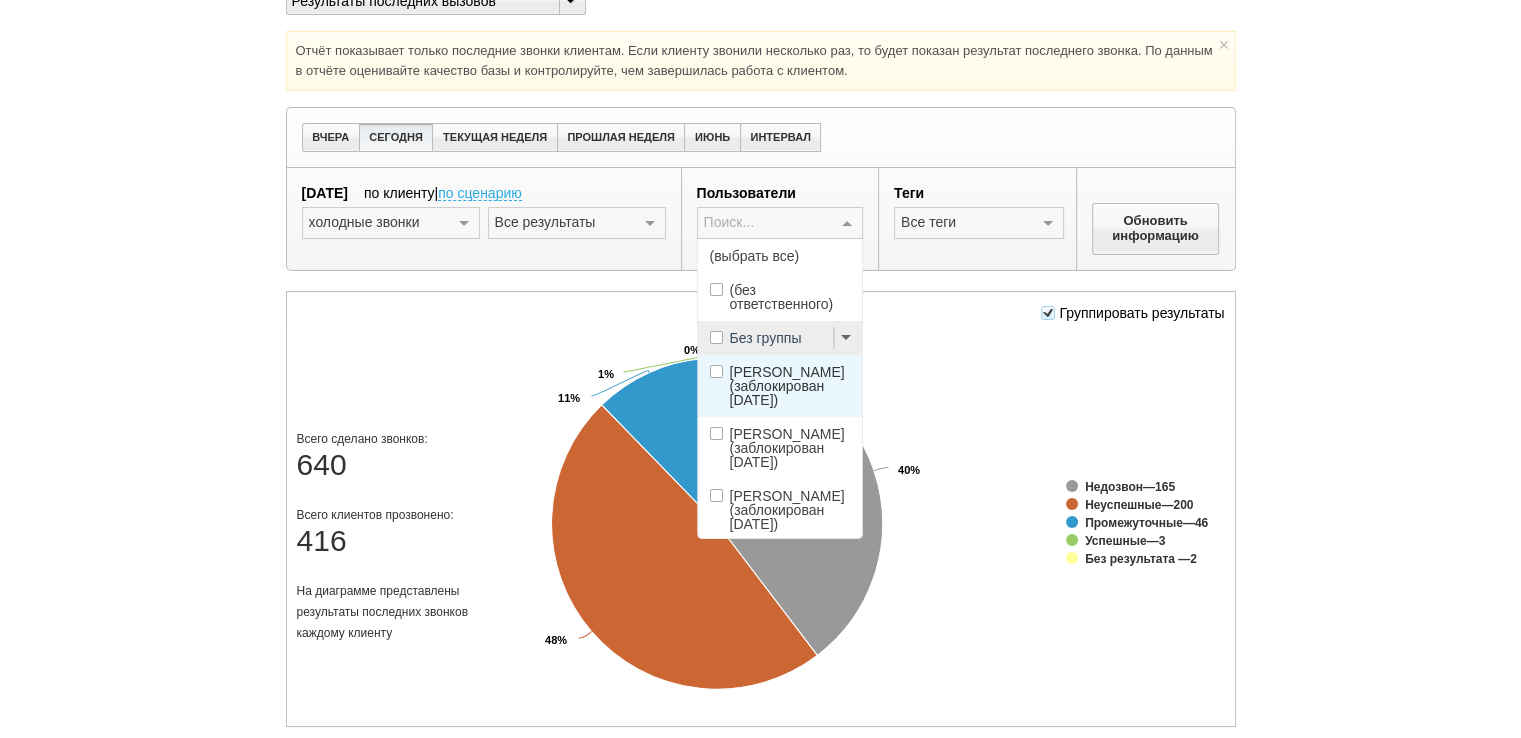 scroll, scrollTop: 276, scrollLeft: 0, axis: vertical 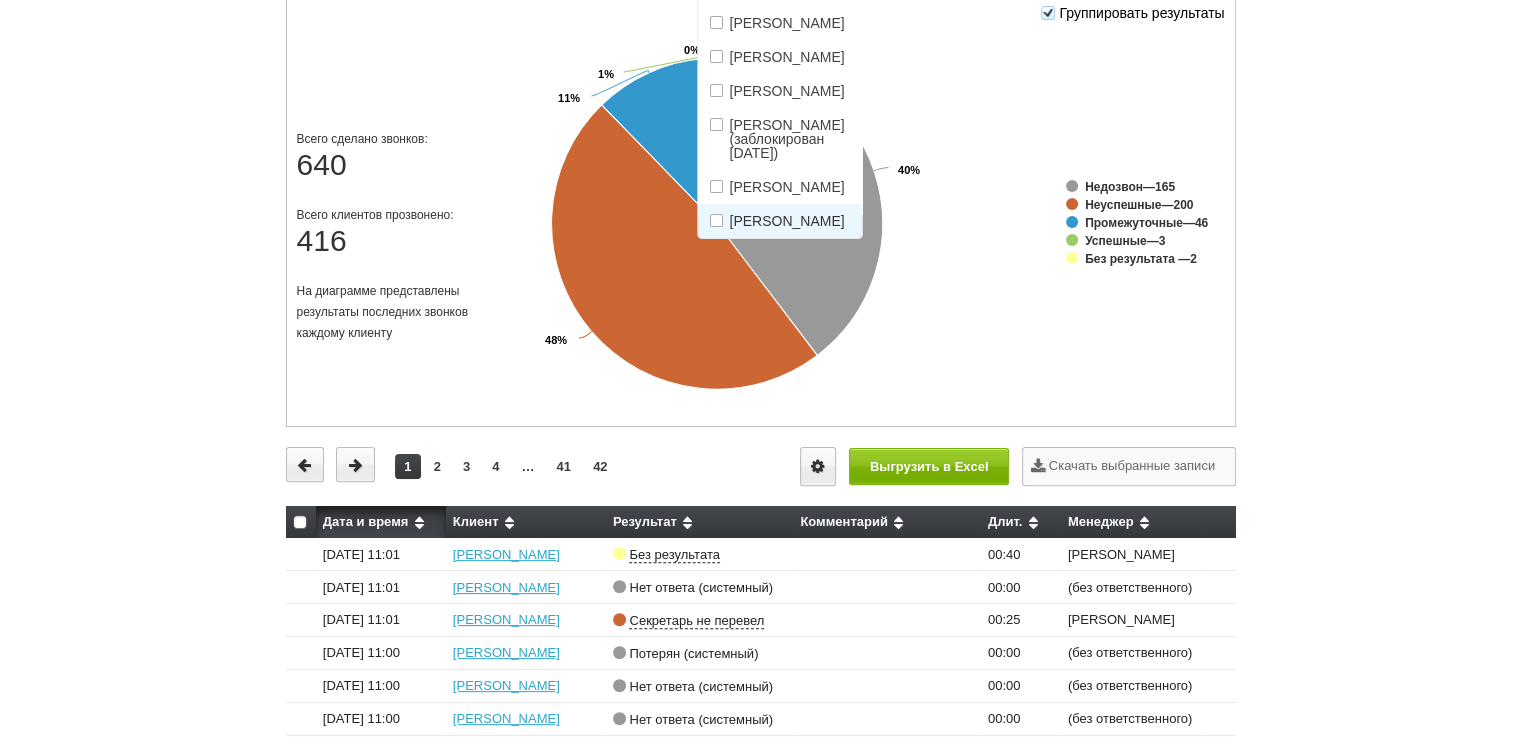 click on "[PERSON_NAME]" at bounding box center (780, 221) 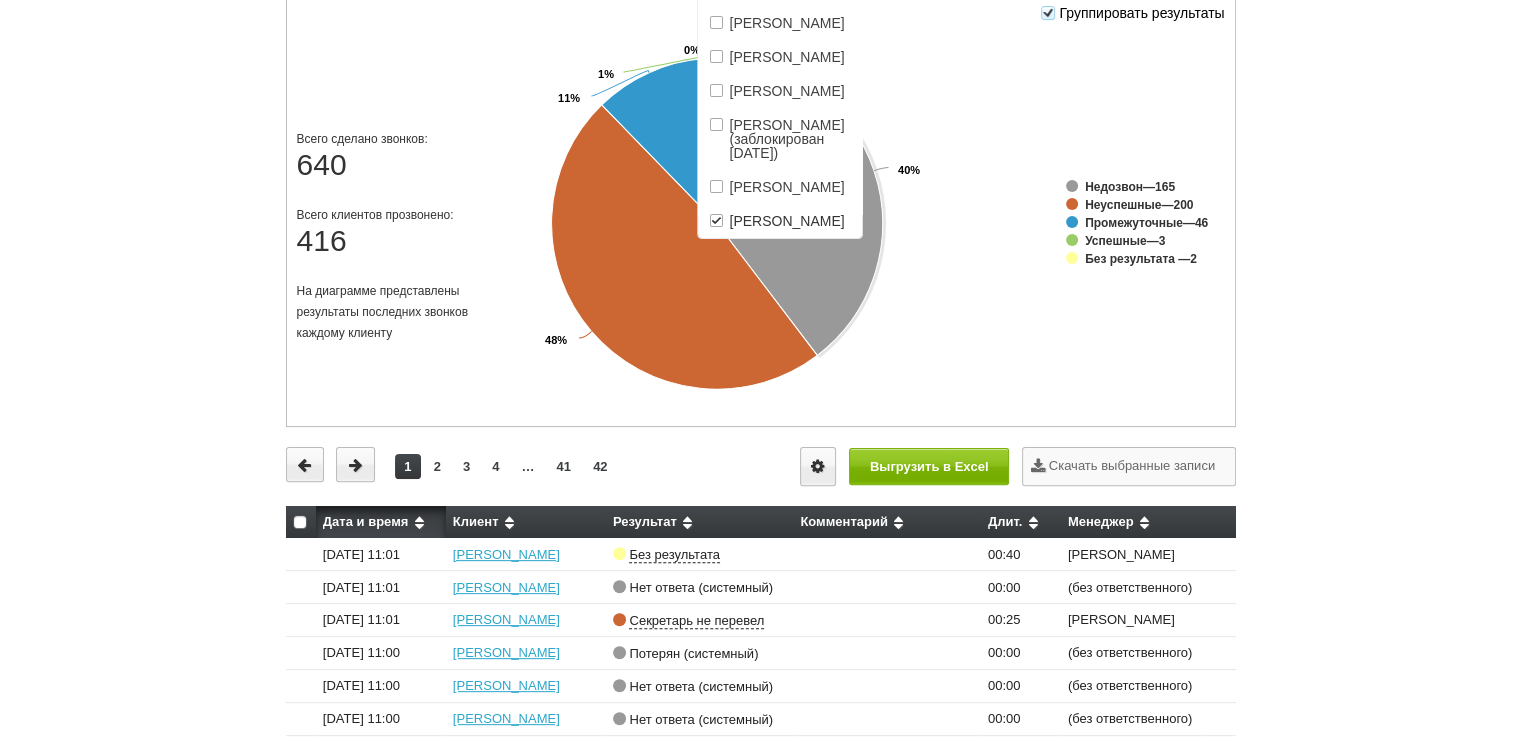 click 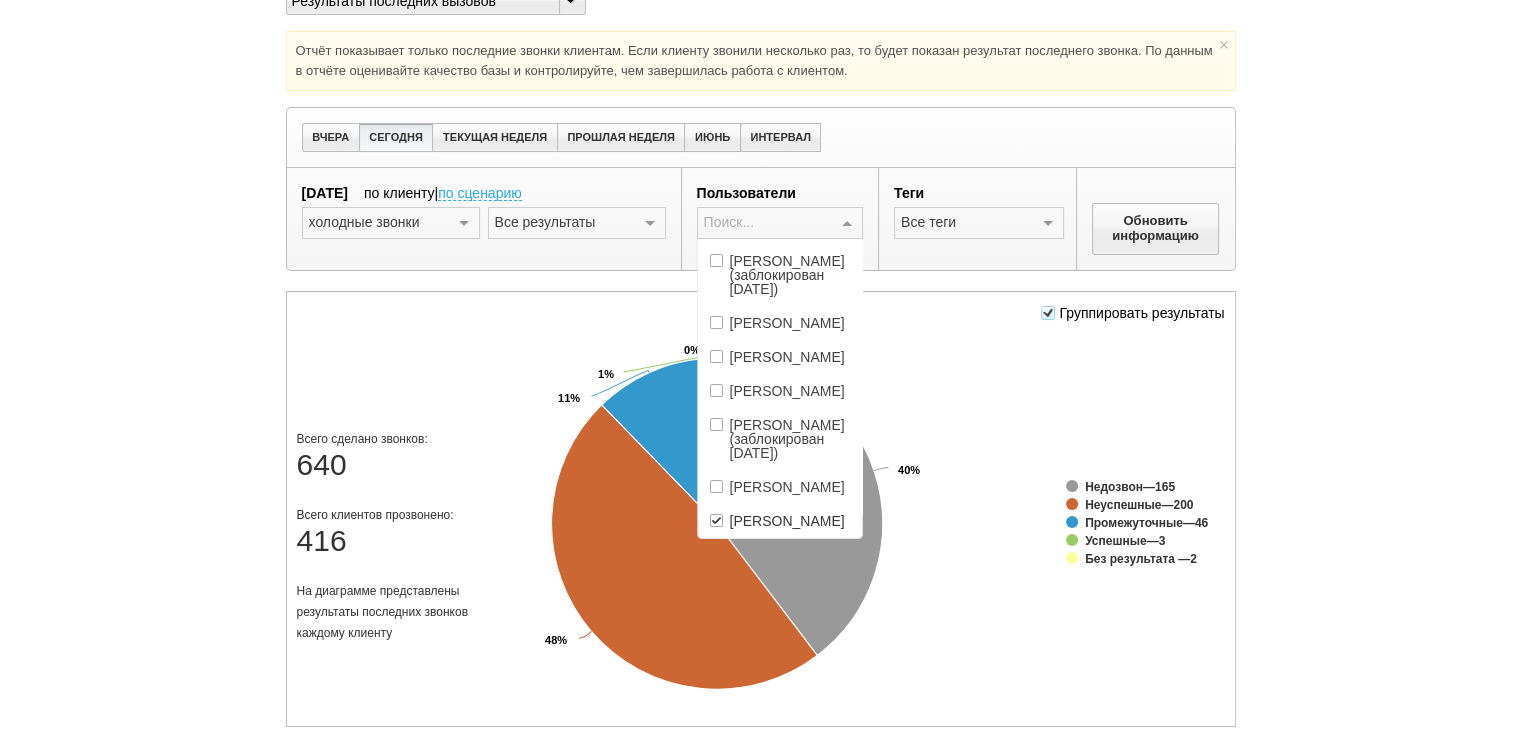 scroll, scrollTop: 84, scrollLeft: 0, axis: vertical 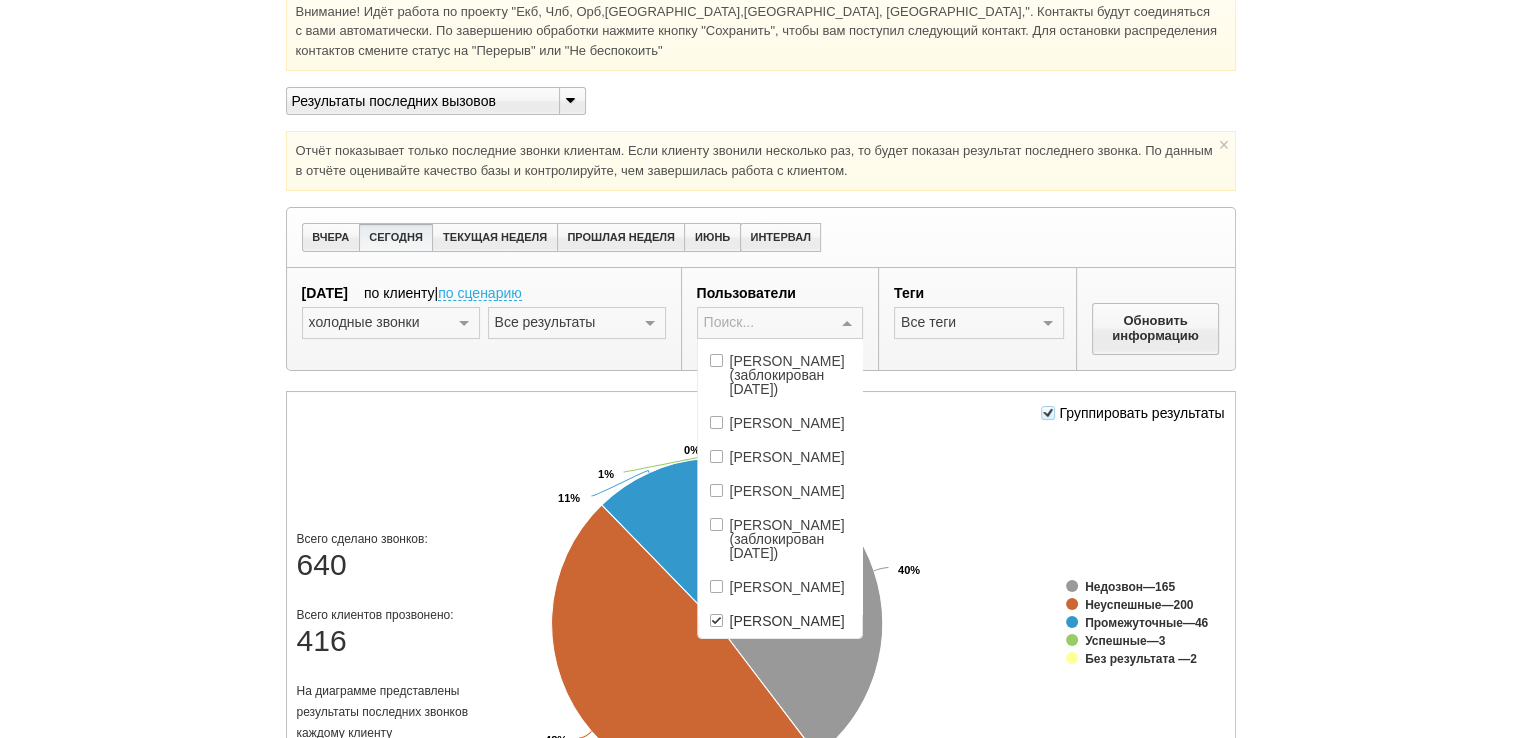 click 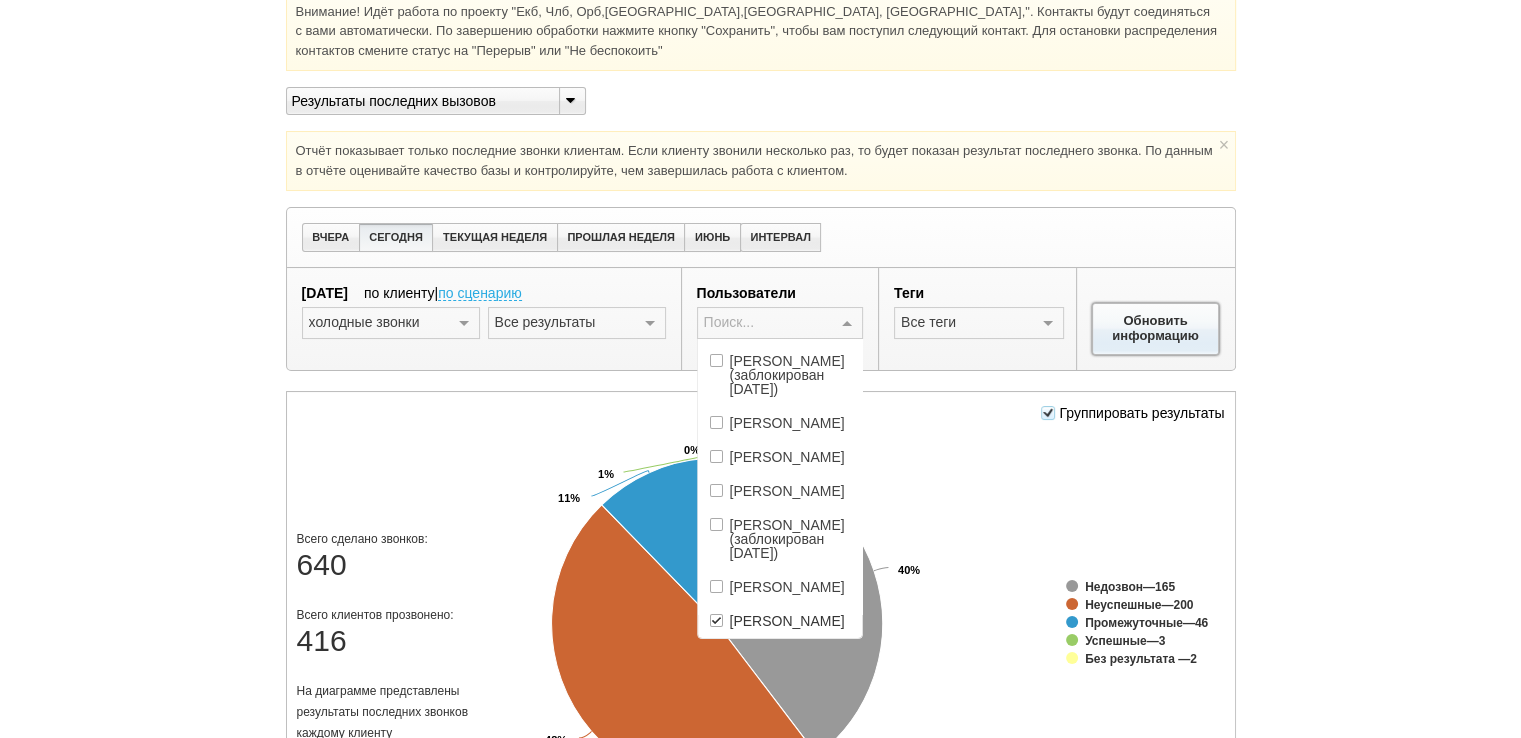 click on "Обновить информацию" at bounding box center (1156, 329) 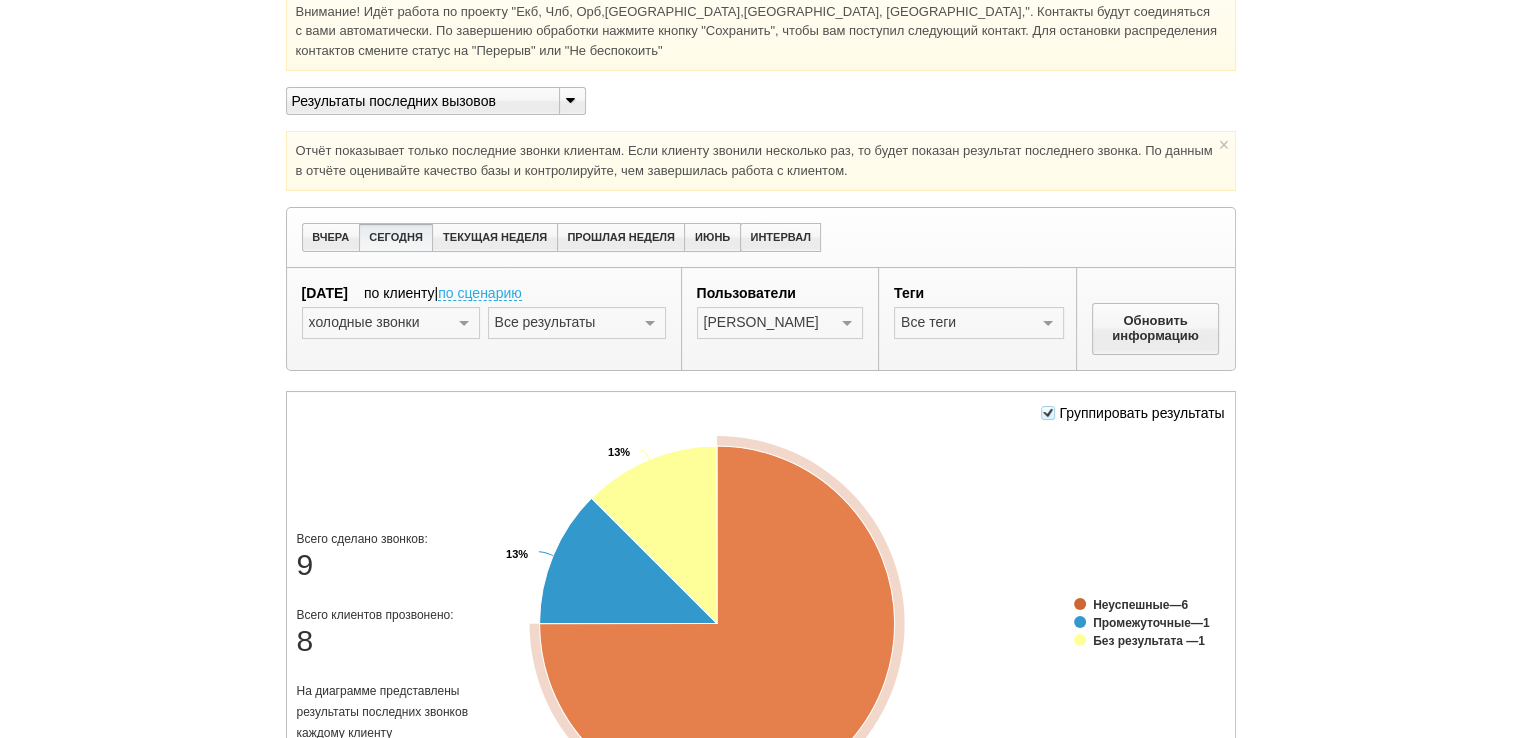 scroll, scrollTop: 0, scrollLeft: 0, axis: both 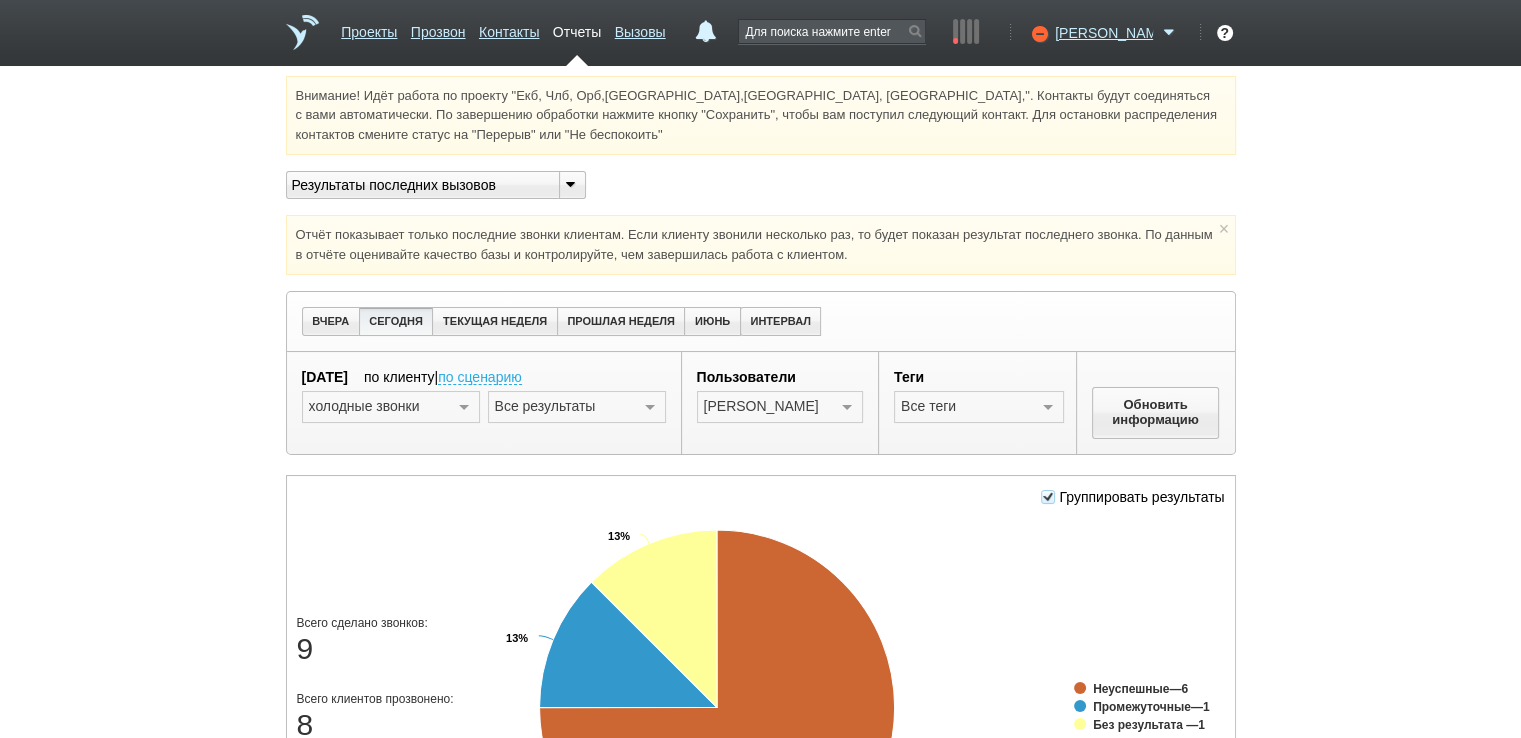 click at bounding box center [571, 183] 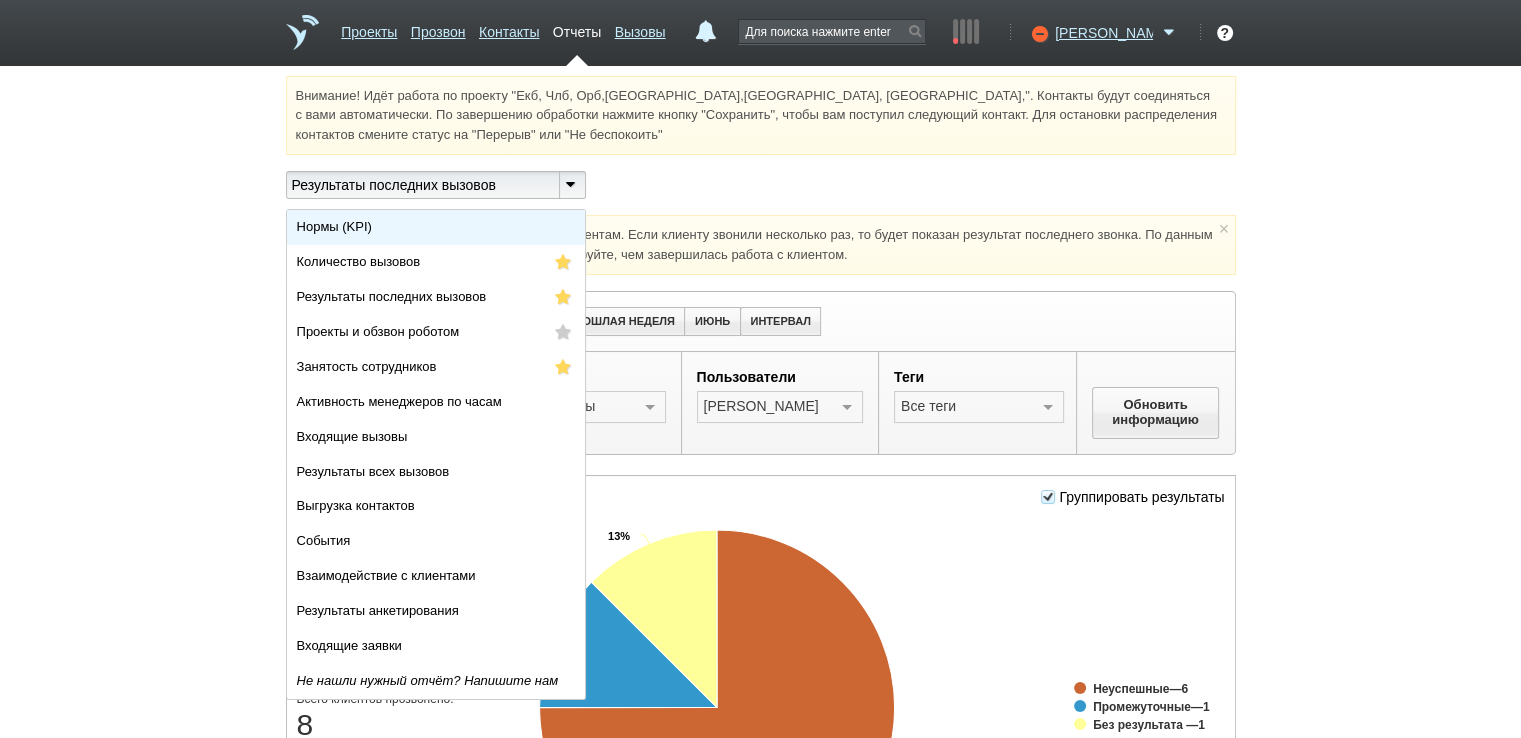 click on "Нормы (KPI)" at bounding box center [436, 227] 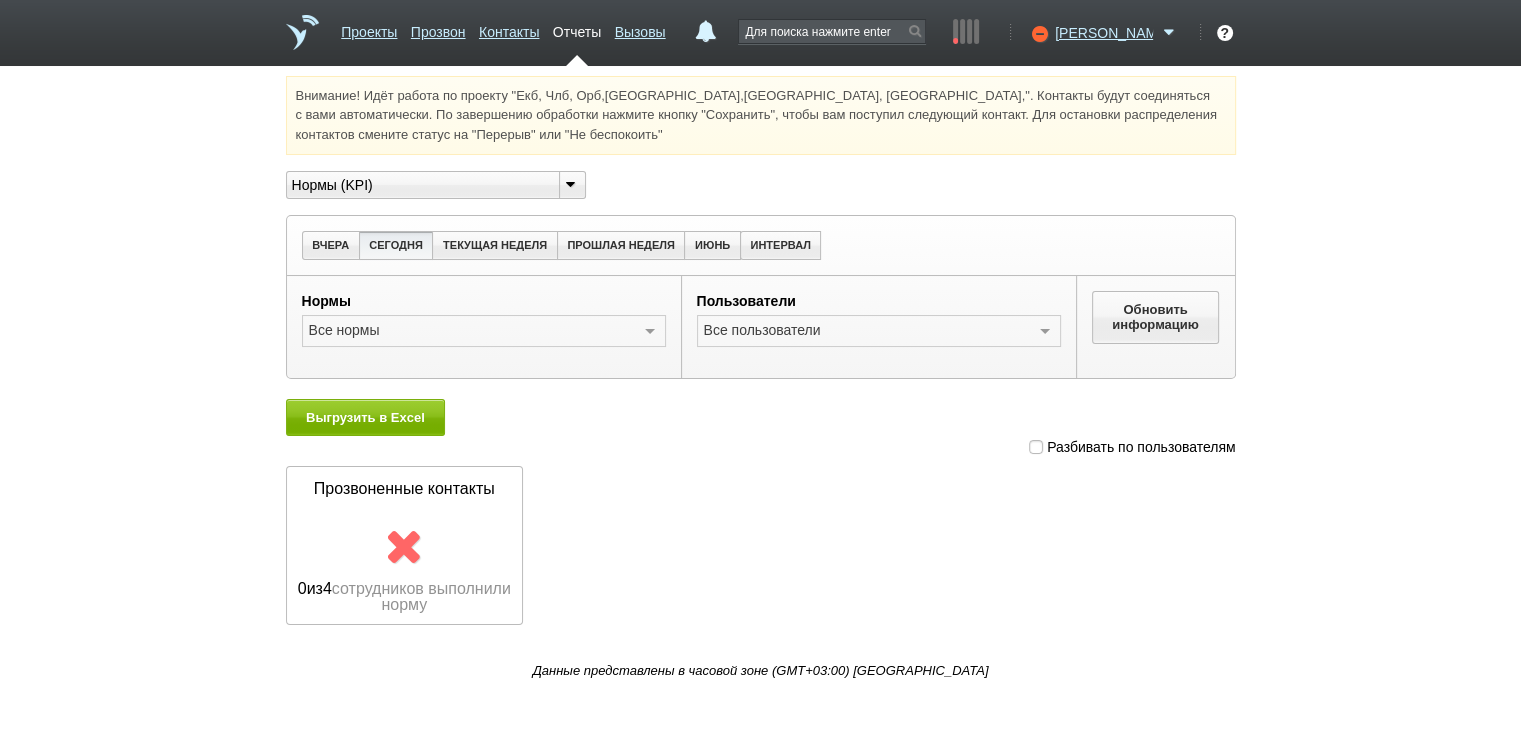 click at bounding box center [1036, 447] 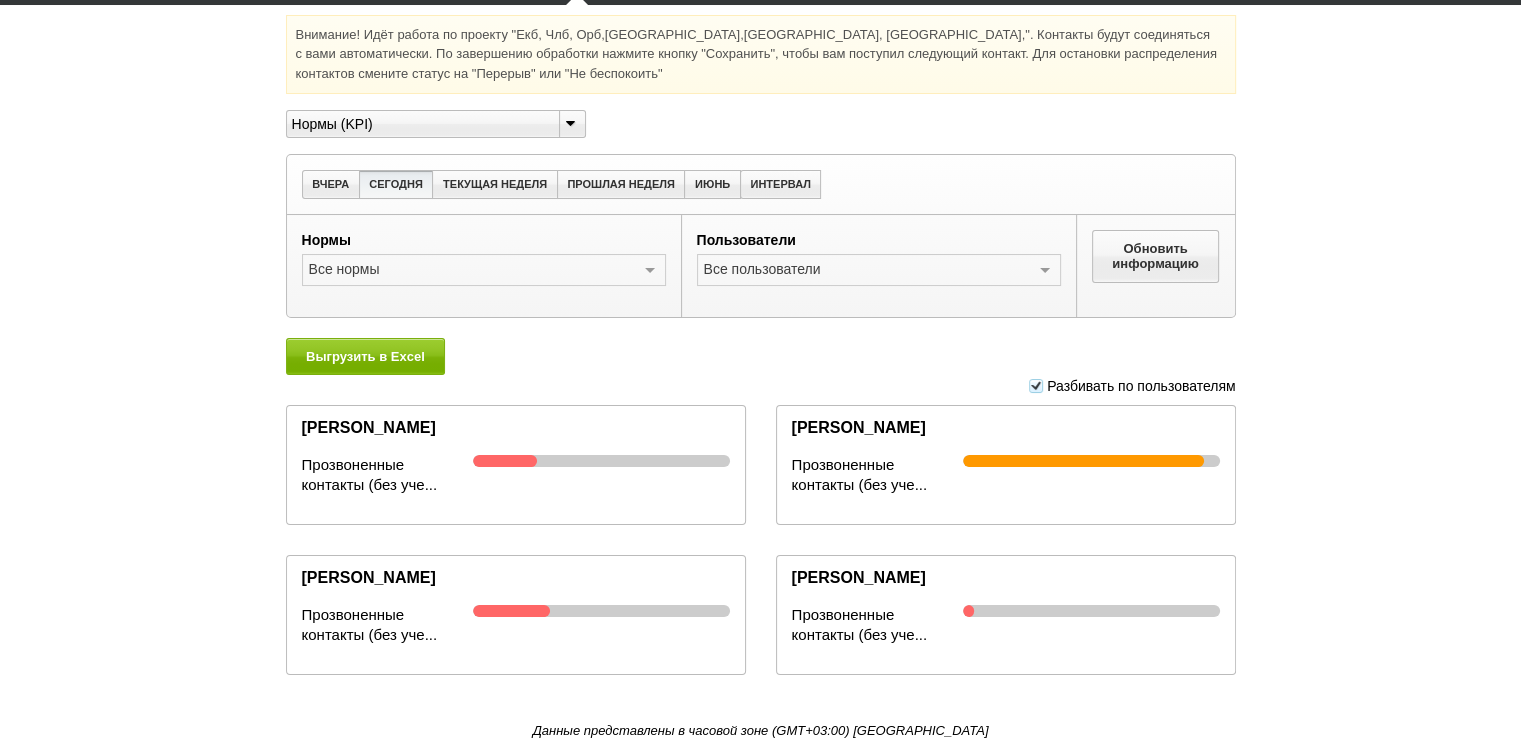 scroll, scrollTop: 0, scrollLeft: 0, axis: both 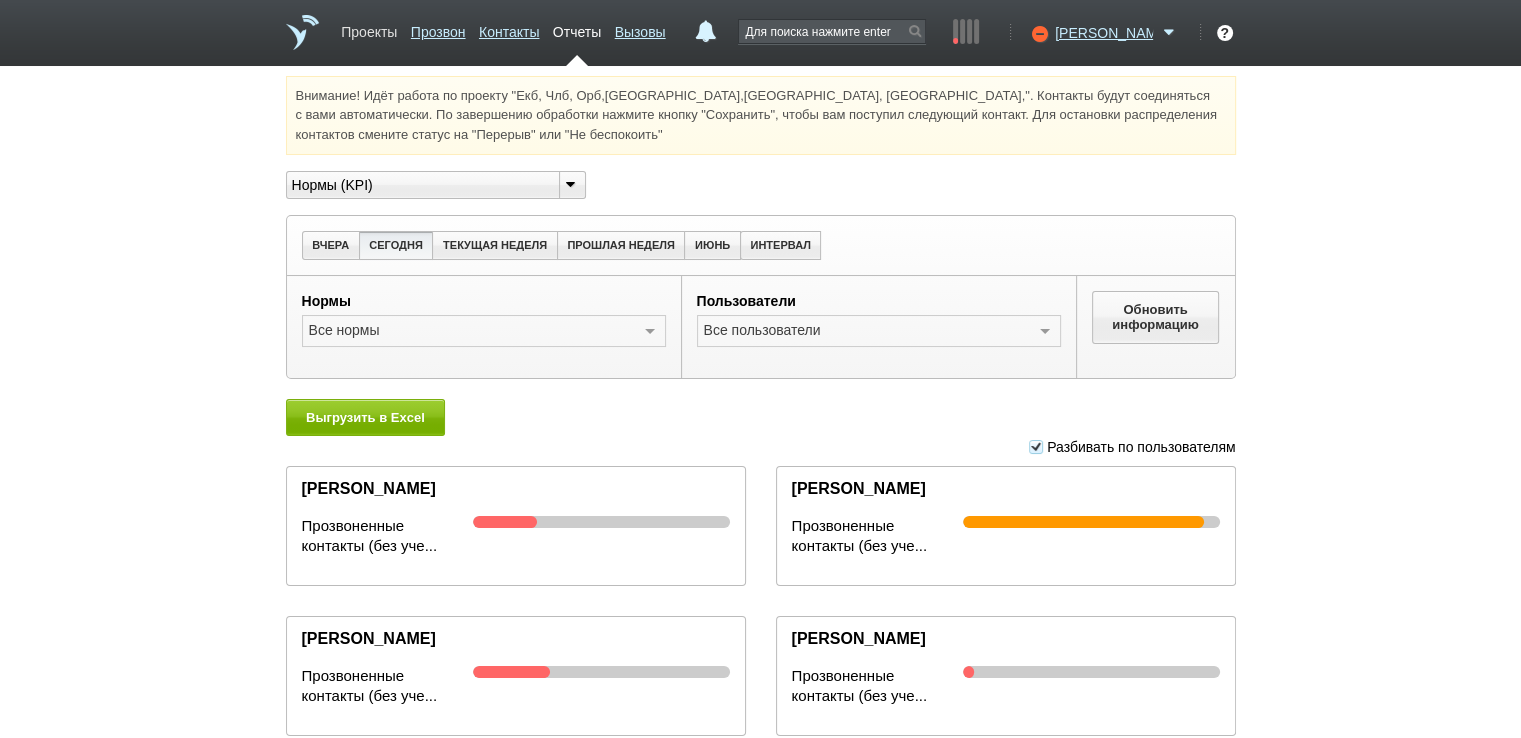 click on "Проекты" at bounding box center (369, 28) 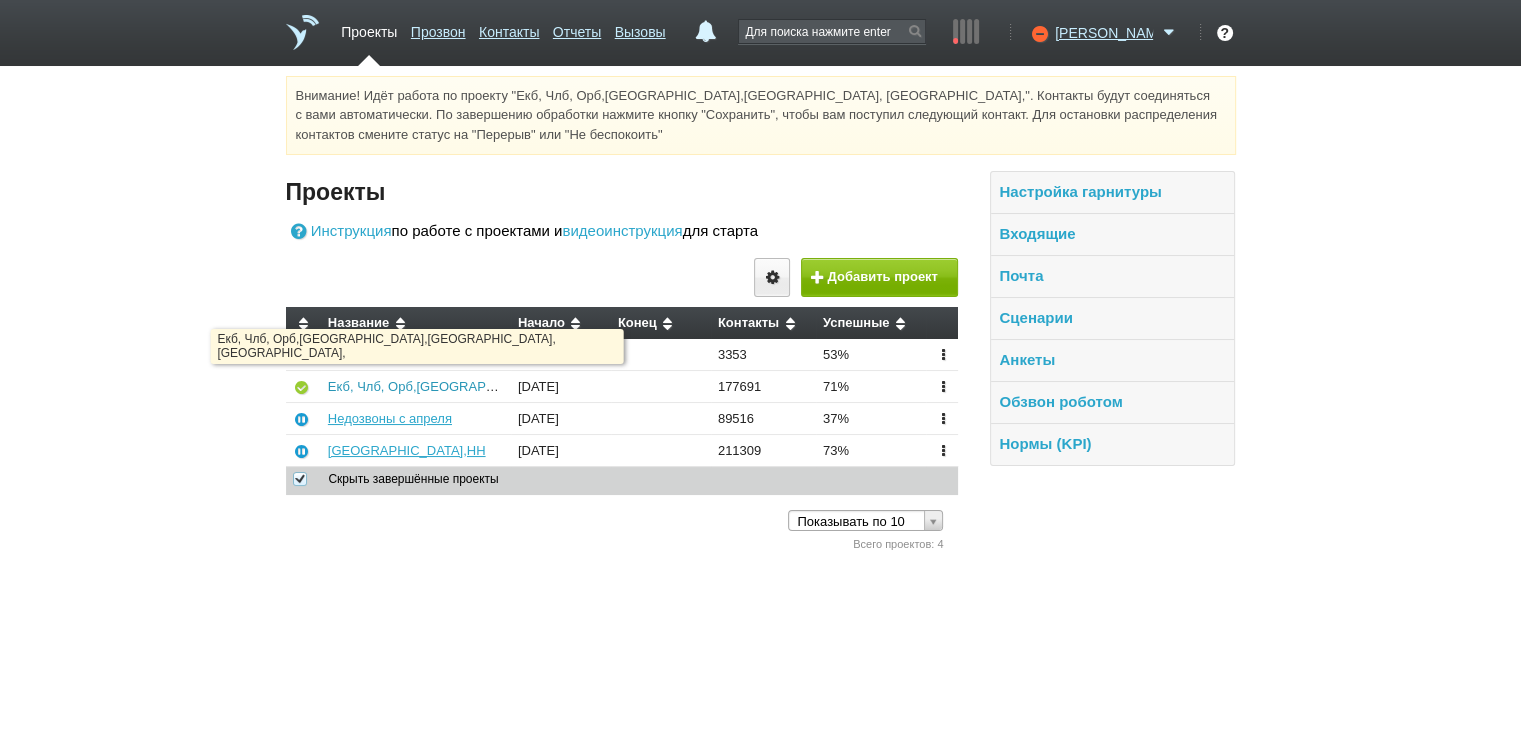 click on "Екб, Члб, Орб,[GEOGRAPHIC_DATA],[GEOGRAPHIC_DATA], [GEOGRAPHIC_DATA]," at bounding box center (582, 386) 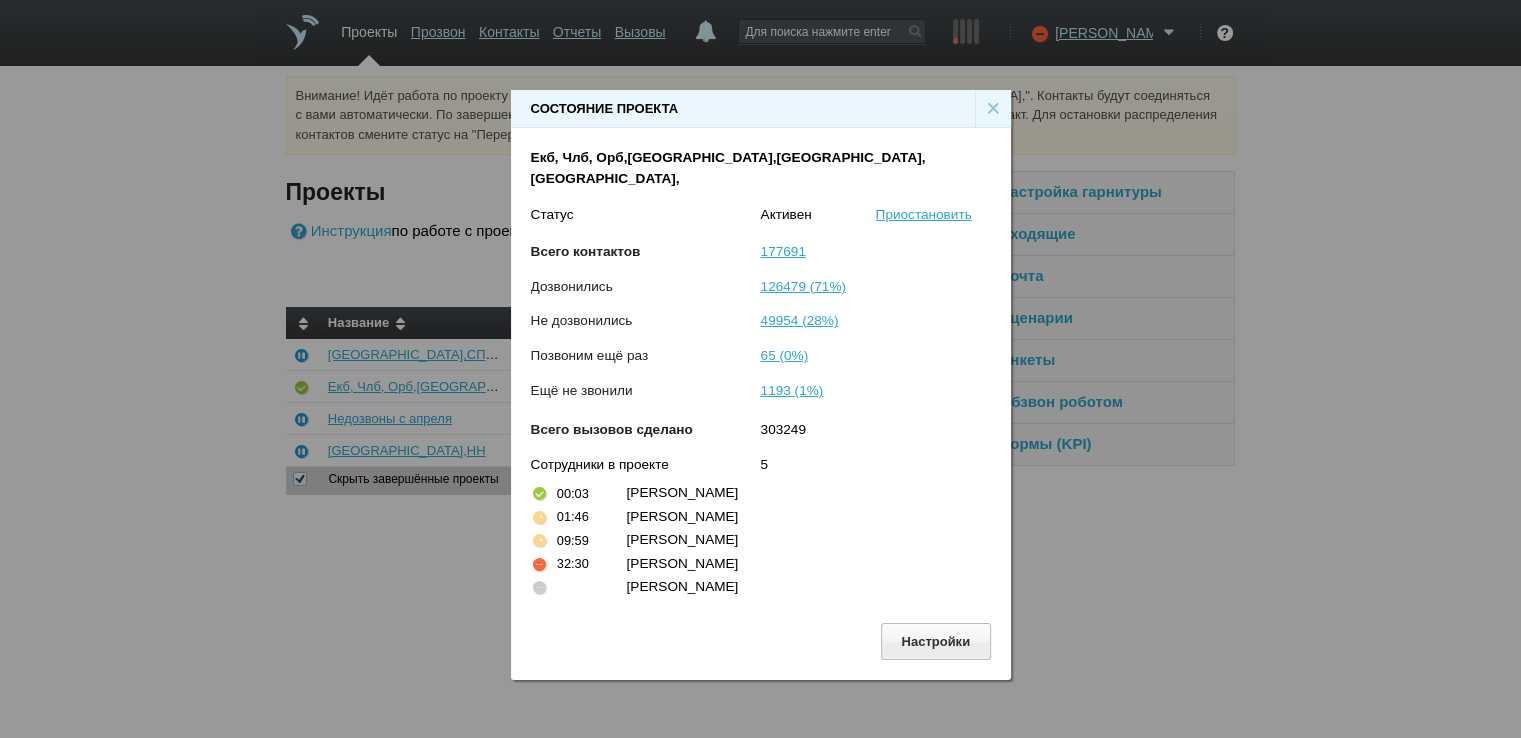 click on "×" at bounding box center [993, 109] 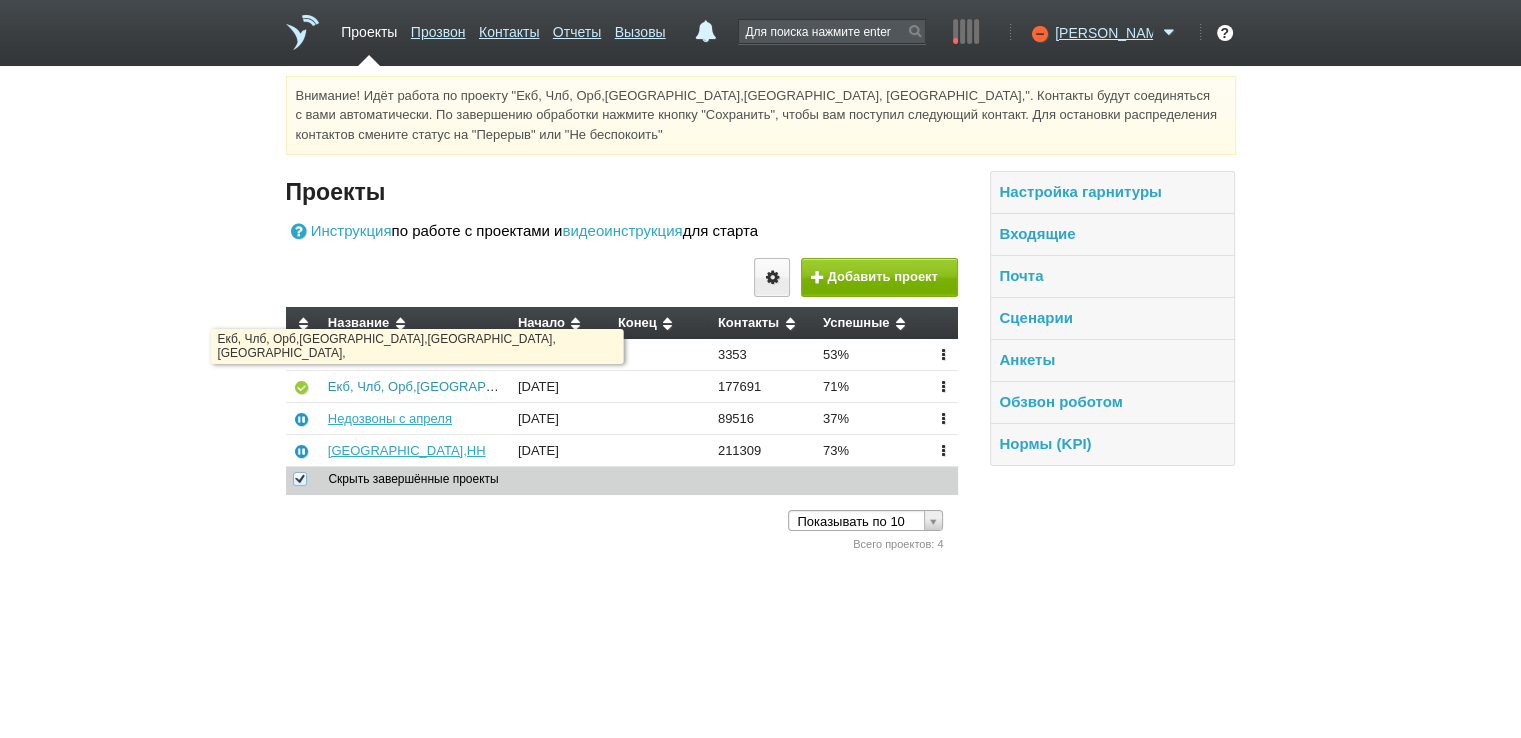click on "Екб, Члб, Орб,[GEOGRAPHIC_DATA],[GEOGRAPHIC_DATA], [GEOGRAPHIC_DATA]," at bounding box center (582, 386) 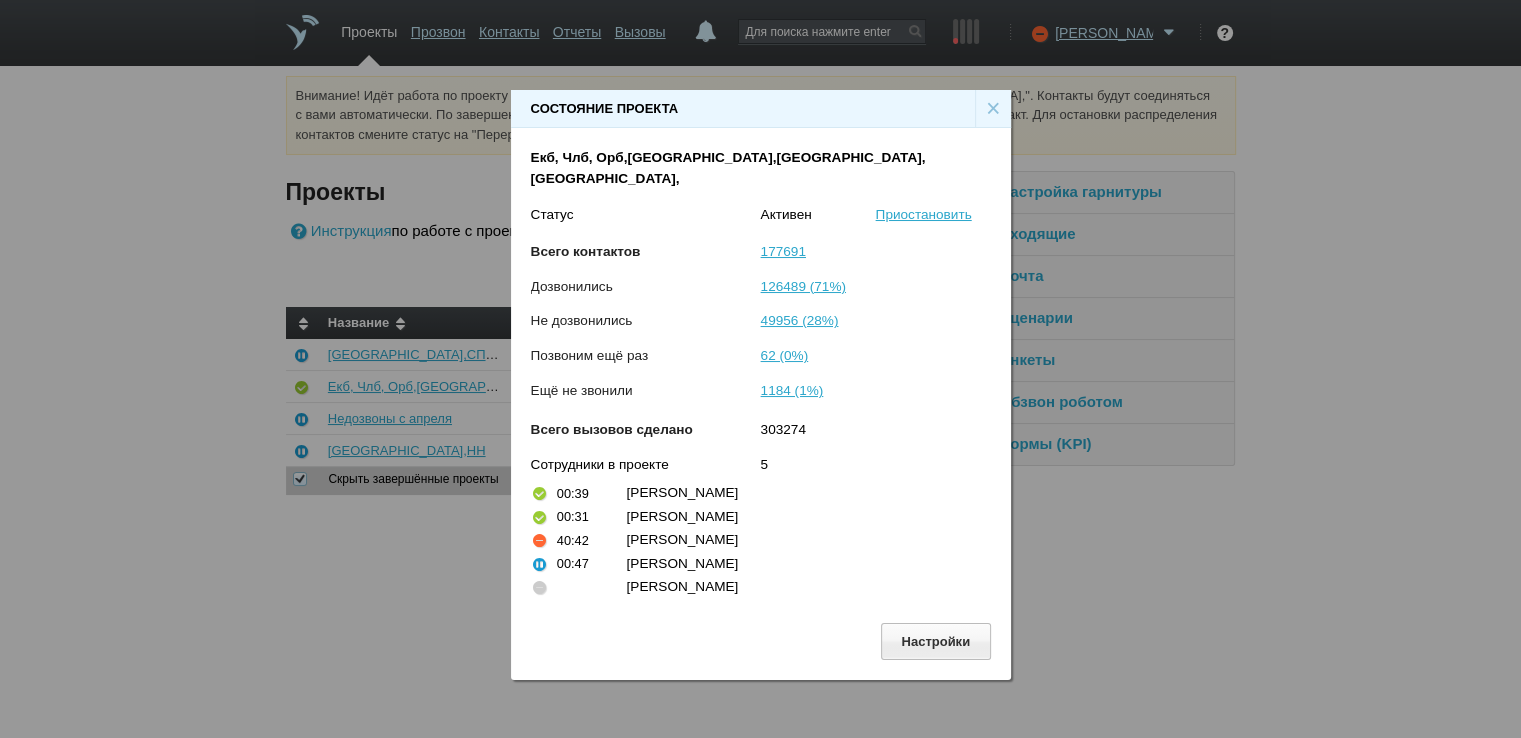 click on "×" at bounding box center (993, 109) 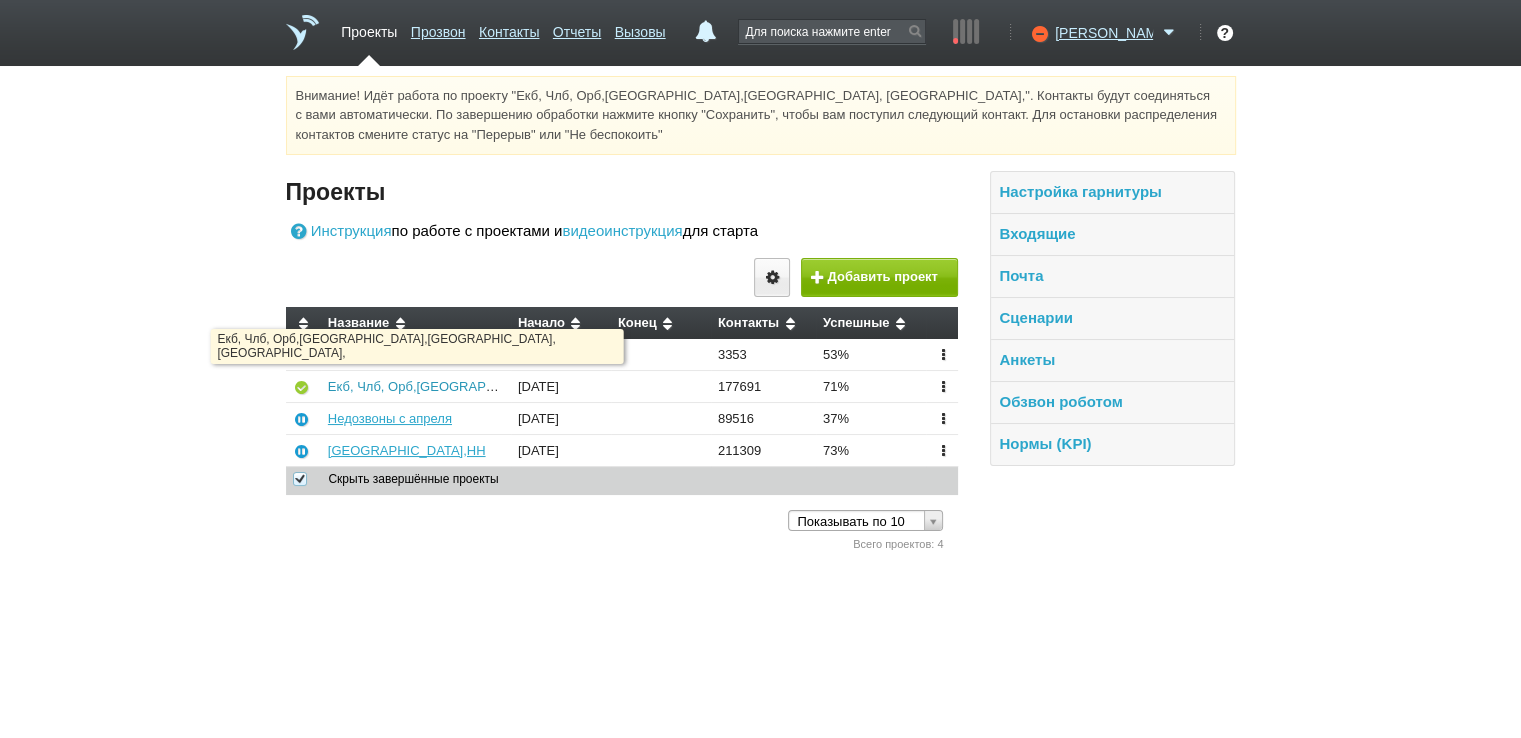 click on "Екб, Члб, Орб,[GEOGRAPHIC_DATA],[GEOGRAPHIC_DATA], [GEOGRAPHIC_DATA]," at bounding box center (582, 386) 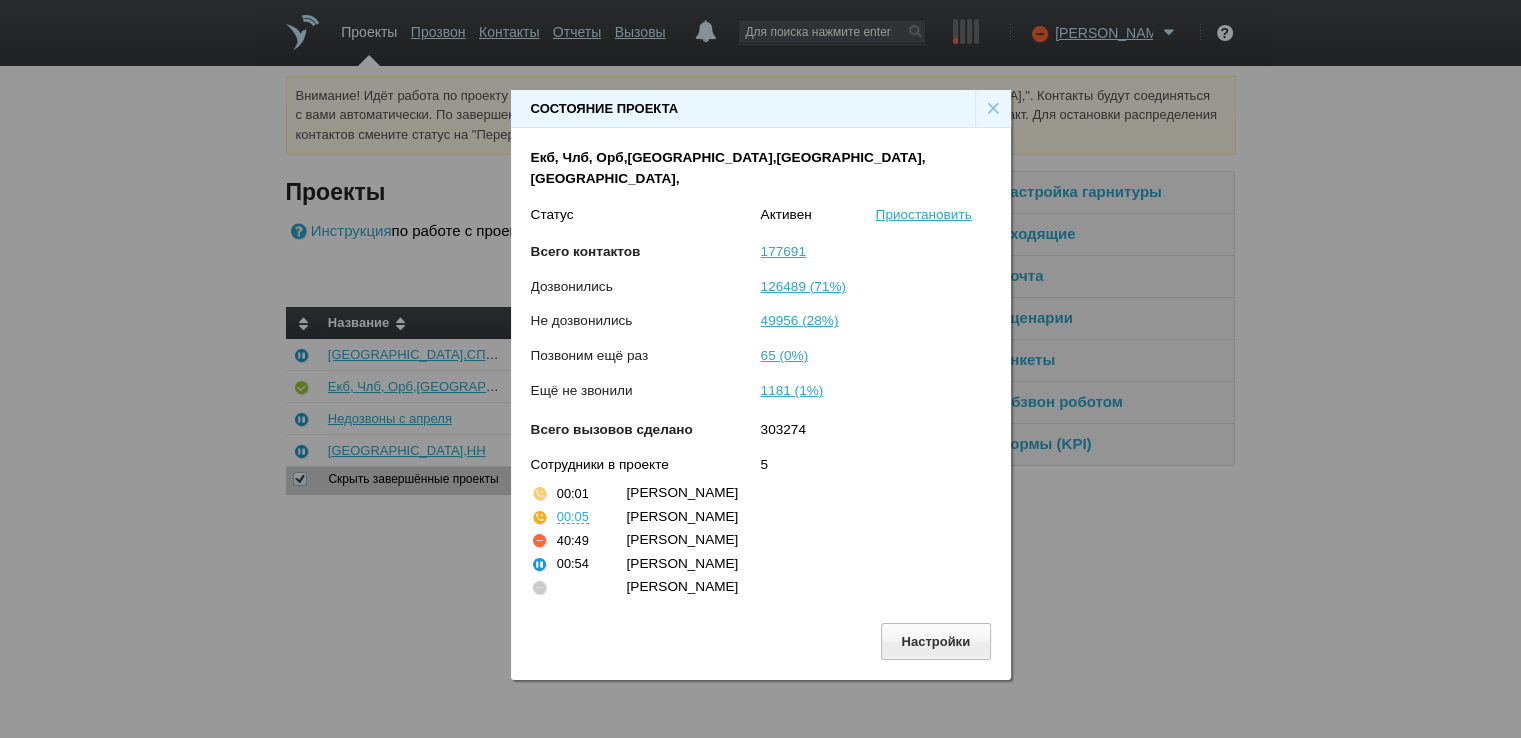 click on "×" at bounding box center (993, 109) 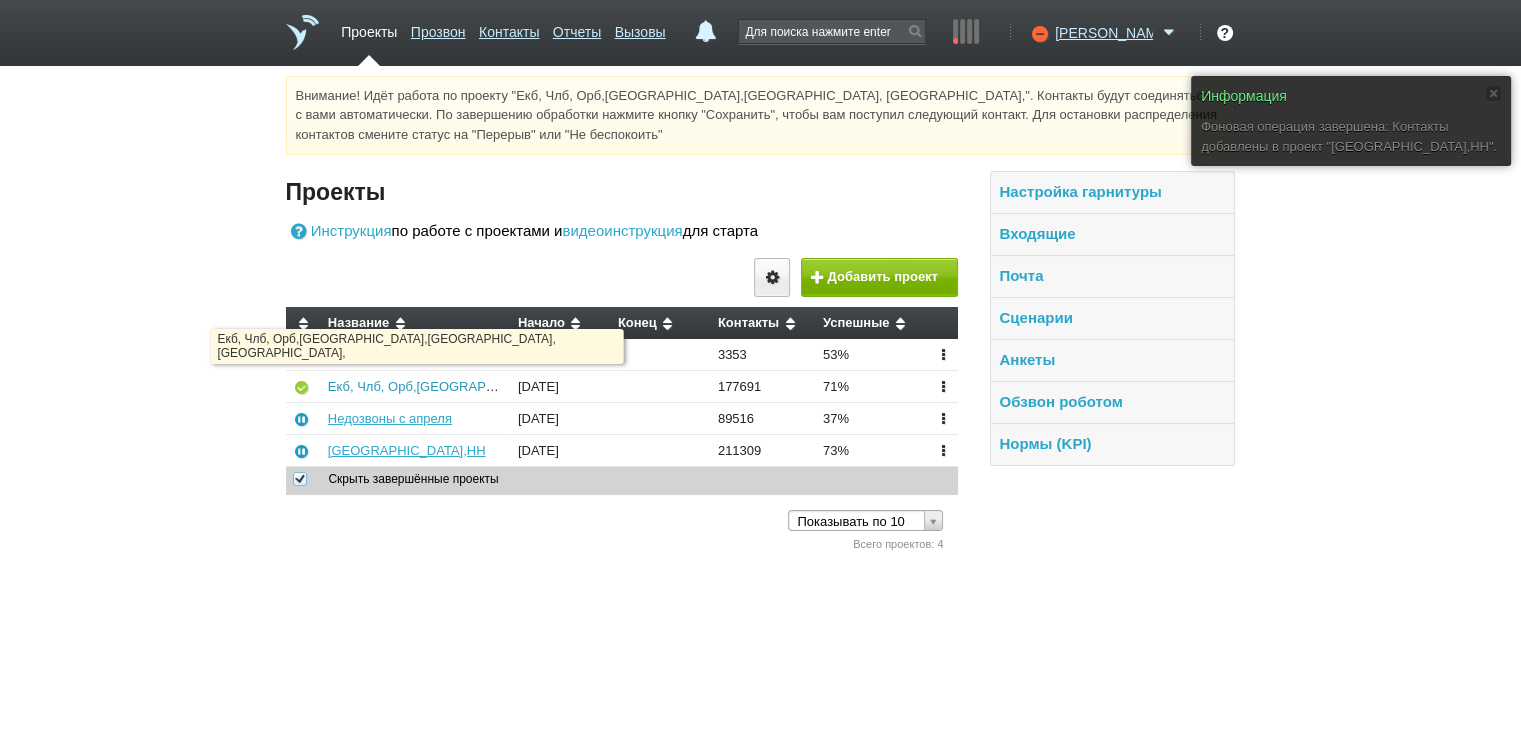 click on "Екб, Члб, Орб,[GEOGRAPHIC_DATA],[GEOGRAPHIC_DATA], [GEOGRAPHIC_DATA]," at bounding box center (582, 386) 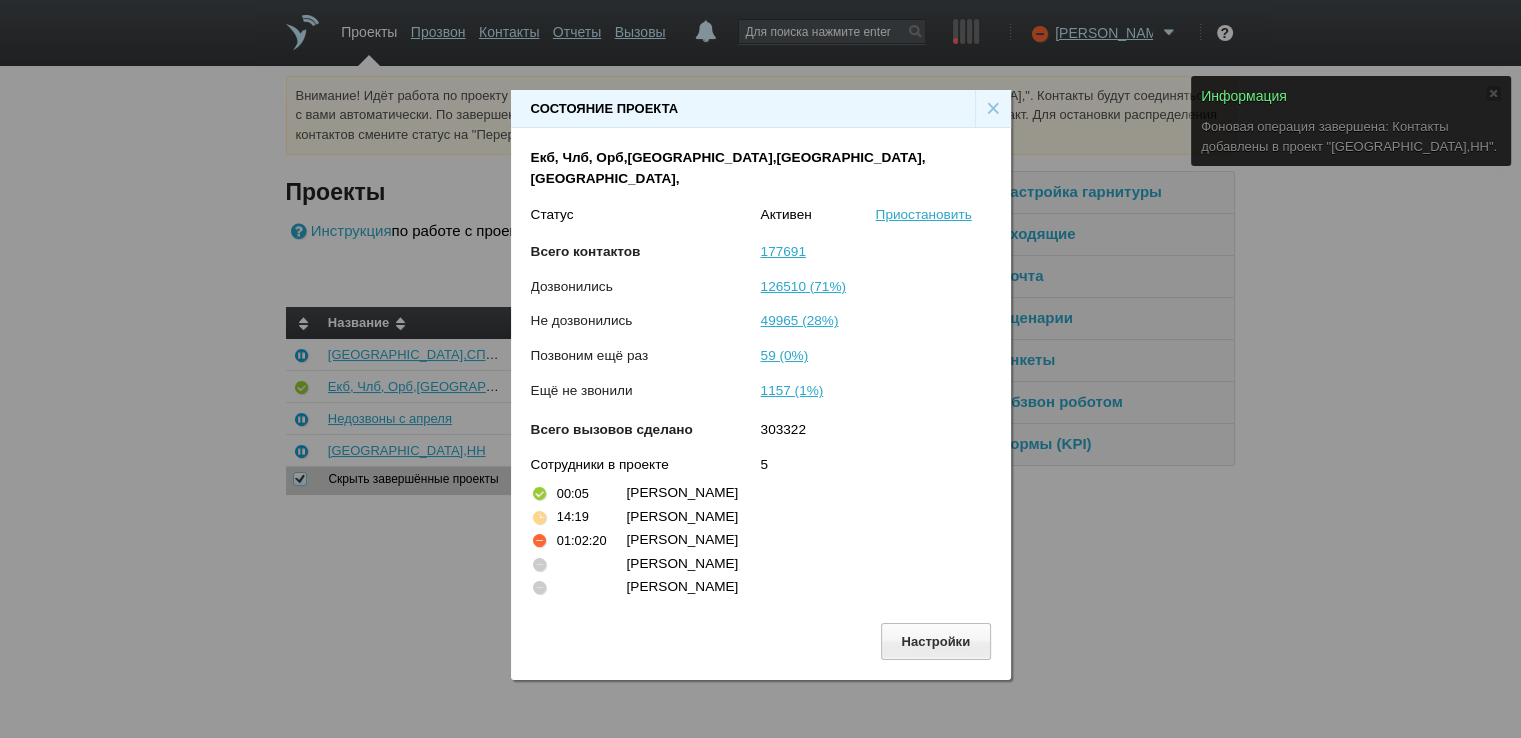click on "×" at bounding box center [993, 109] 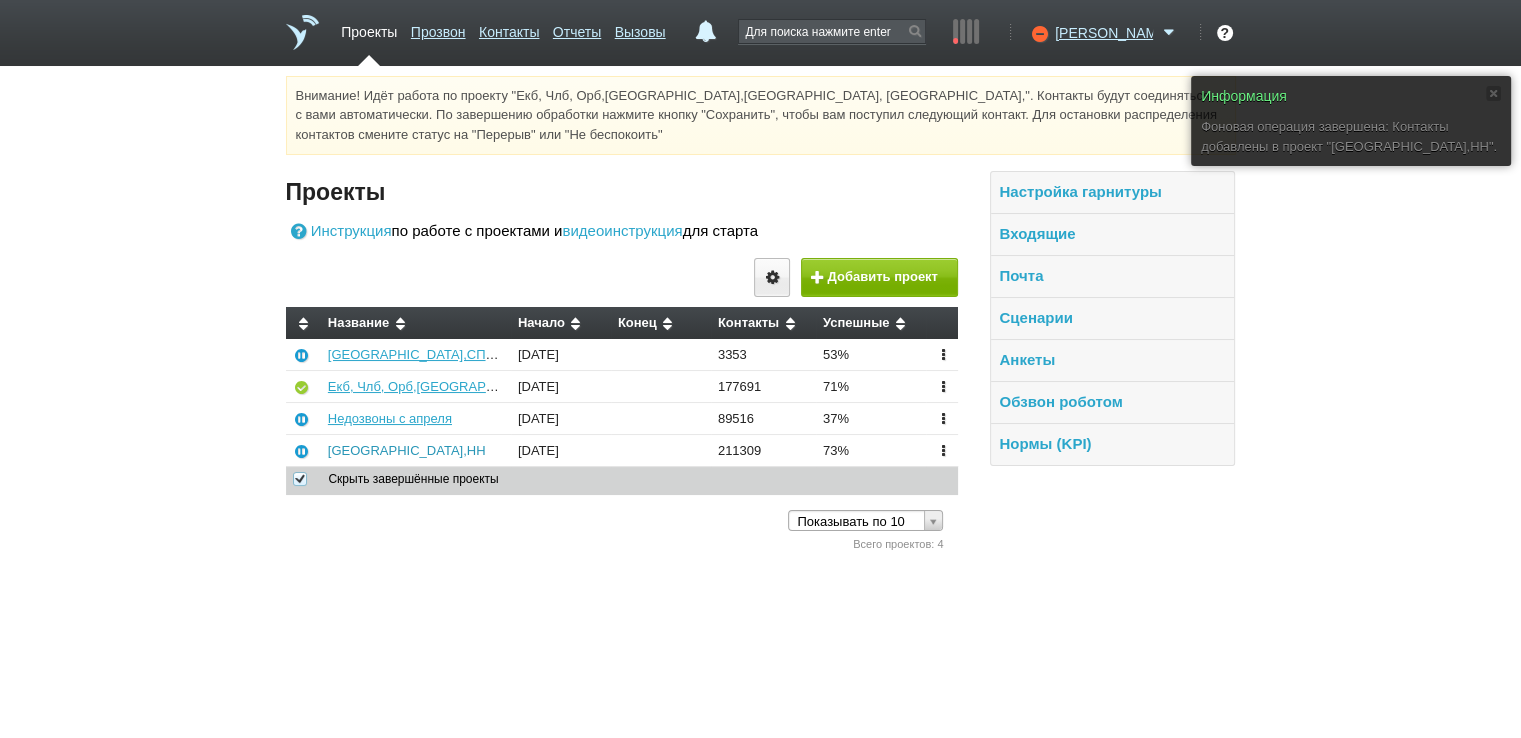 click on "[GEOGRAPHIC_DATA],НН" at bounding box center (407, 450) 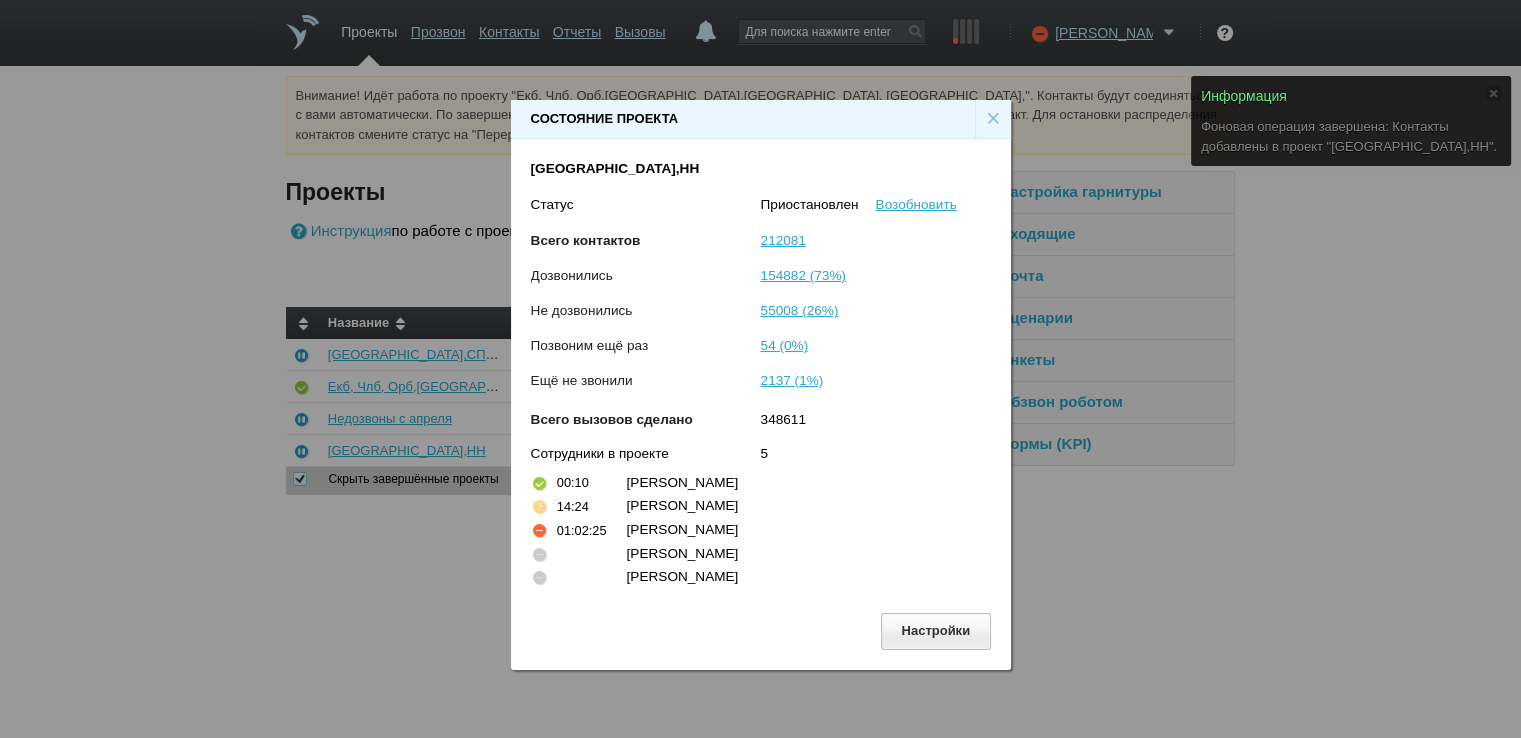 click on "×" at bounding box center [993, 119] 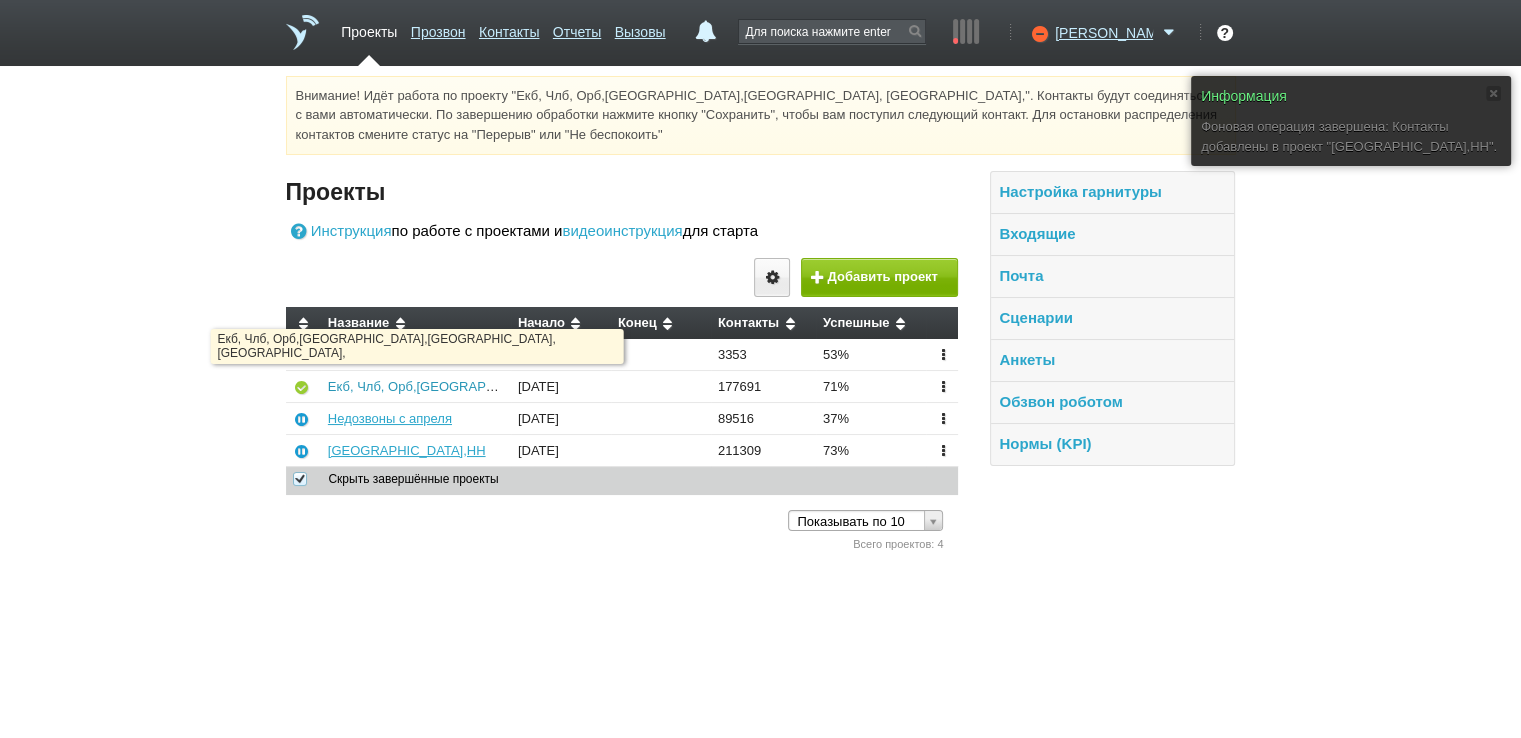 click on "Екб, Члб, Орб,[GEOGRAPHIC_DATA],[GEOGRAPHIC_DATA], [GEOGRAPHIC_DATA]," at bounding box center (582, 386) 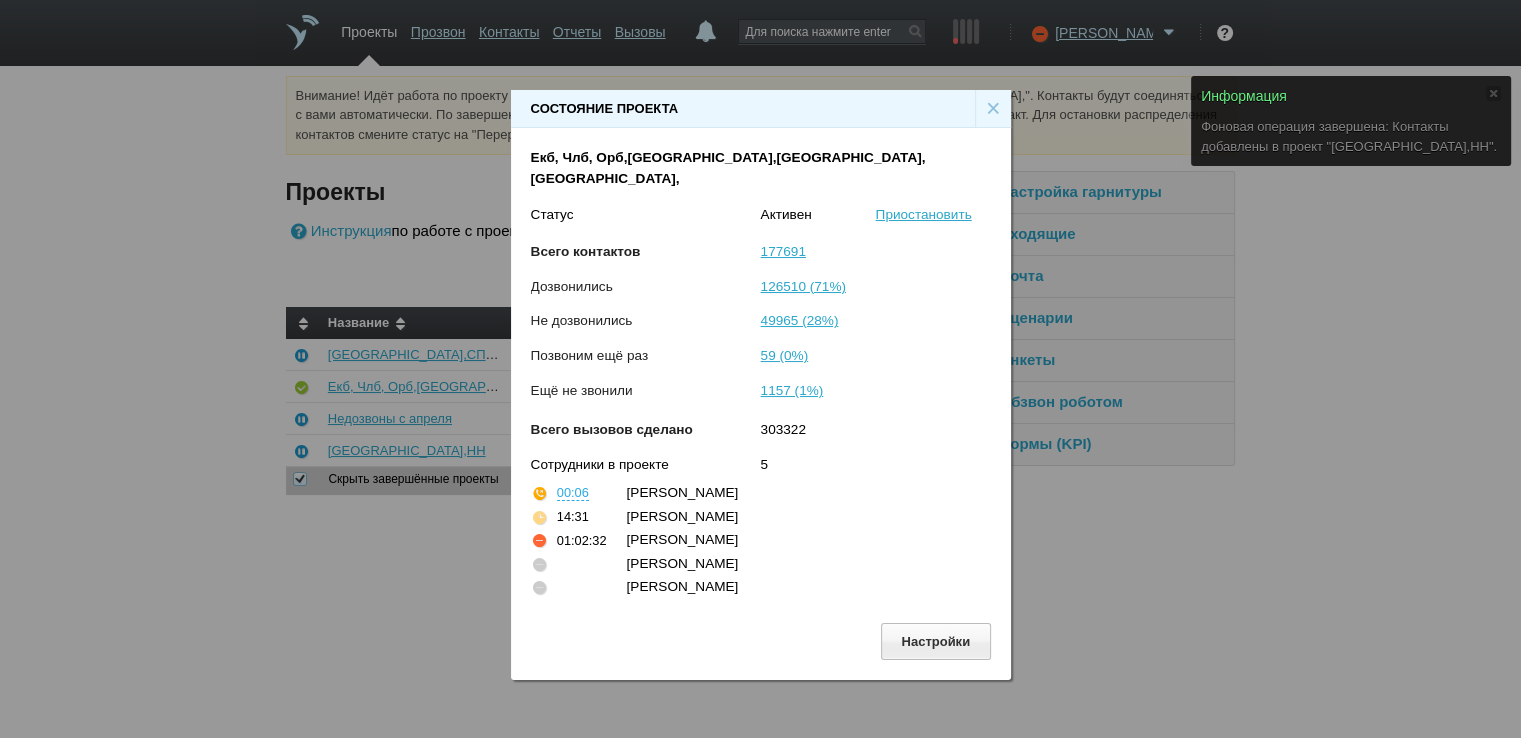 click on "×" at bounding box center (993, 109) 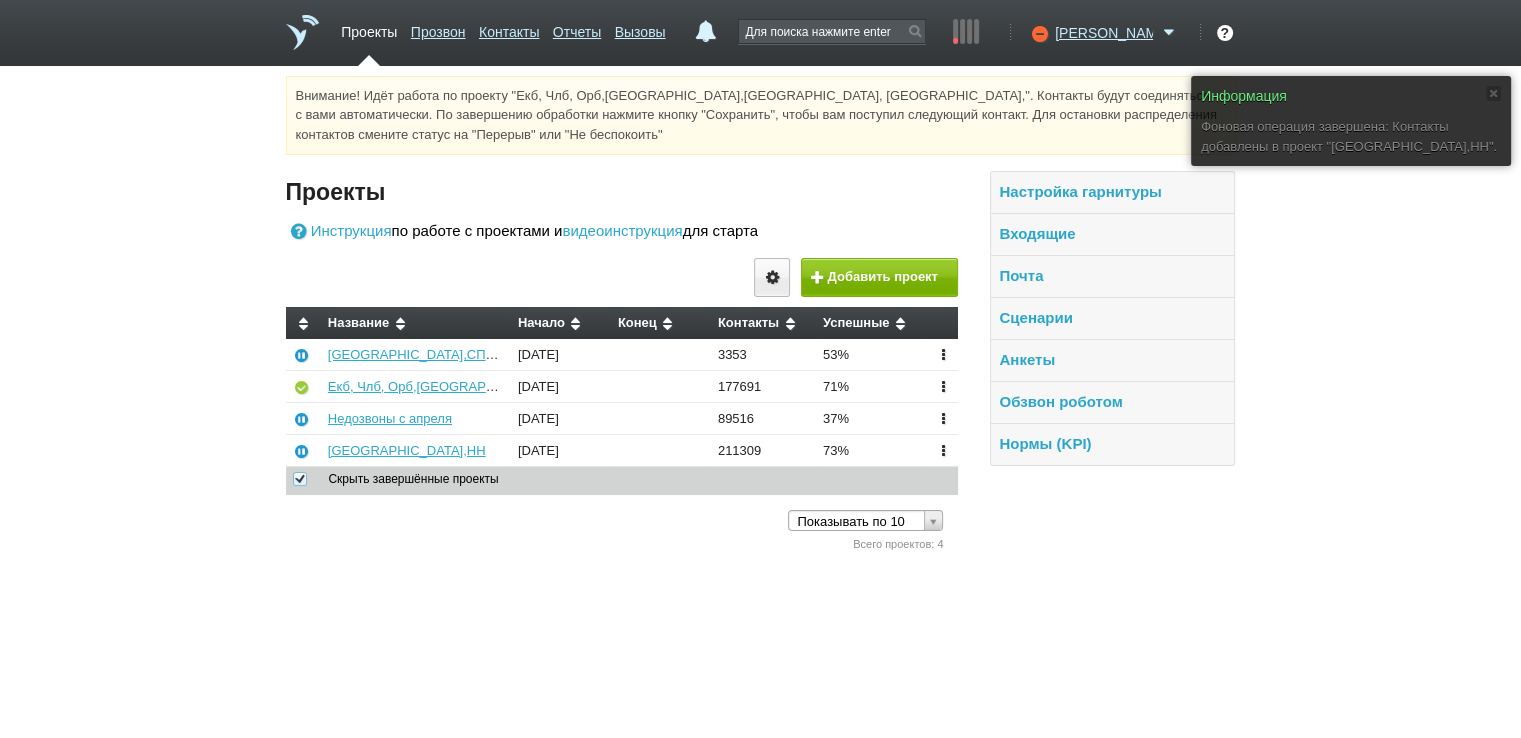click on "Проекты   Прозвон   Контакты   Отчеты   Вызовы 0 [DATE] [DATE] неделя все Запланированных событий нет
Нормы (KPI) Входящие линии Прозвоненные контакты (без учета... 50 из 200 Исходящие 52
[PERSON_NAME]
Доступен
Не беспокоить
Перерыв
ID аккаунта: 52708
Профиль
Команда
[GEOGRAPHIC_DATA]
Телефония
Интеграции
Настройки
Стать партнёром
Гостевой доступ
Выход
?" at bounding box center [760, 277] 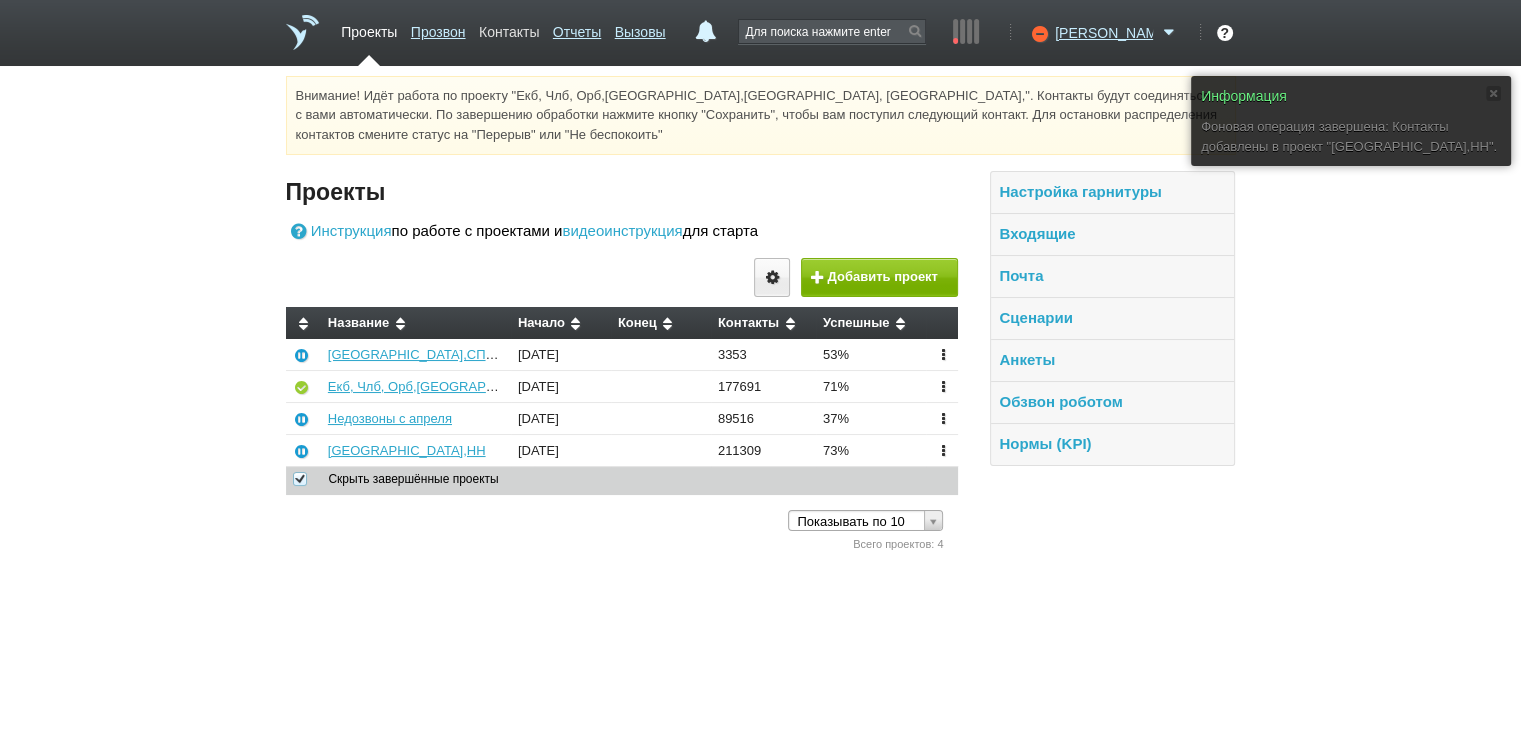 click on "Контакты" at bounding box center (509, 28) 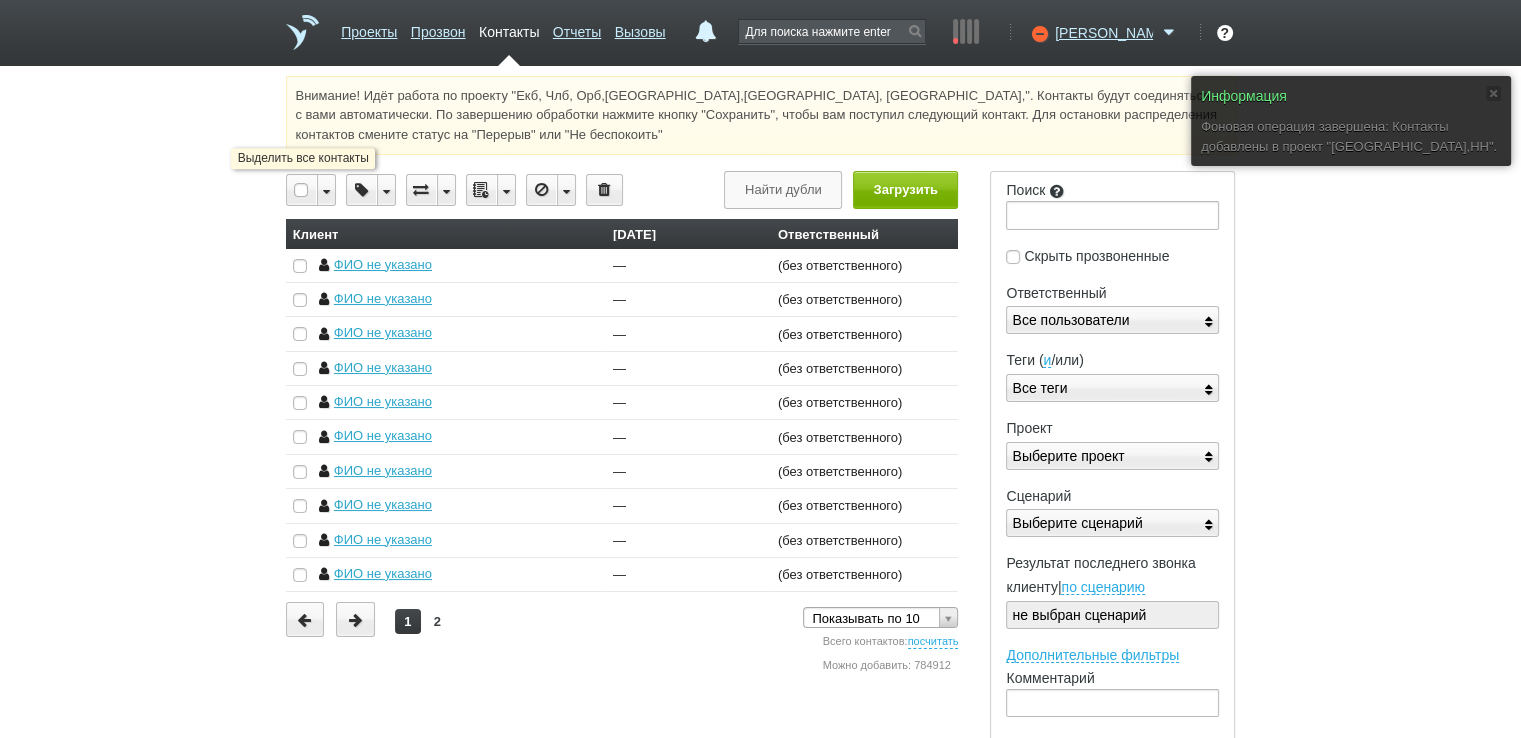 click at bounding box center (302, 190) 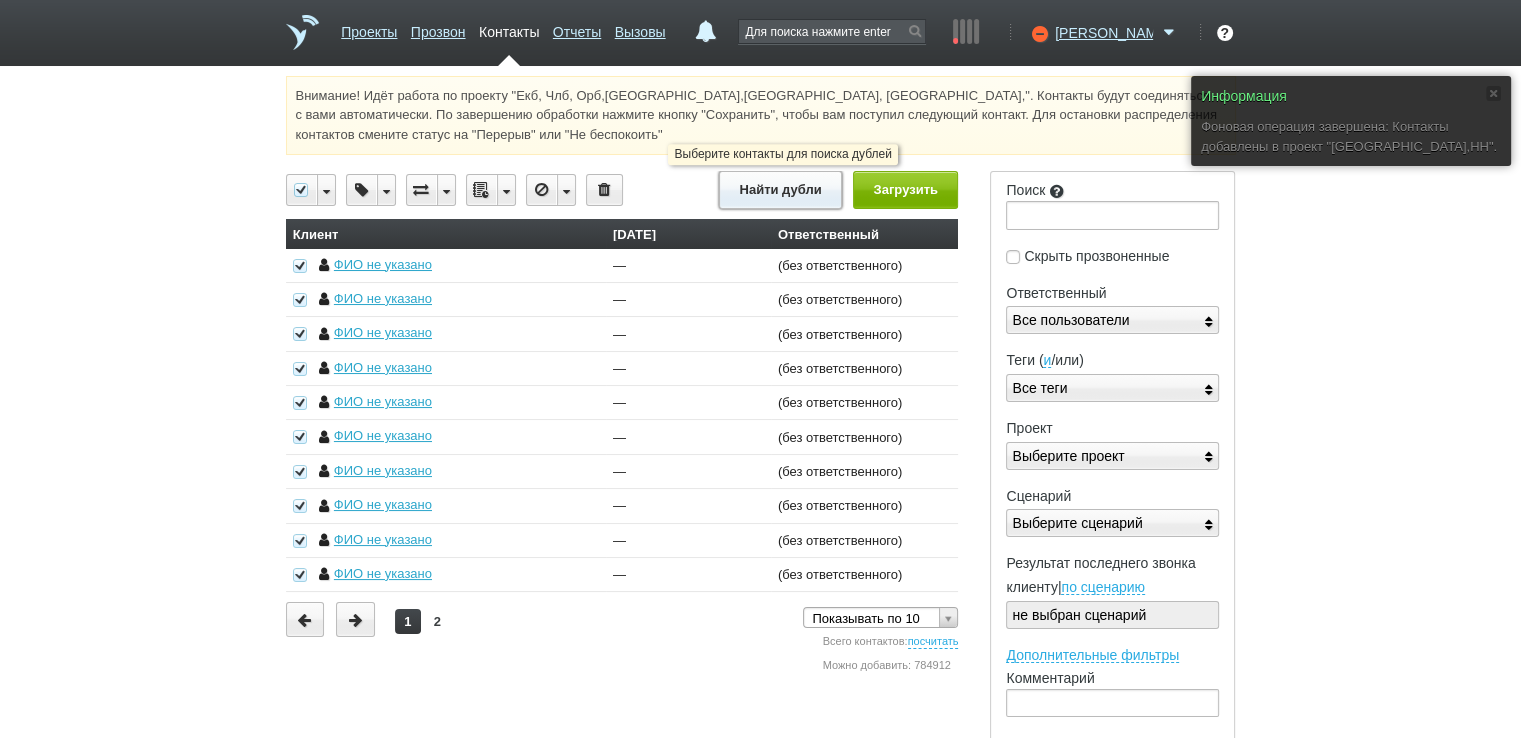 click on "Найти дубли" at bounding box center (780, 189) 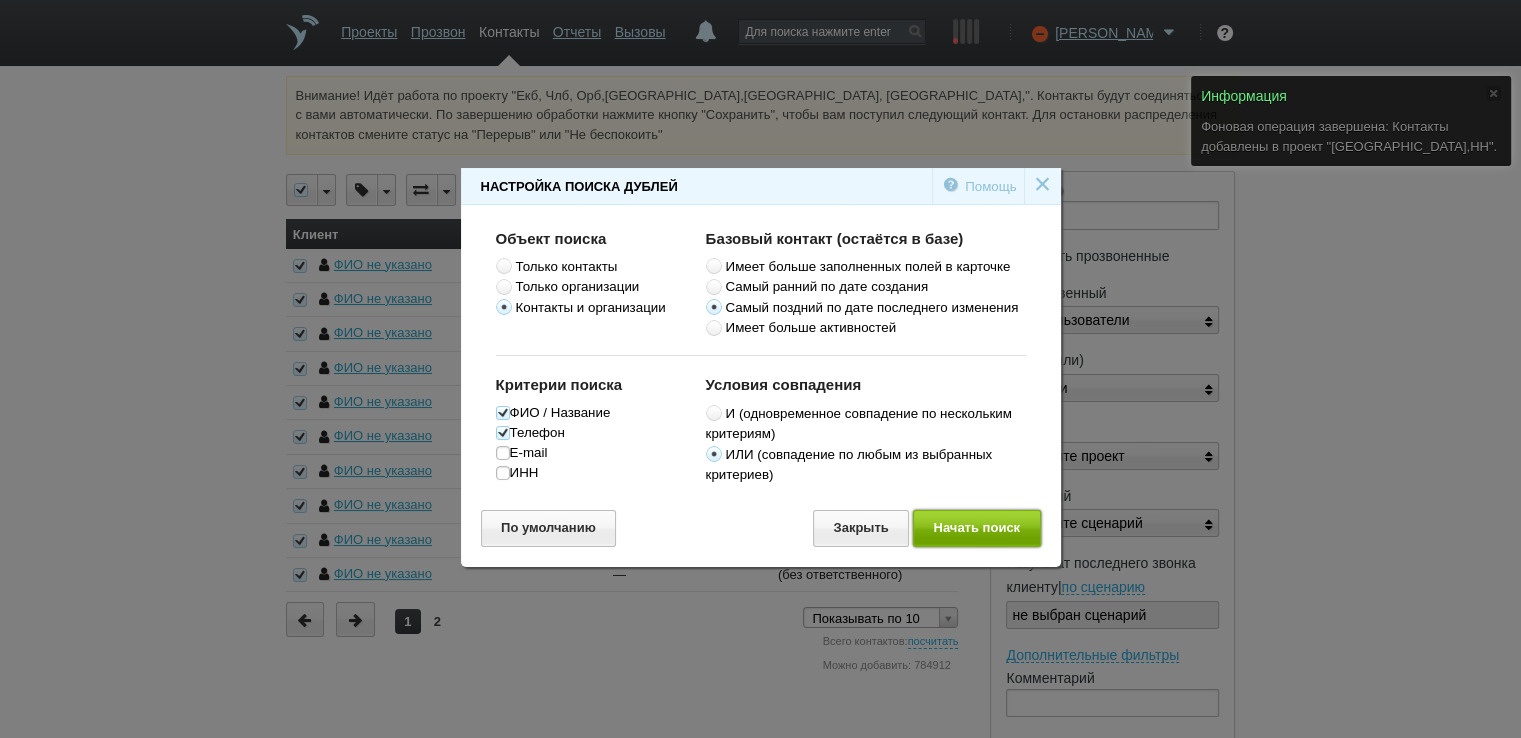 click on "Начать поиск" at bounding box center (977, 528) 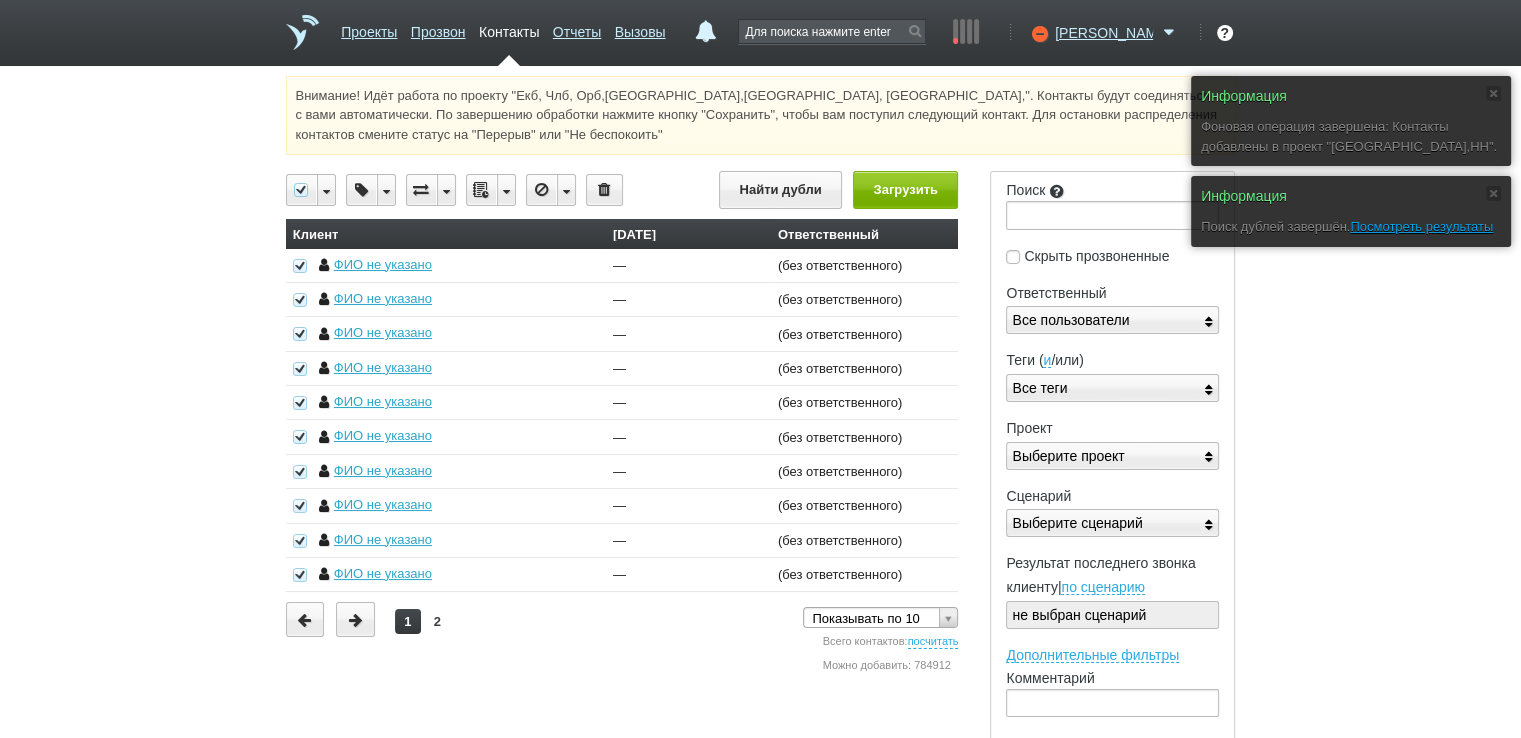 click on "Настройка гарнитуры
Входящие
Почта
Сценарии
Анкеты
Обзвон роботом
Нормы (KPI)
Поиск
Скрыть прозвоненные
Мной
Всеми пользователями
Ответственный
Все пользователи
Теги
и / и /" at bounding box center (1096, 732) 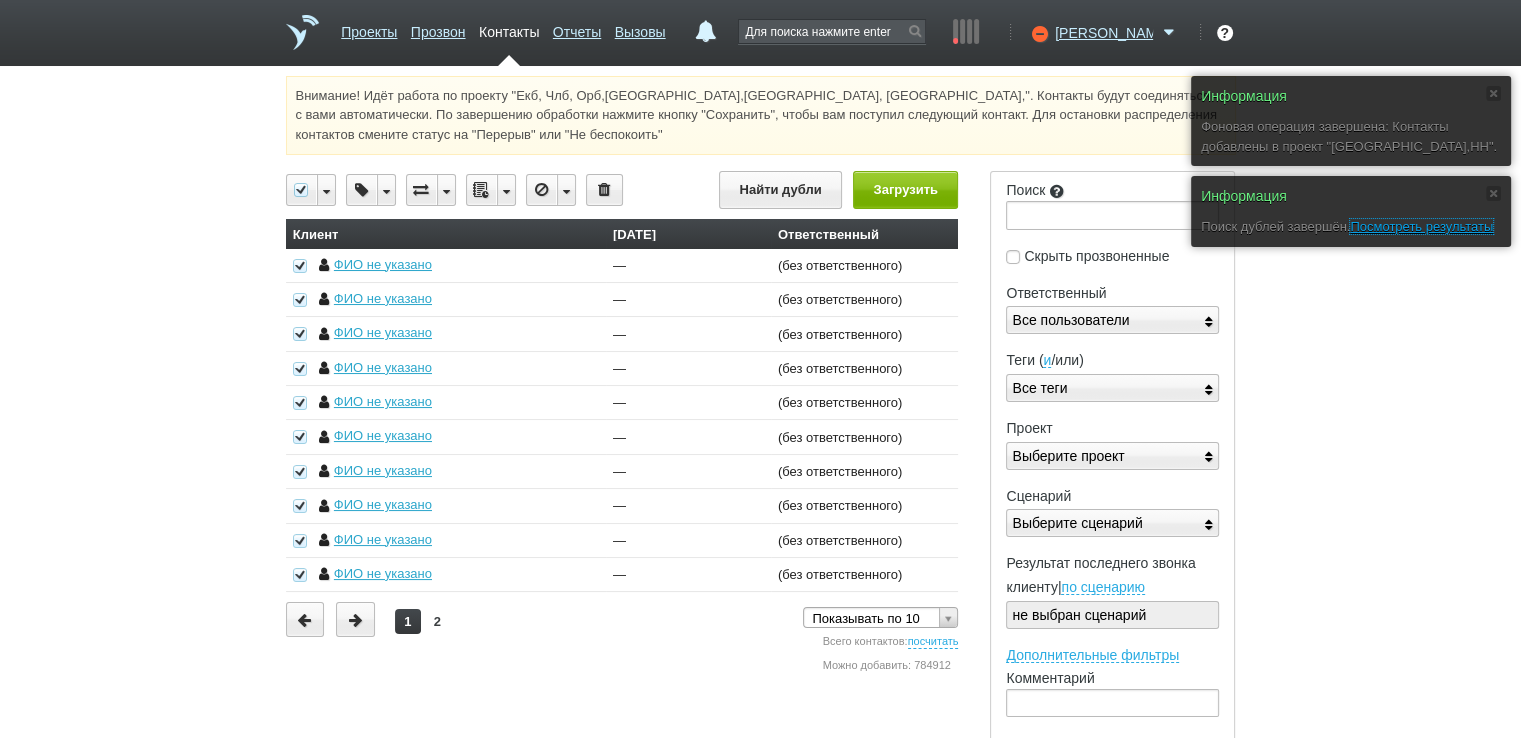 click on "Посмотреть результаты" at bounding box center [1421, 226] 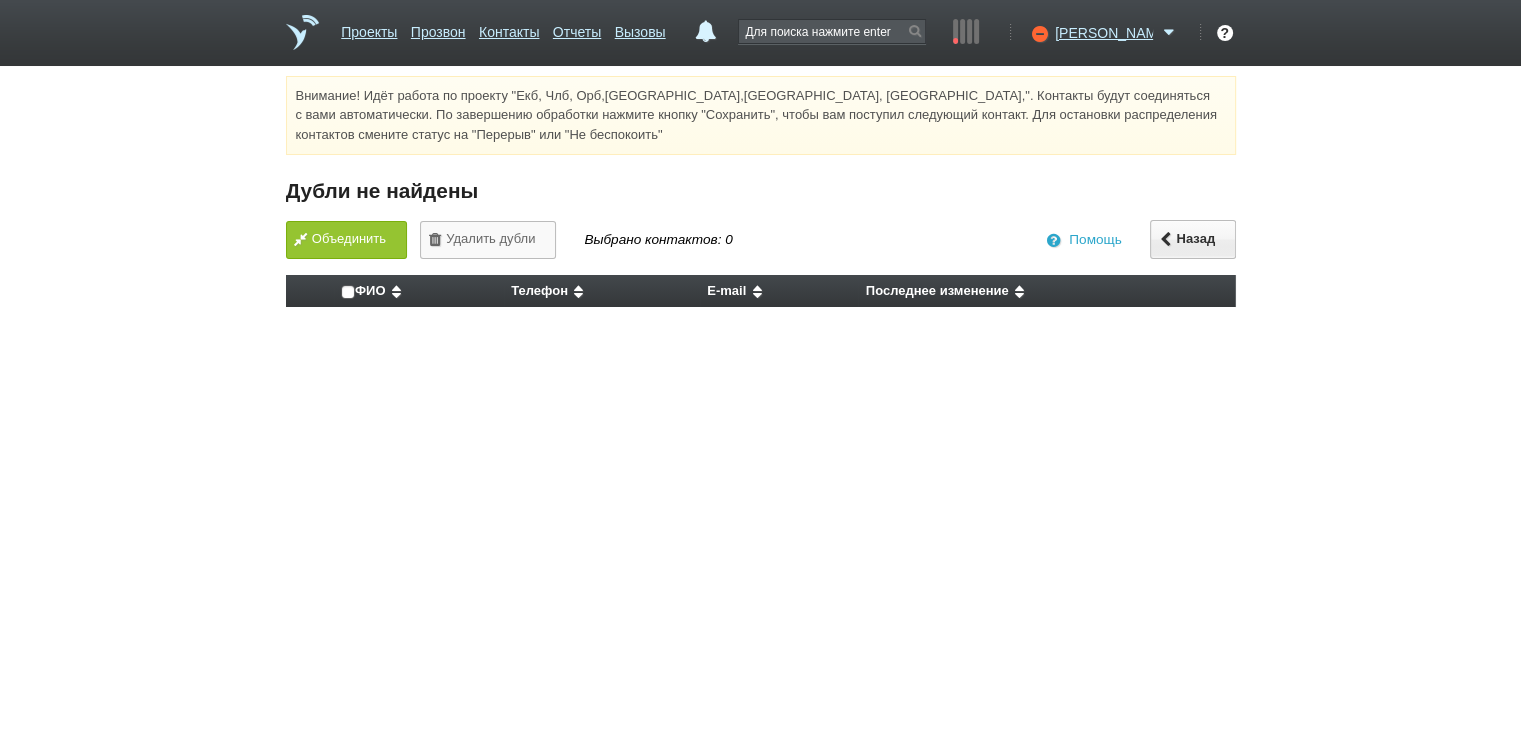 click on "Внимание! Идёт работа по проекту "Екб, Члб, Орб,[GEOGRAPHIC_DATA],[GEOGRAPHIC_DATA], [GEOGRAPHIC_DATA],". Контакты будут соединяться с вами автоматически. По завершению обработки нажмите кнопку "Сохранить", чтобы вам поступил следующий контакт. Для остановки распределения контактов смените статус на "Перерыв" или "Не беспокоить"
Вы можете звонить напрямую из строки поиска - введите номер и нажмите "Позвонить"
Дубли не найдены
Объединить
Удалить дубли
Выбрано контактов: 0" at bounding box center [760, 196] 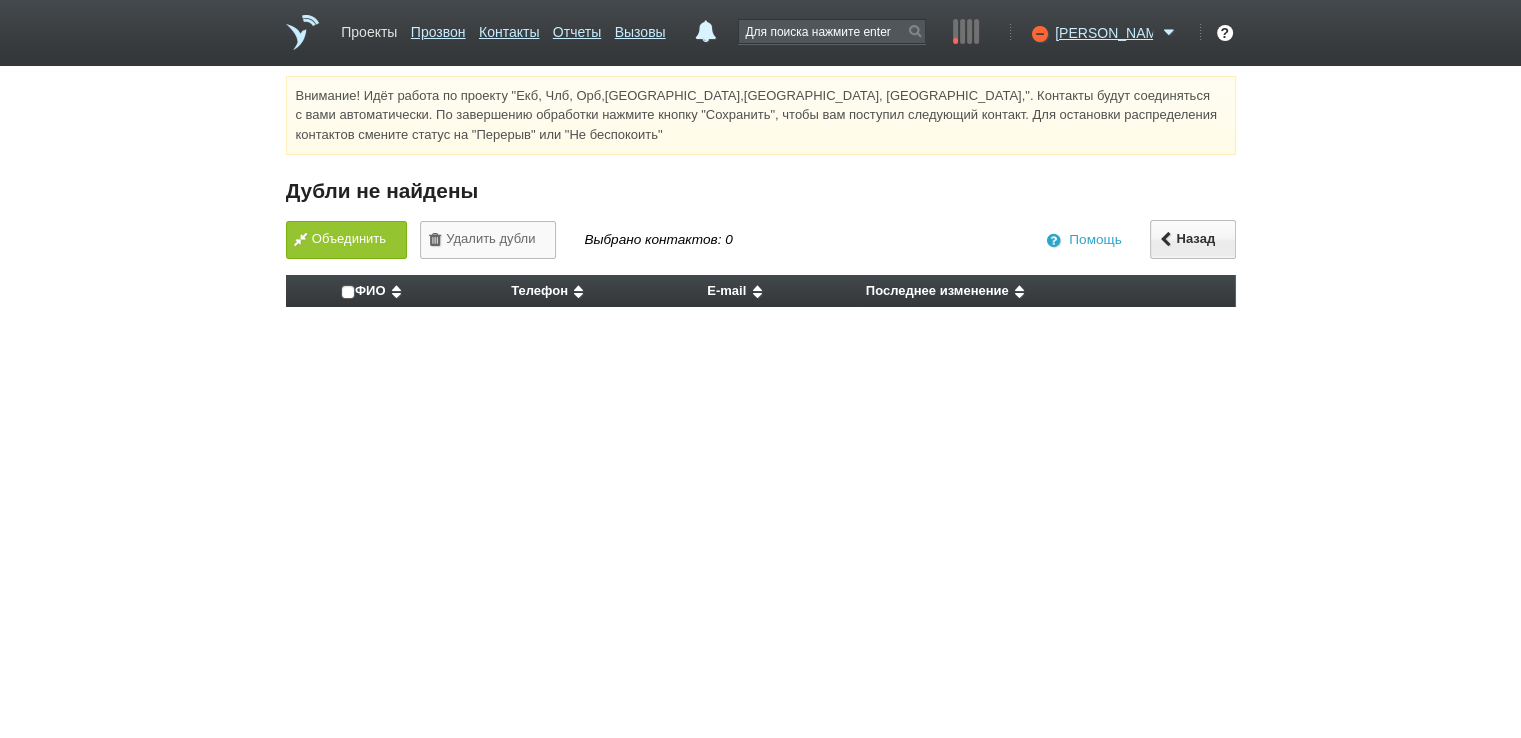 click on "Проекты" at bounding box center (369, 28) 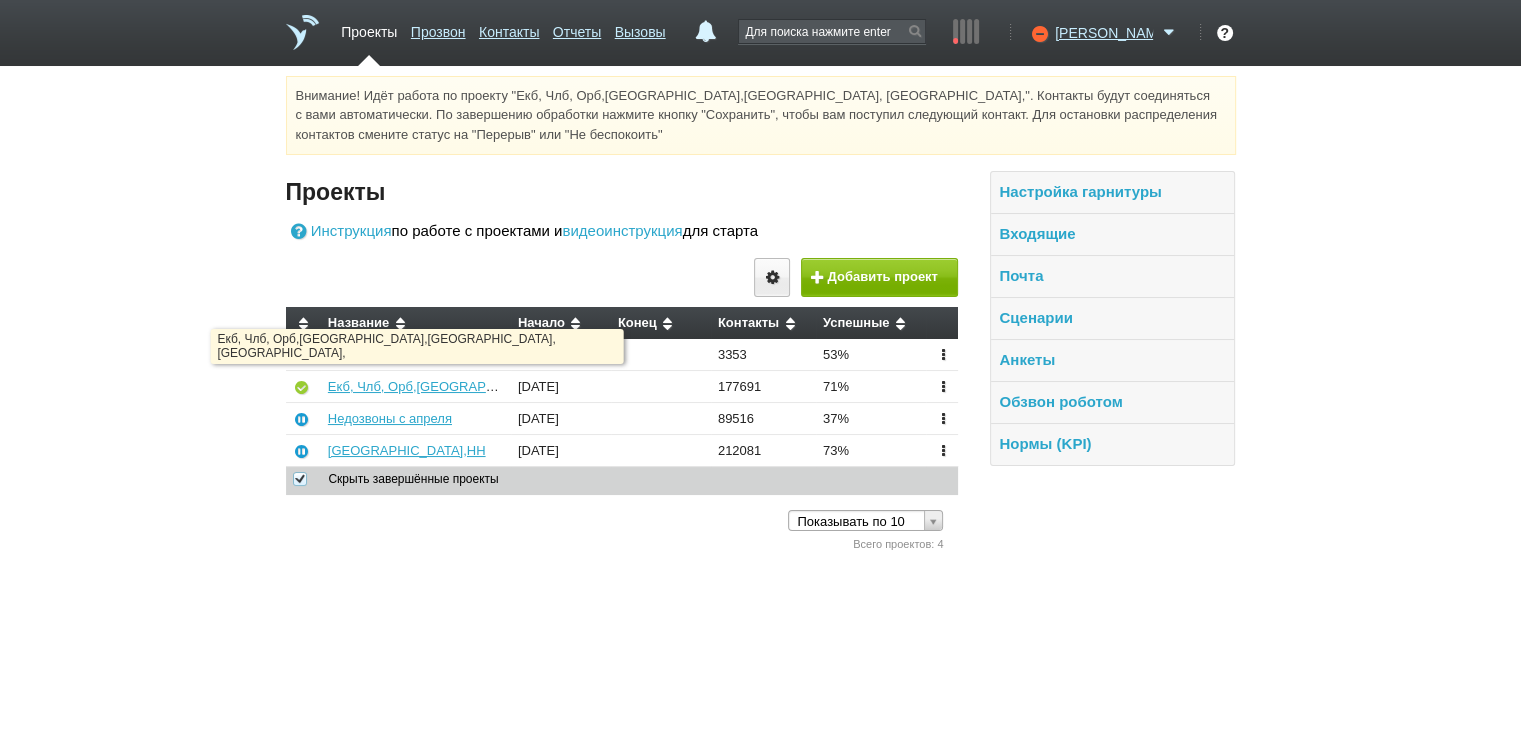 click on "Екб, Члб, Орб,[GEOGRAPHIC_DATA],[GEOGRAPHIC_DATA], [GEOGRAPHIC_DATA]," at bounding box center [416, 387] 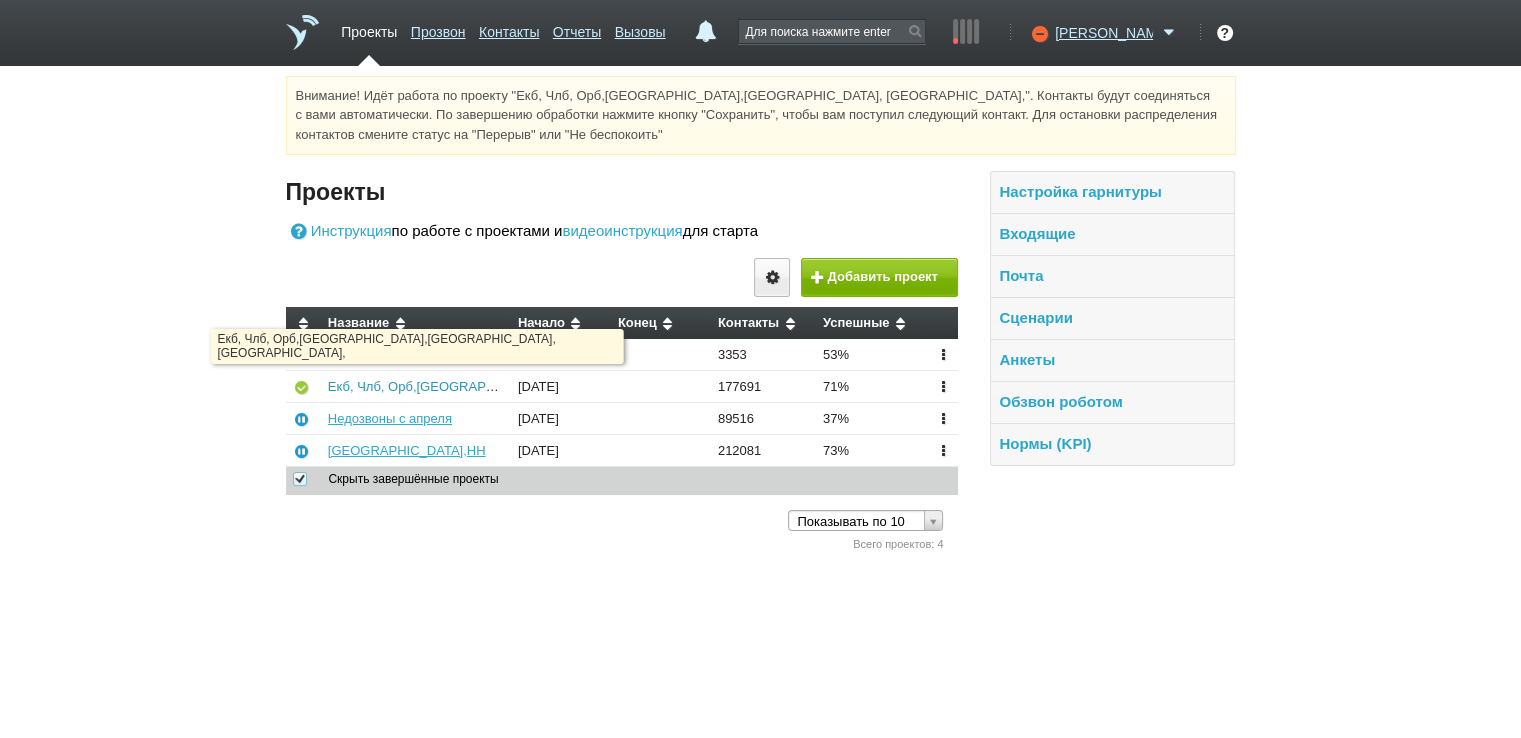 click on "Екб, Члб, Орб,[GEOGRAPHIC_DATA],[GEOGRAPHIC_DATA], [GEOGRAPHIC_DATA]," at bounding box center [582, 386] 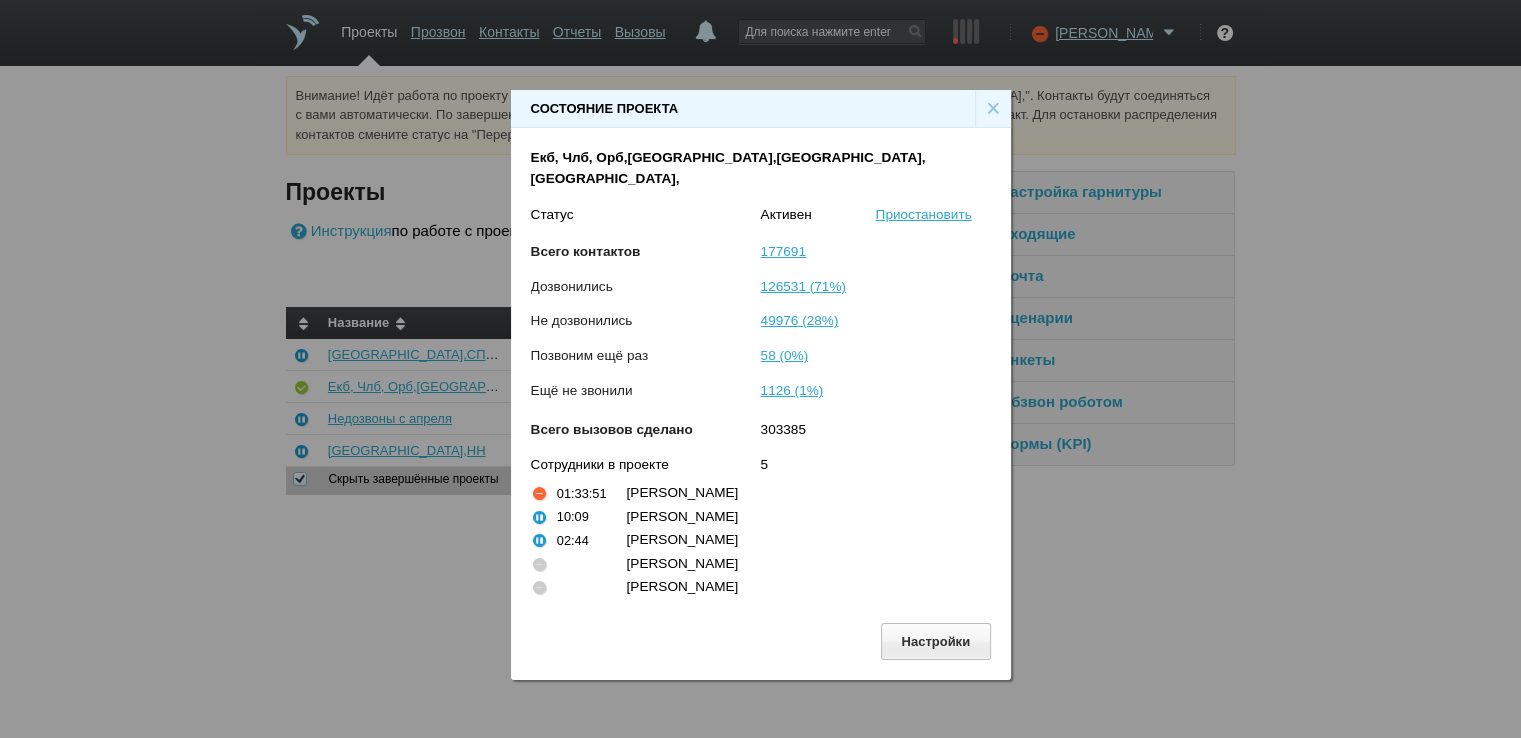 click on "×" at bounding box center (993, 109) 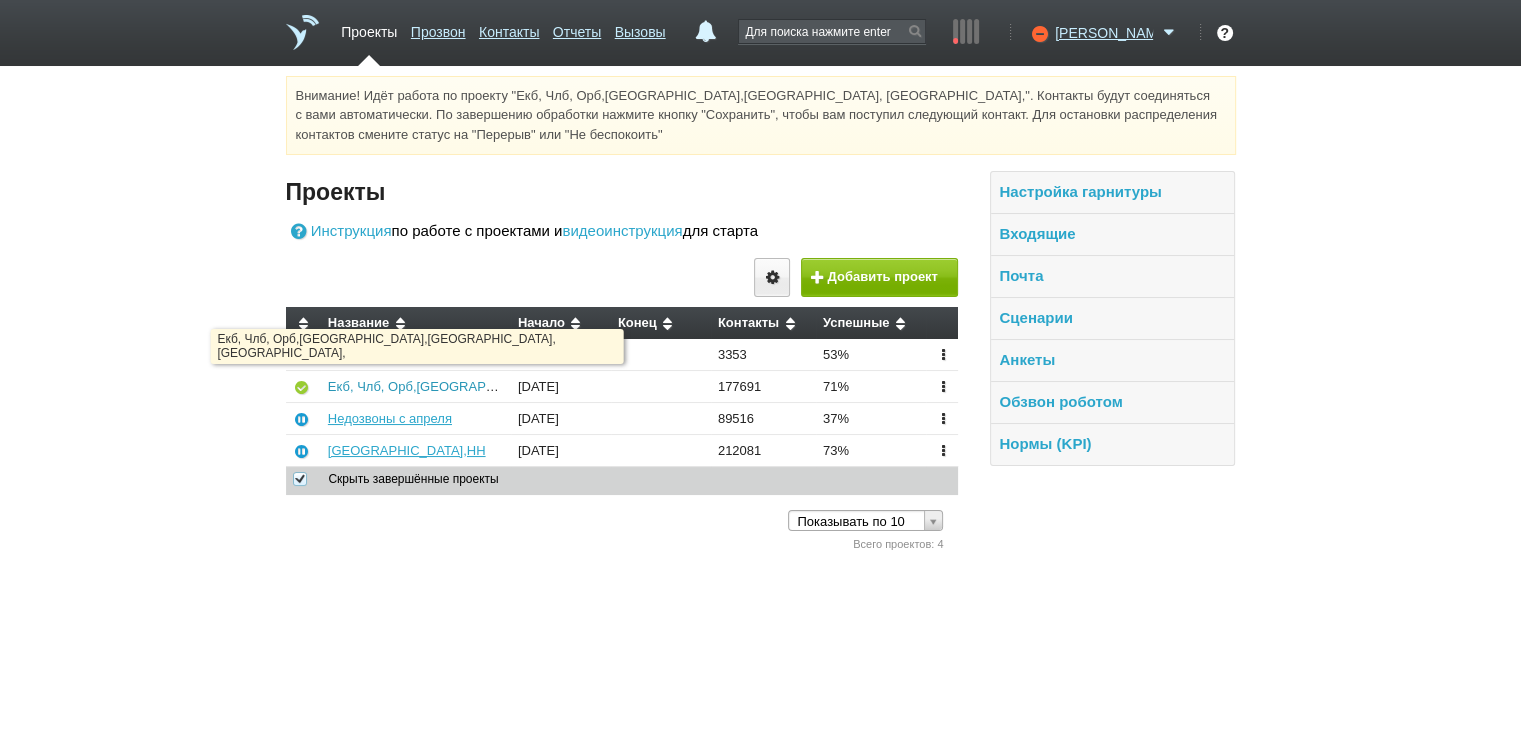 click on "Екб, Члб, Орб,[GEOGRAPHIC_DATA],[GEOGRAPHIC_DATA], [GEOGRAPHIC_DATA]," at bounding box center [582, 386] 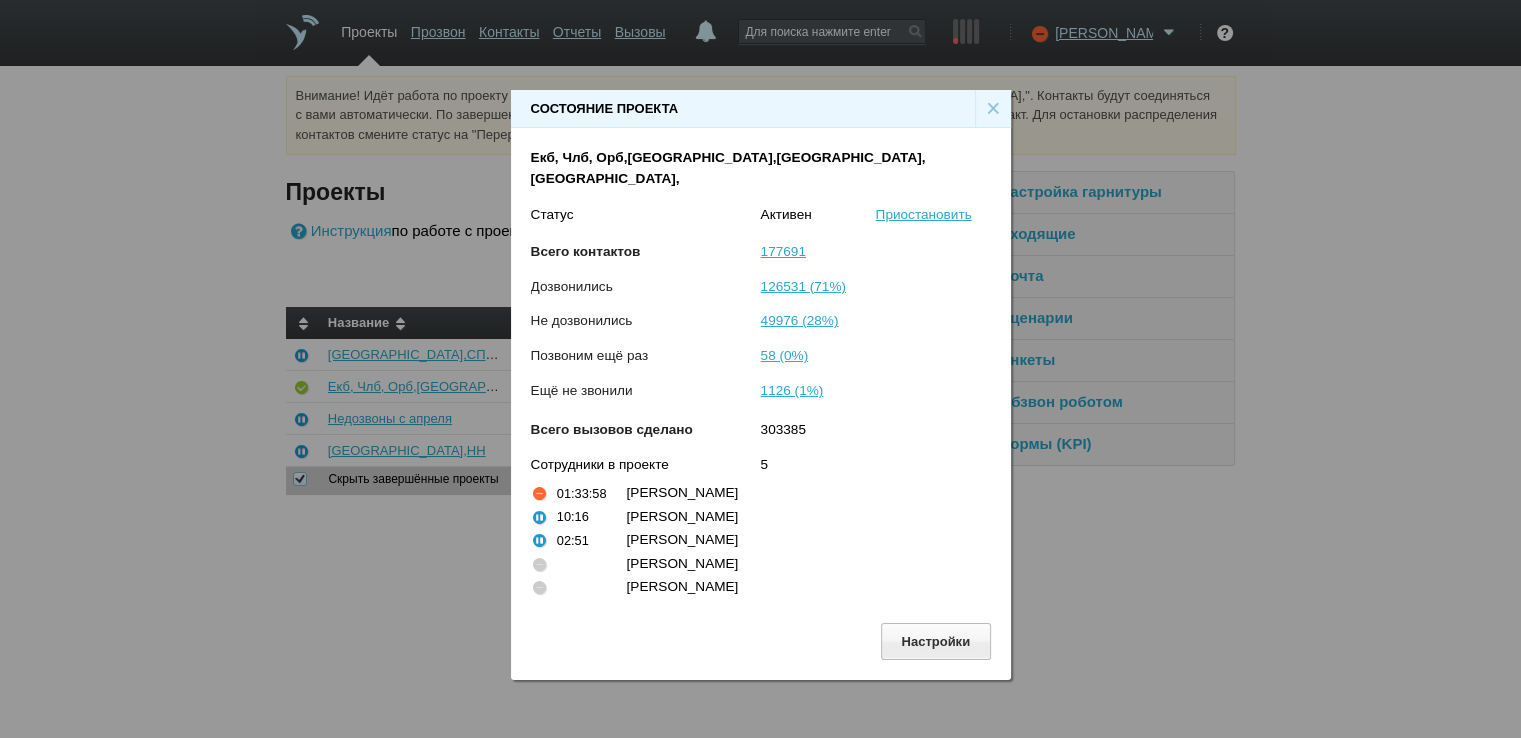 click on "×" at bounding box center [993, 109] 